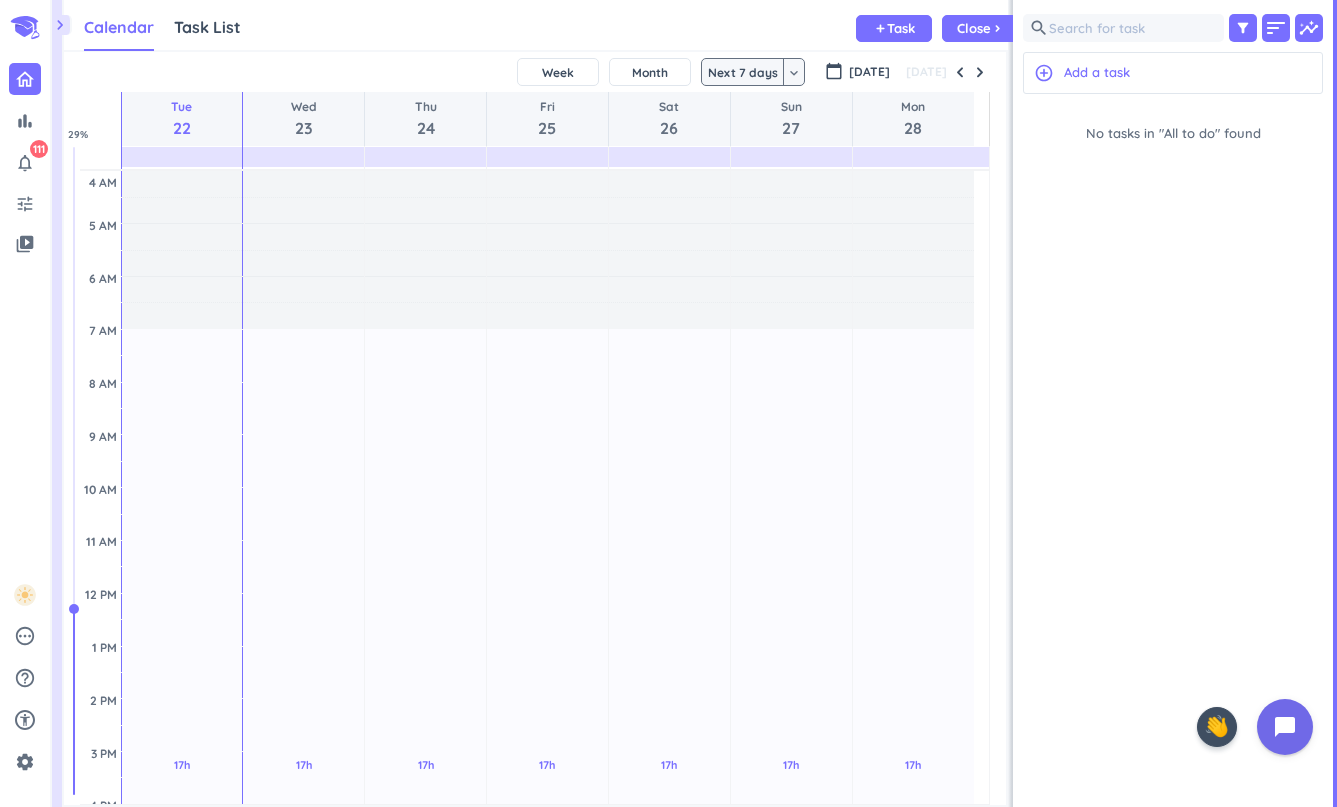 scroll, scrollTop: 0, scrollLeft: 0, axis: both 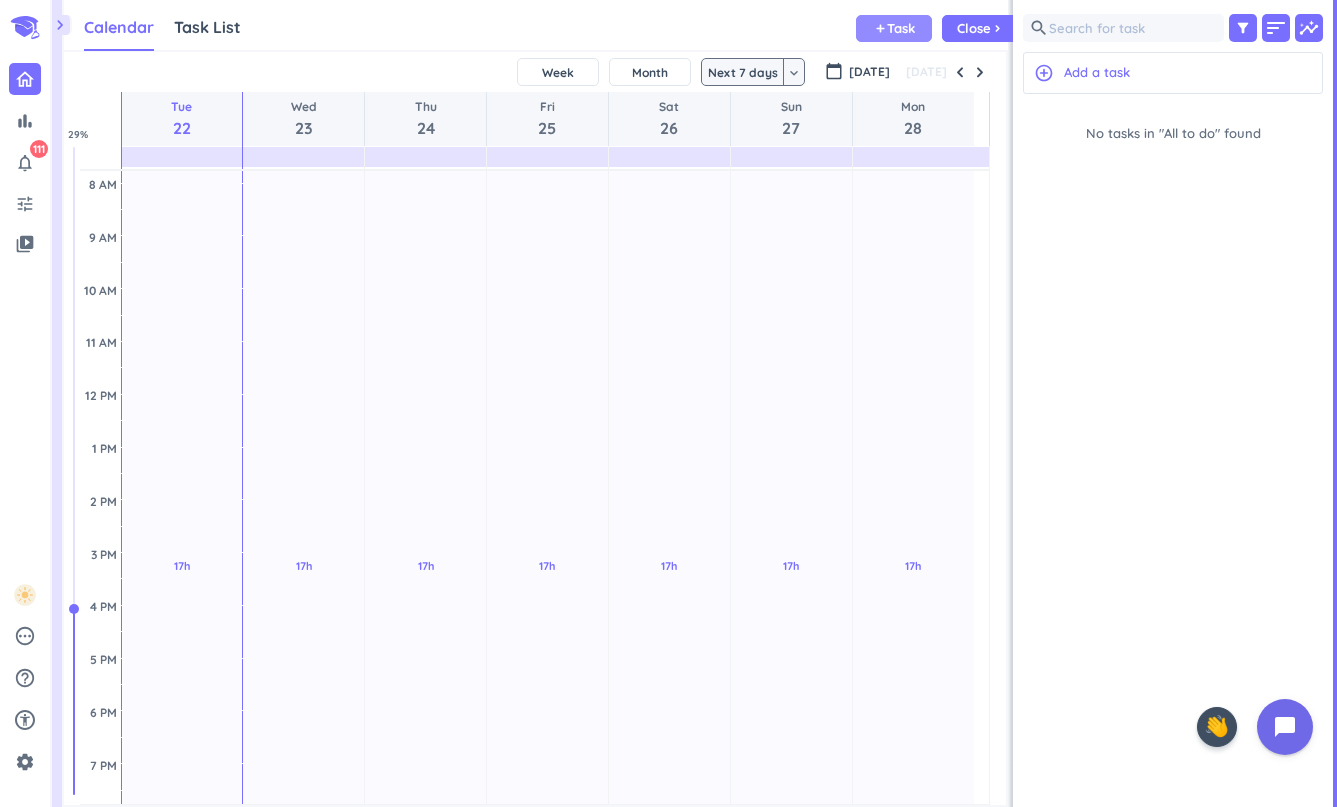click on "Task" at bounding box center (901, 28) 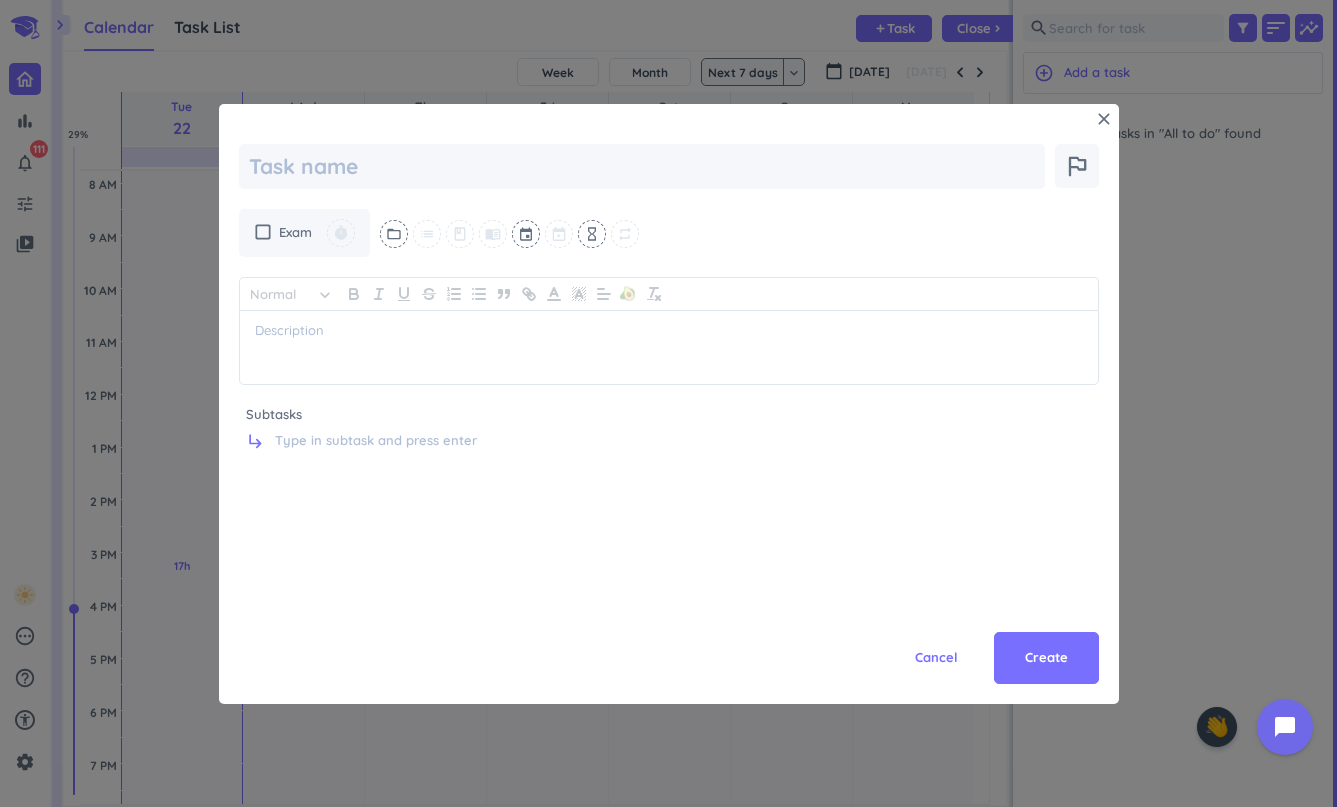 type on "x" 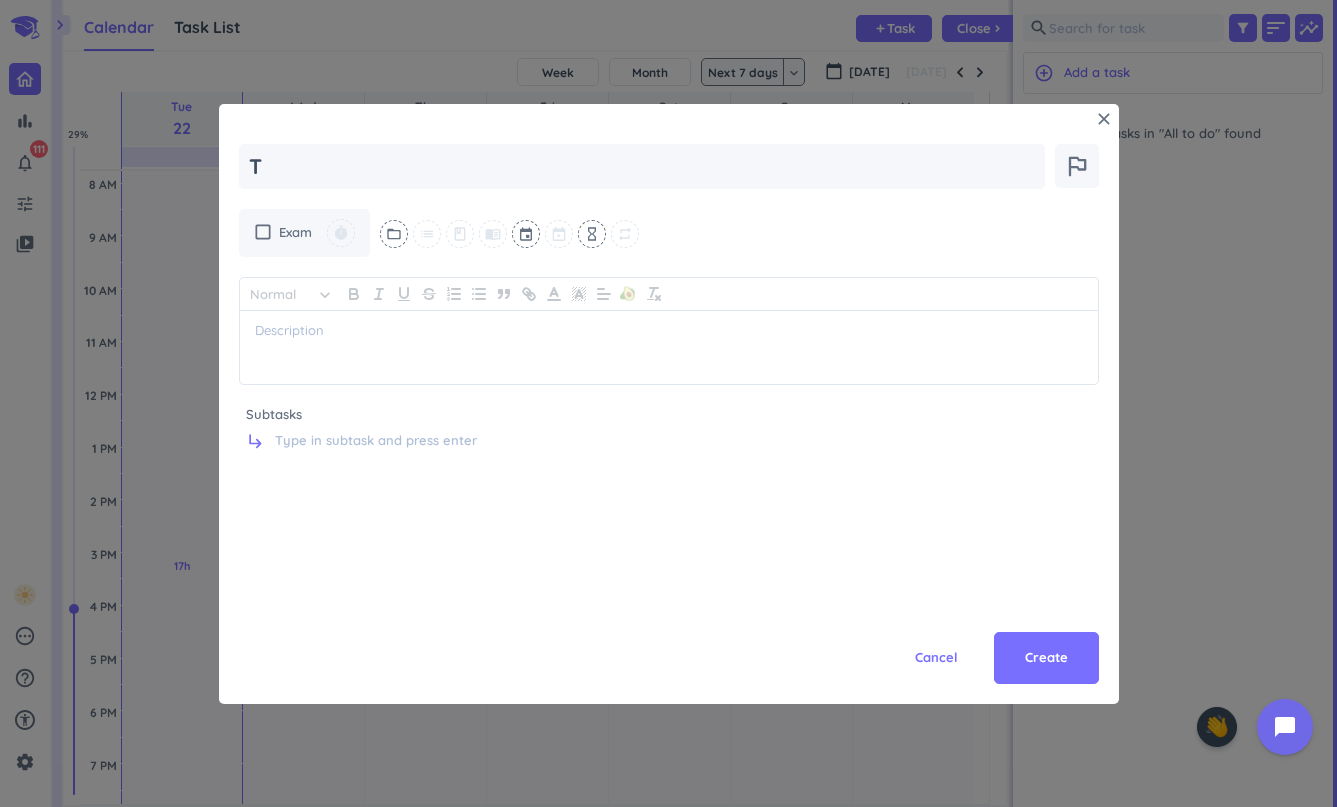 type on "x" 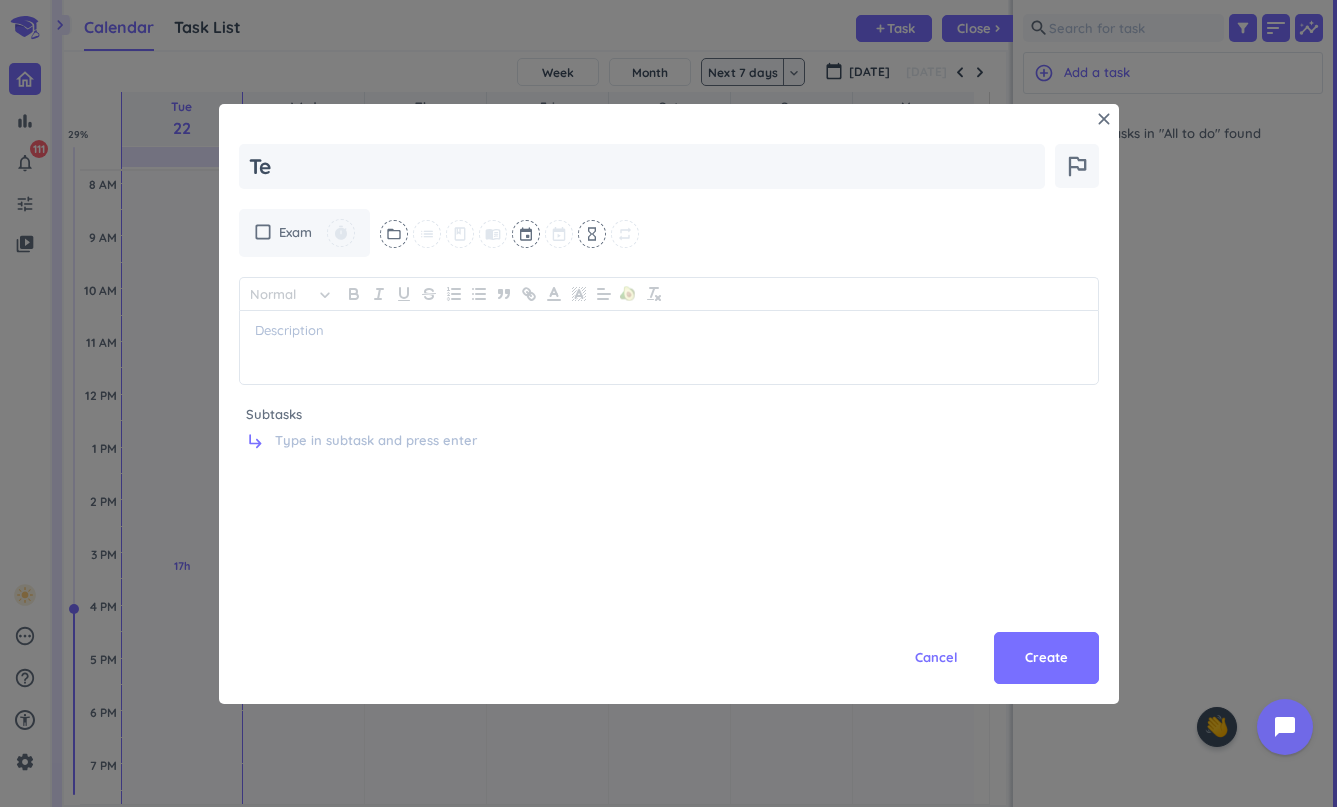 type on "x" 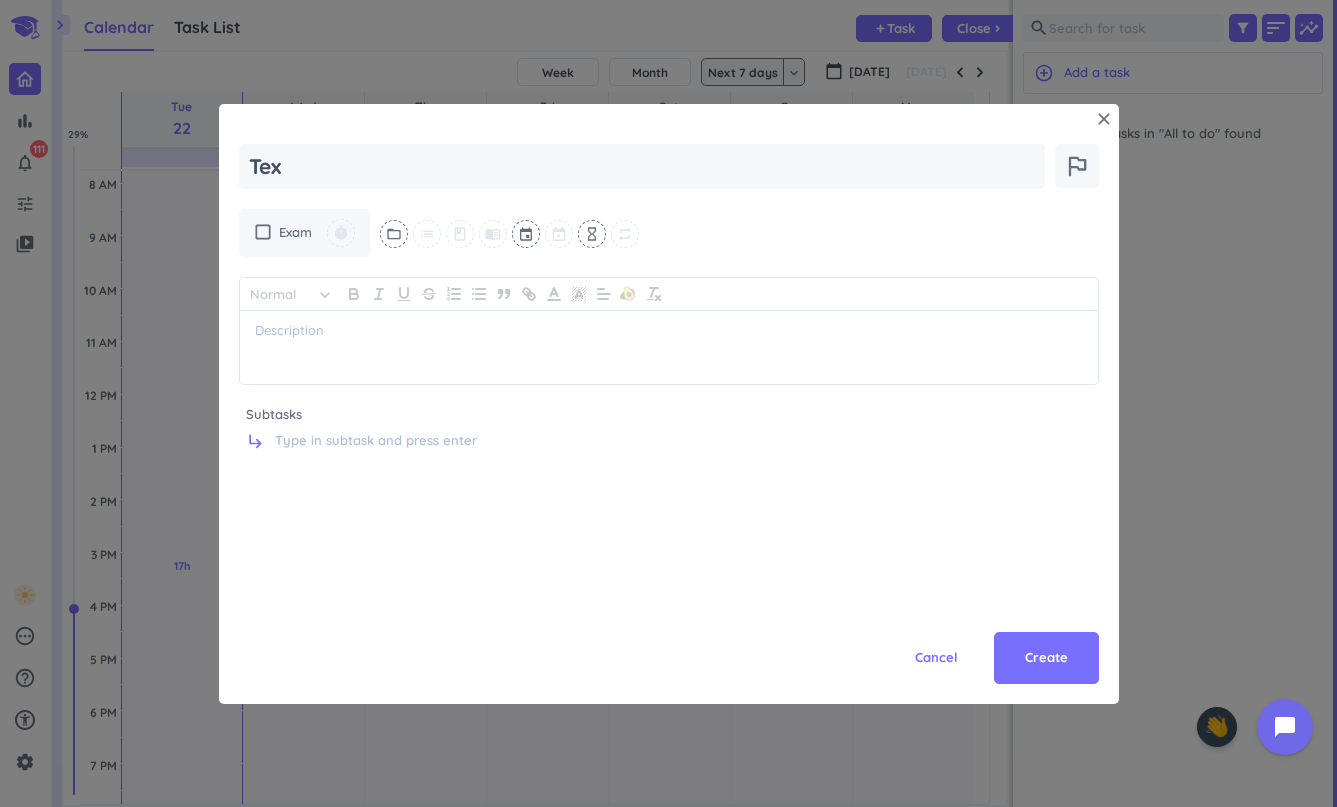 type on "x" 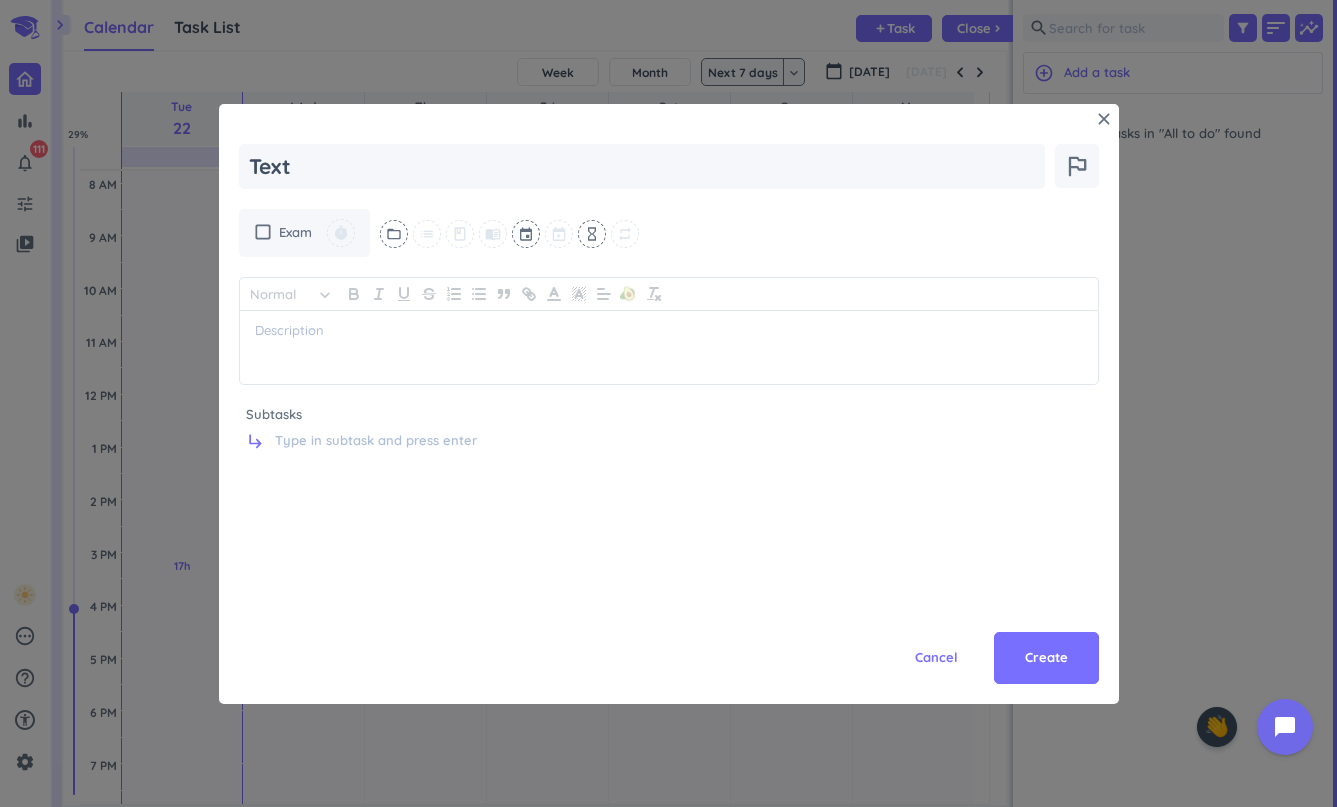type on "x" 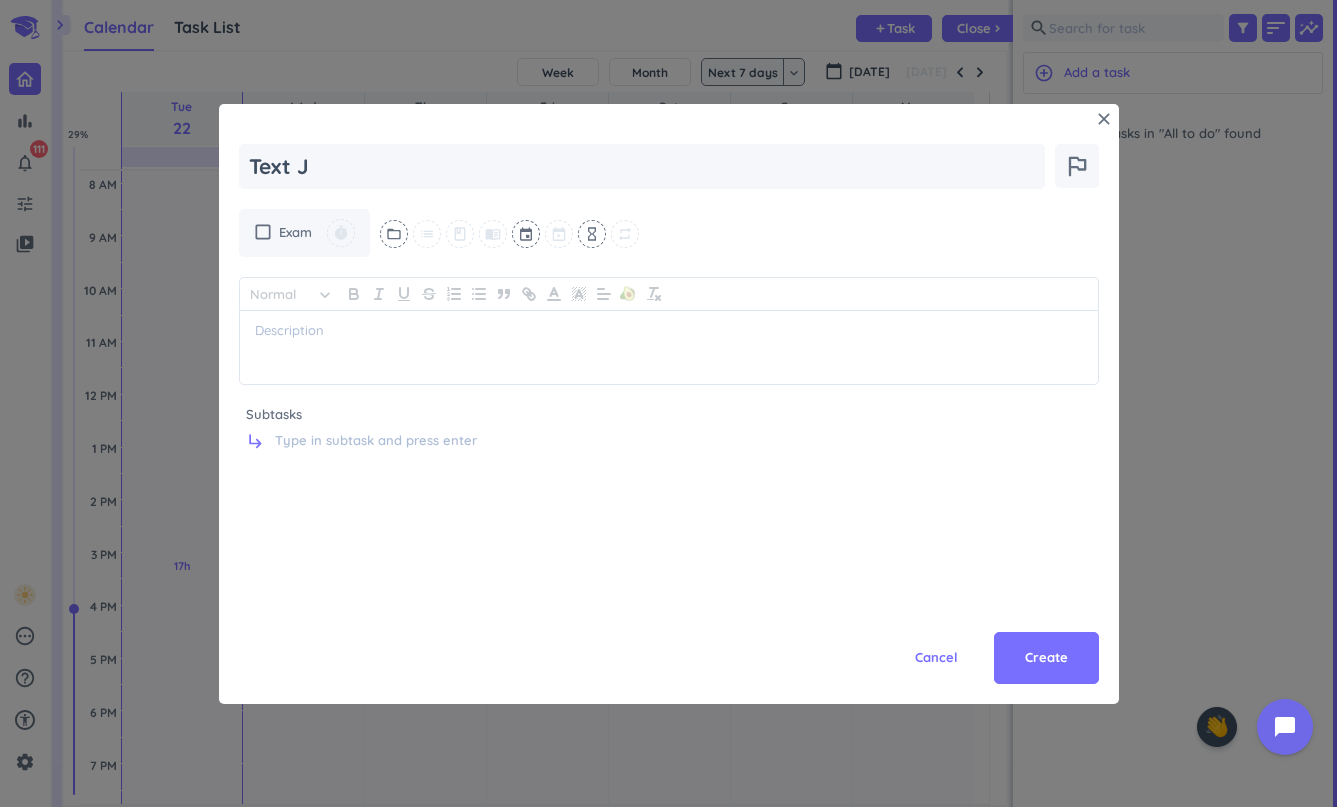 type on "x" 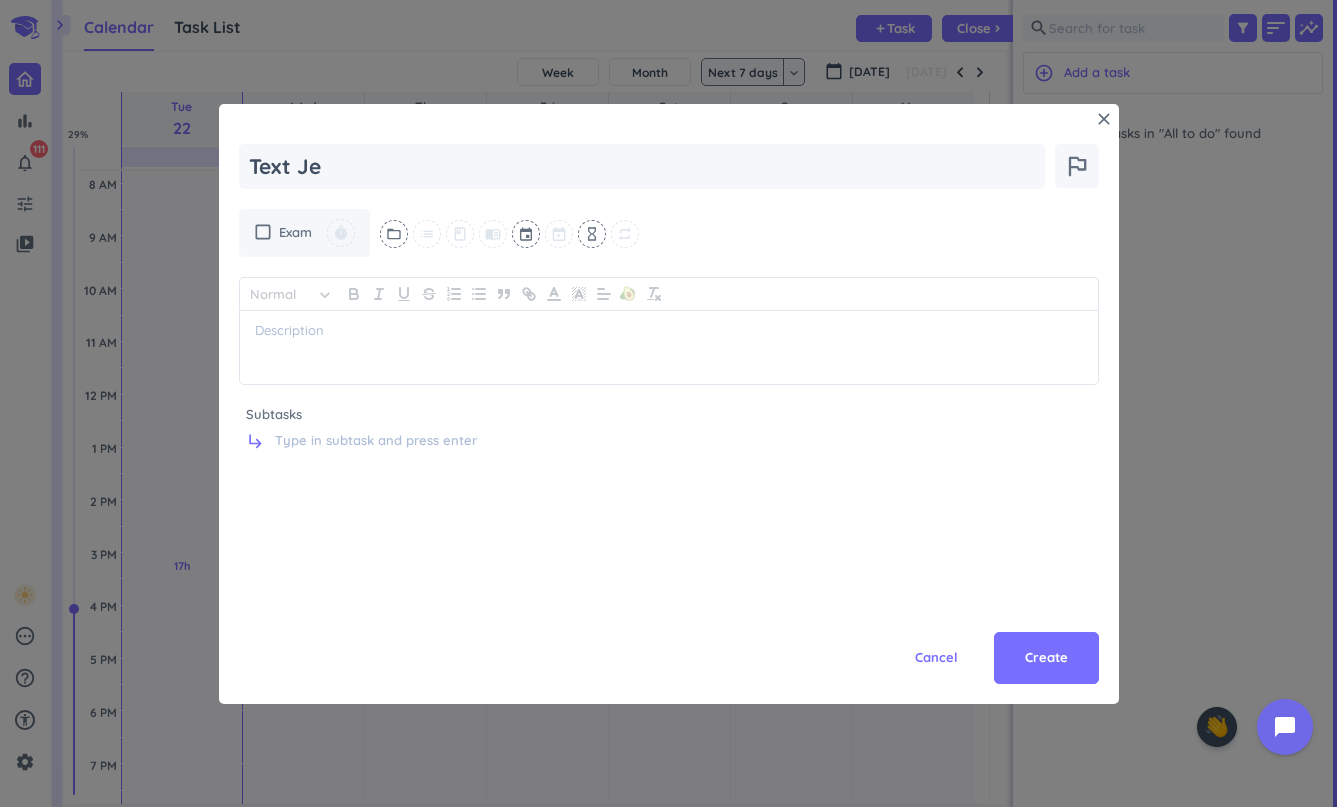 type on "x" 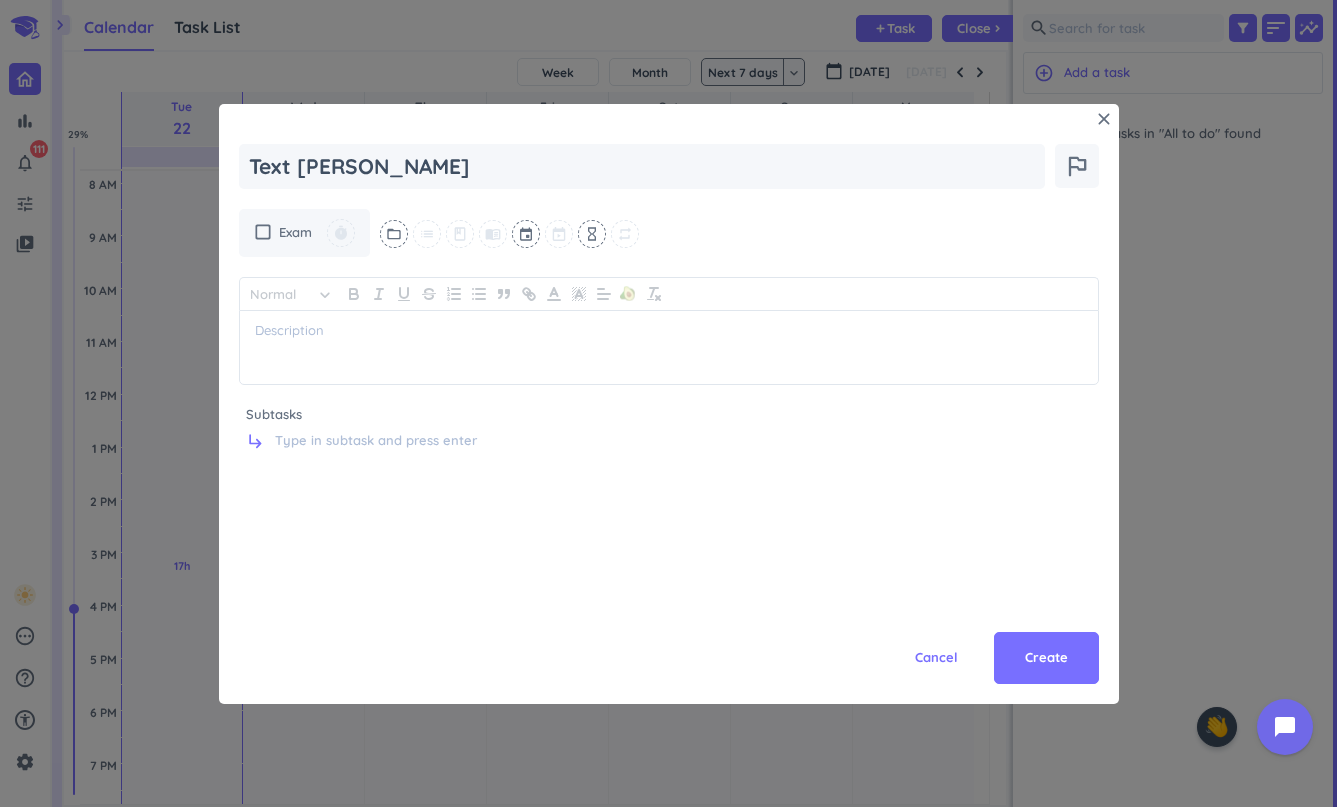 type on "x" 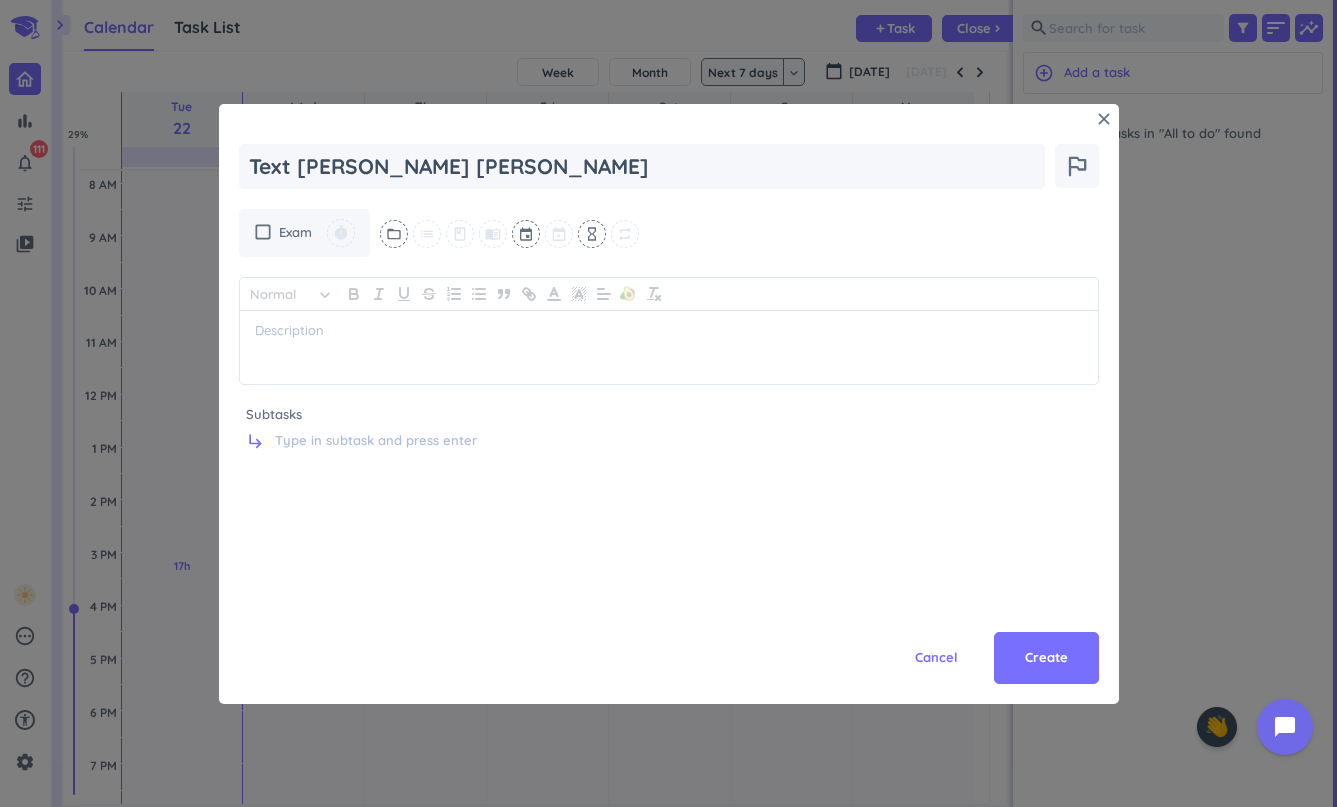 type on "x" 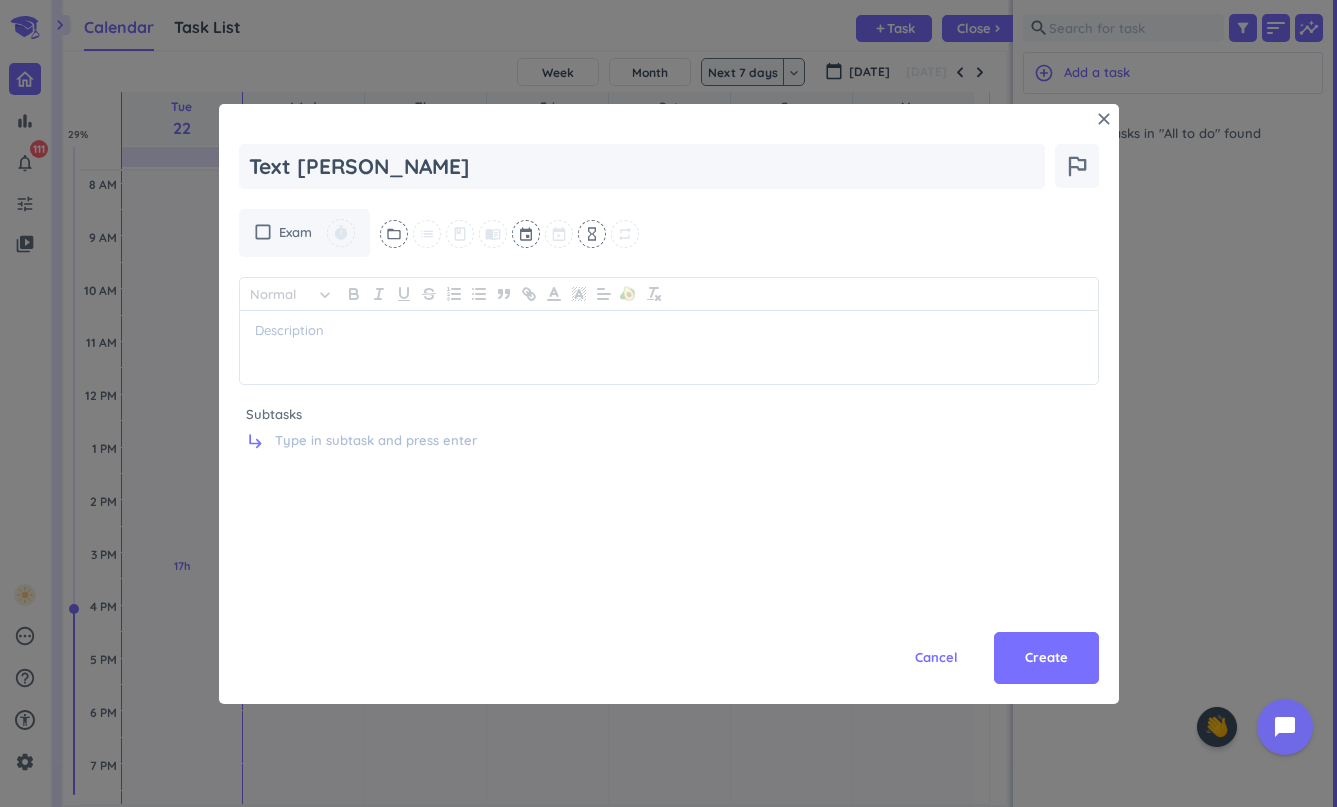 type on "x" 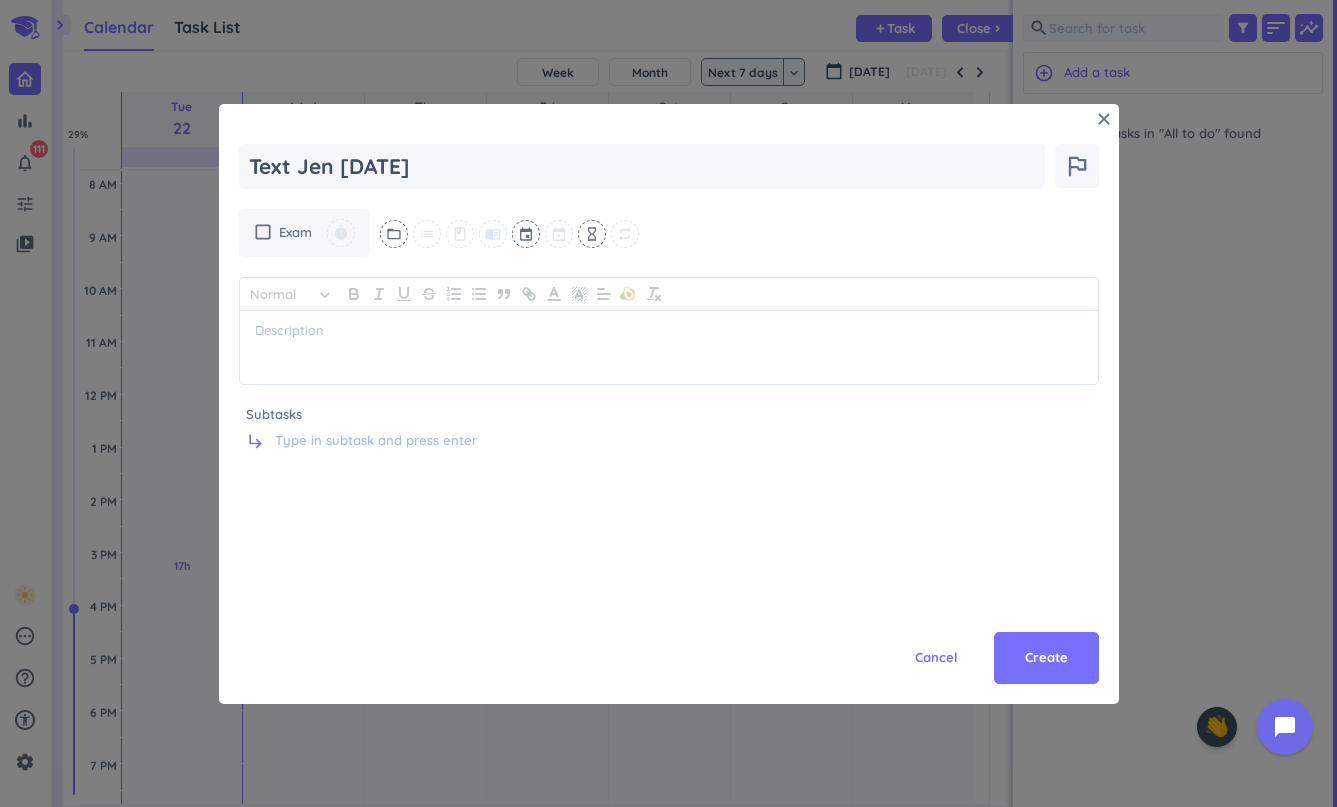 type on "x" 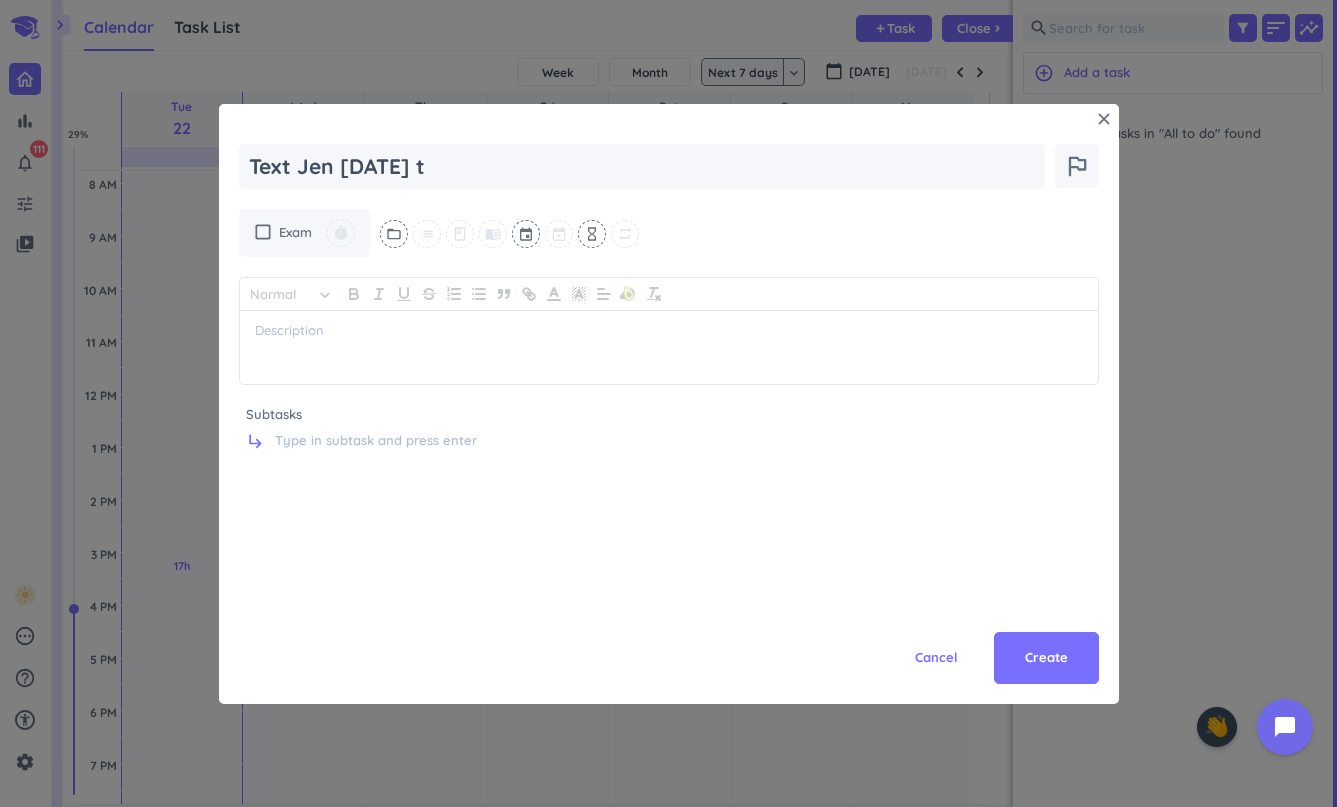 type on "x" 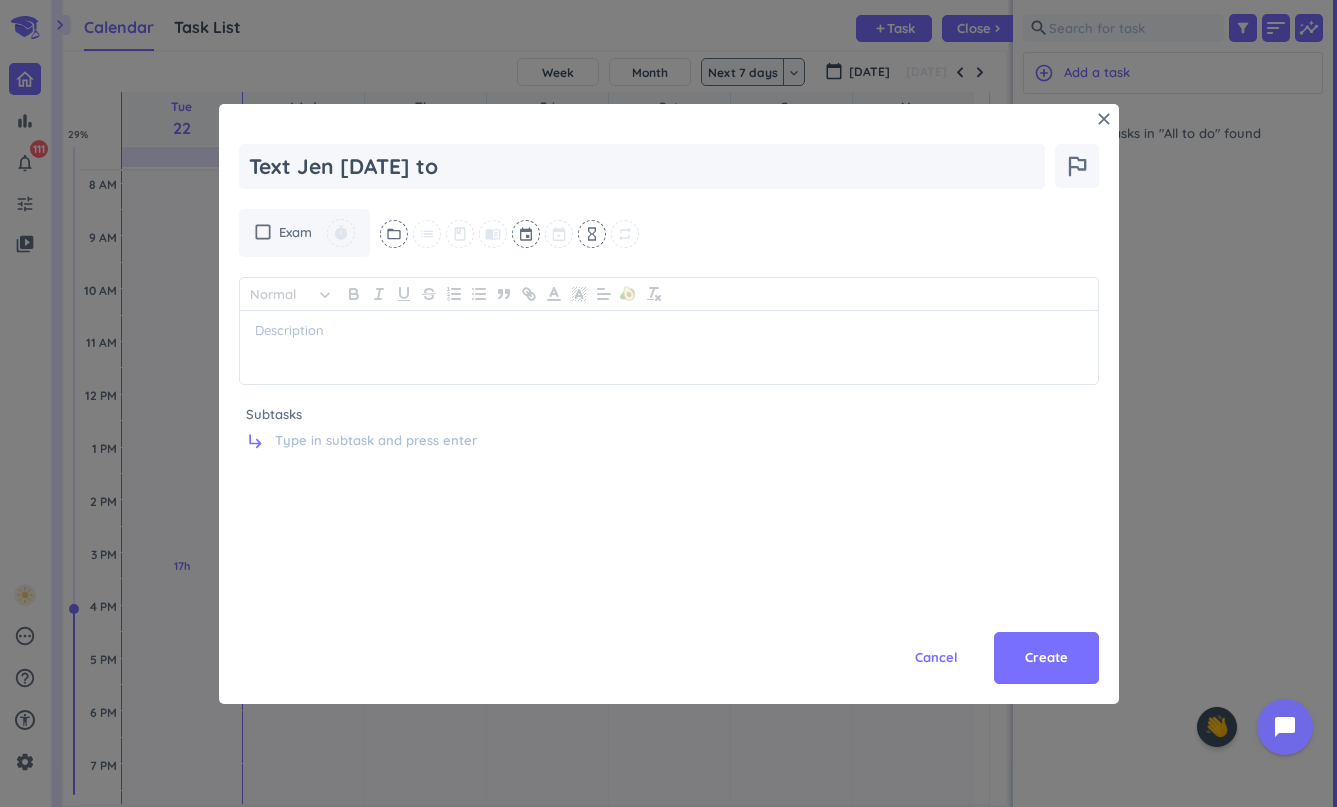 type on "x" 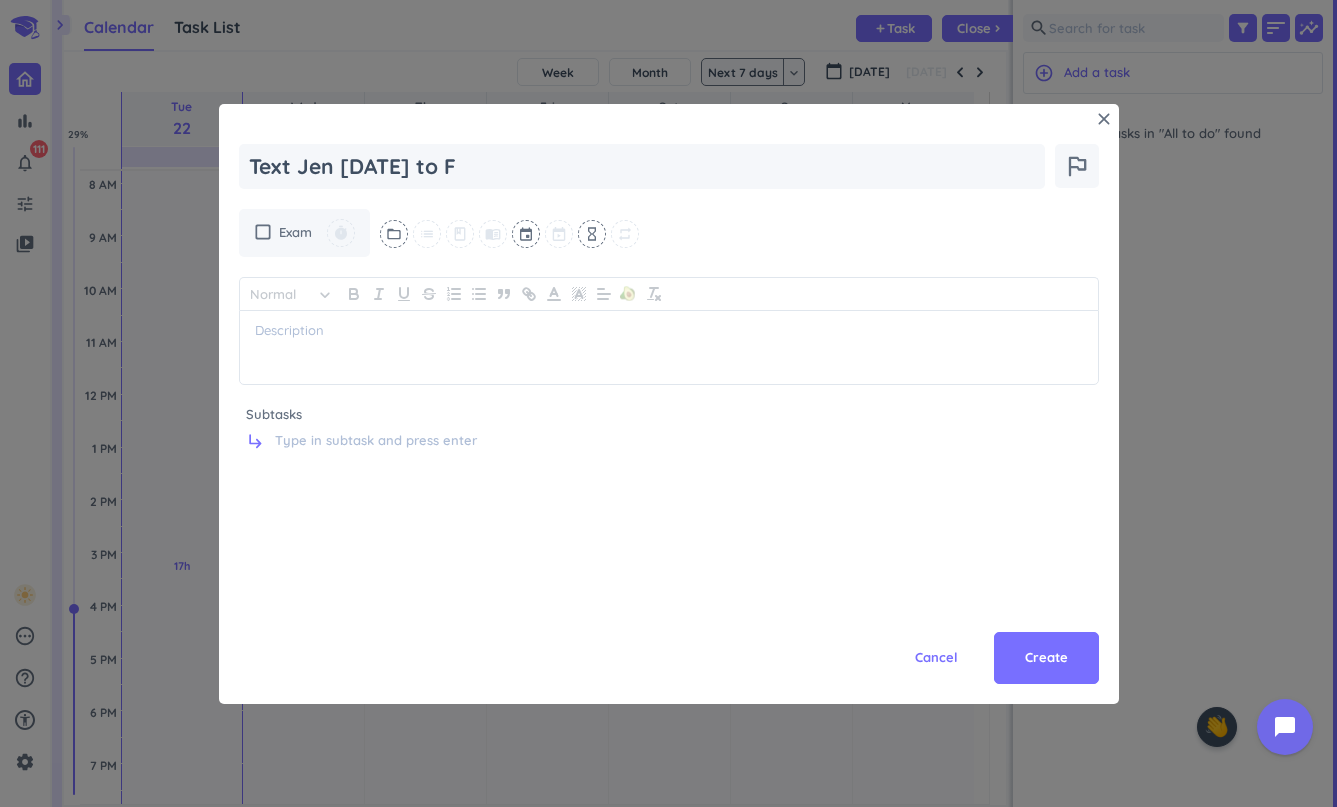 type on "x" 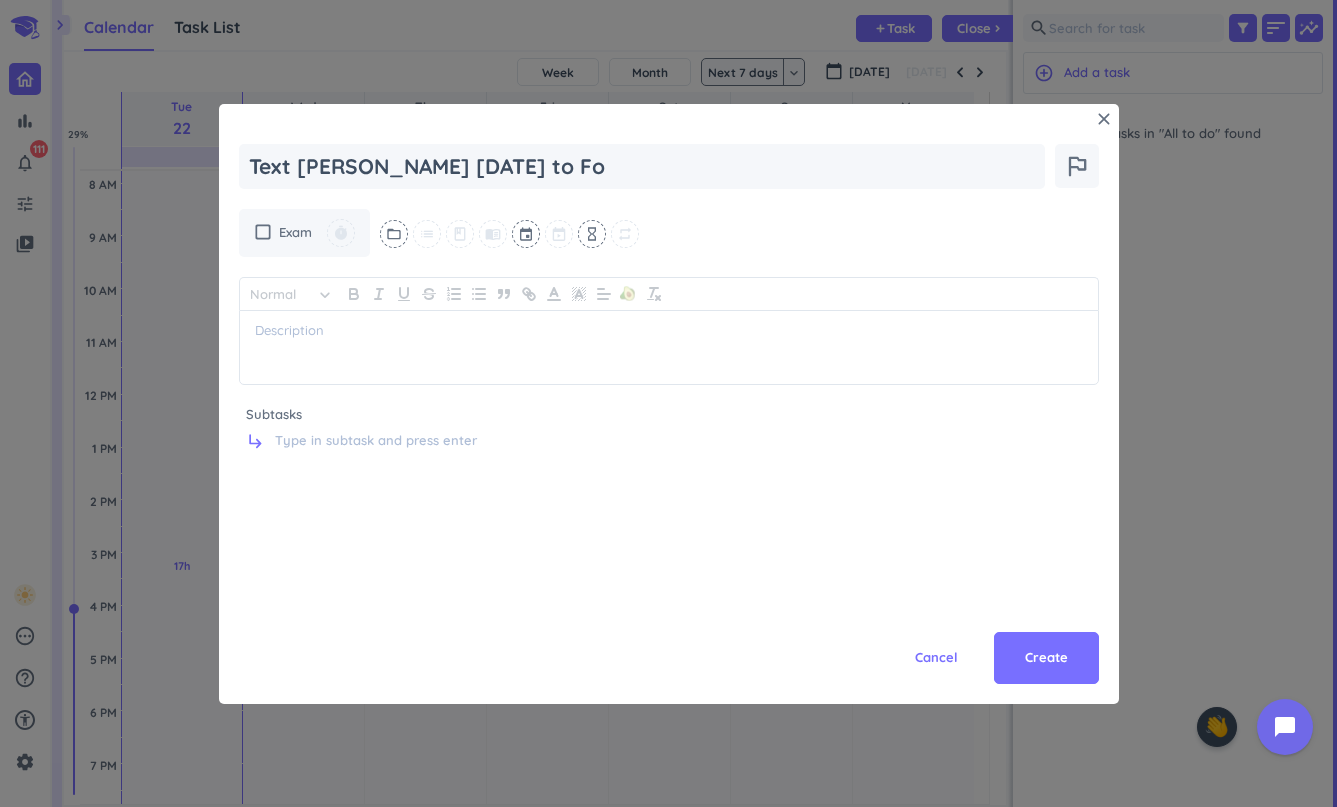 type on "x" 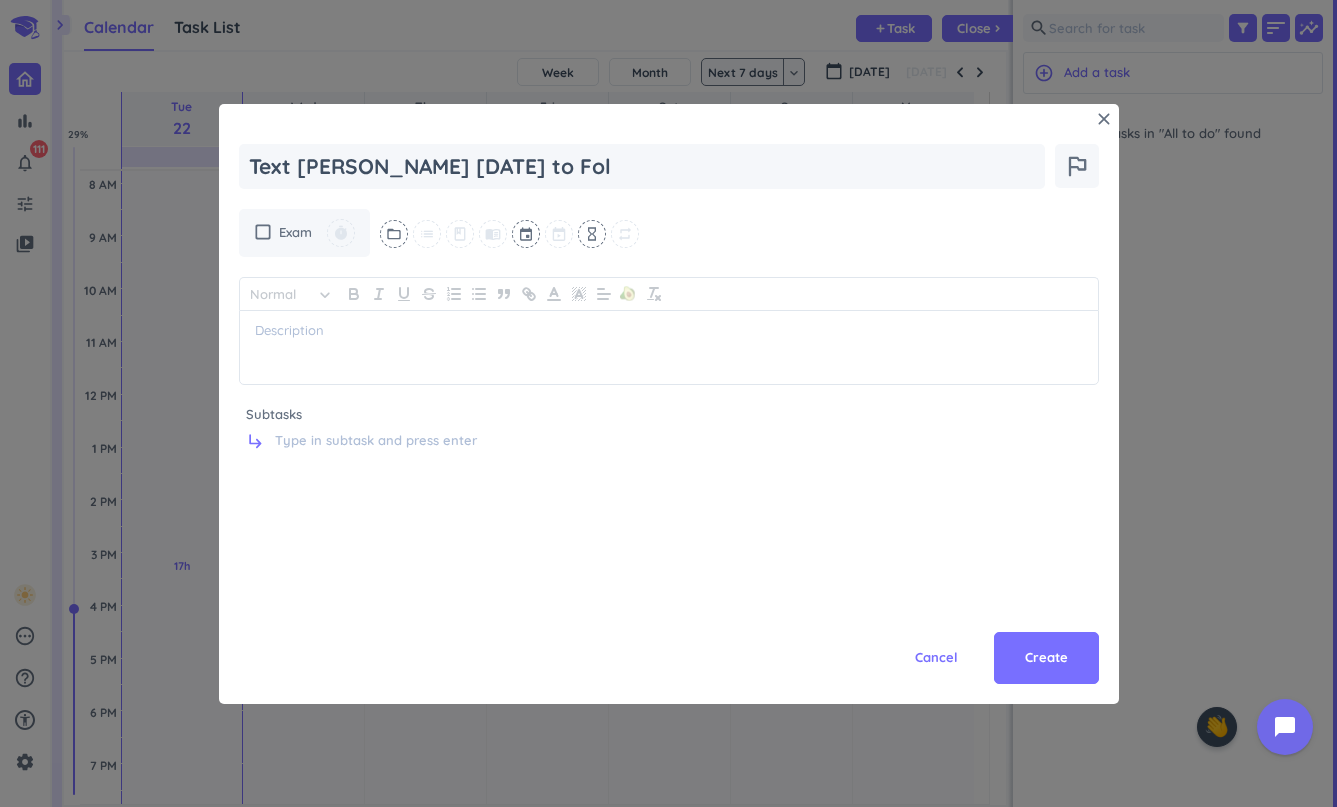 type on "x" 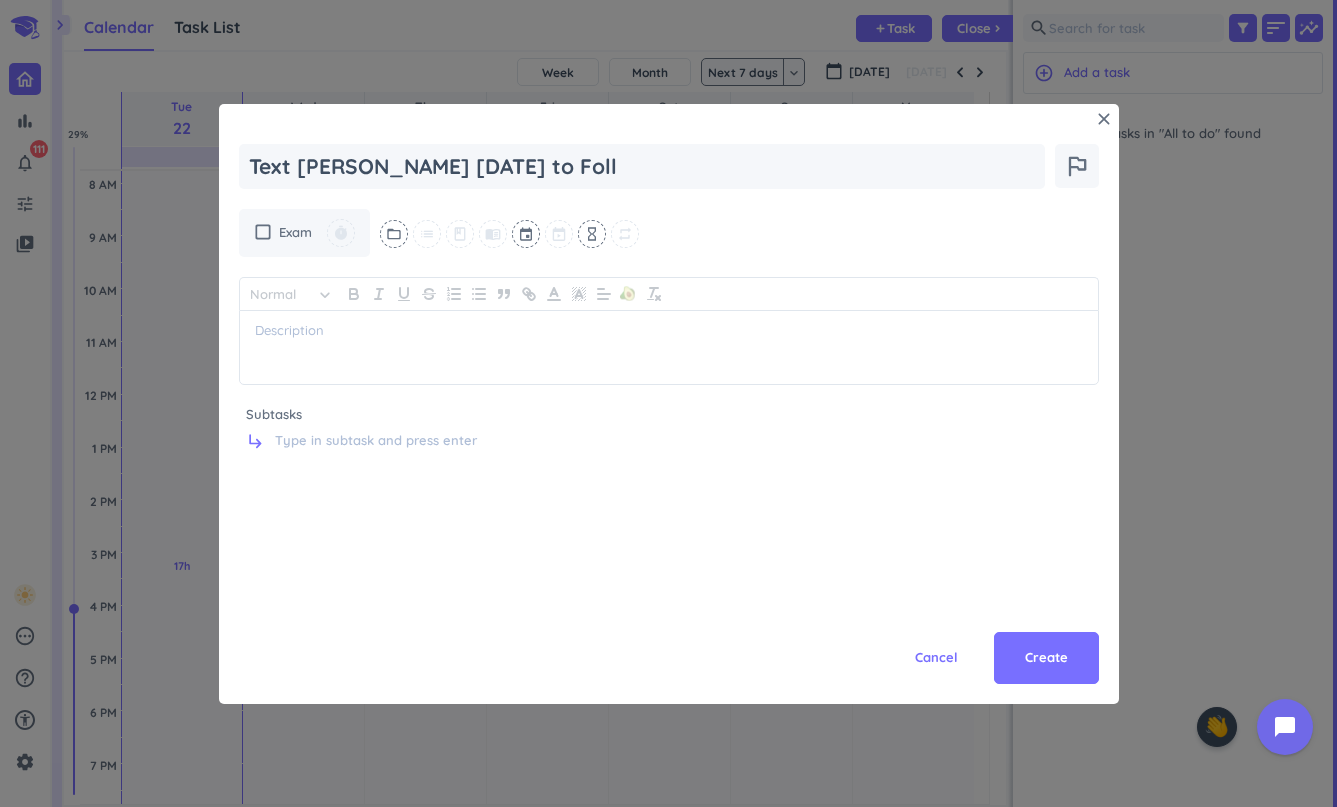 type on "x" 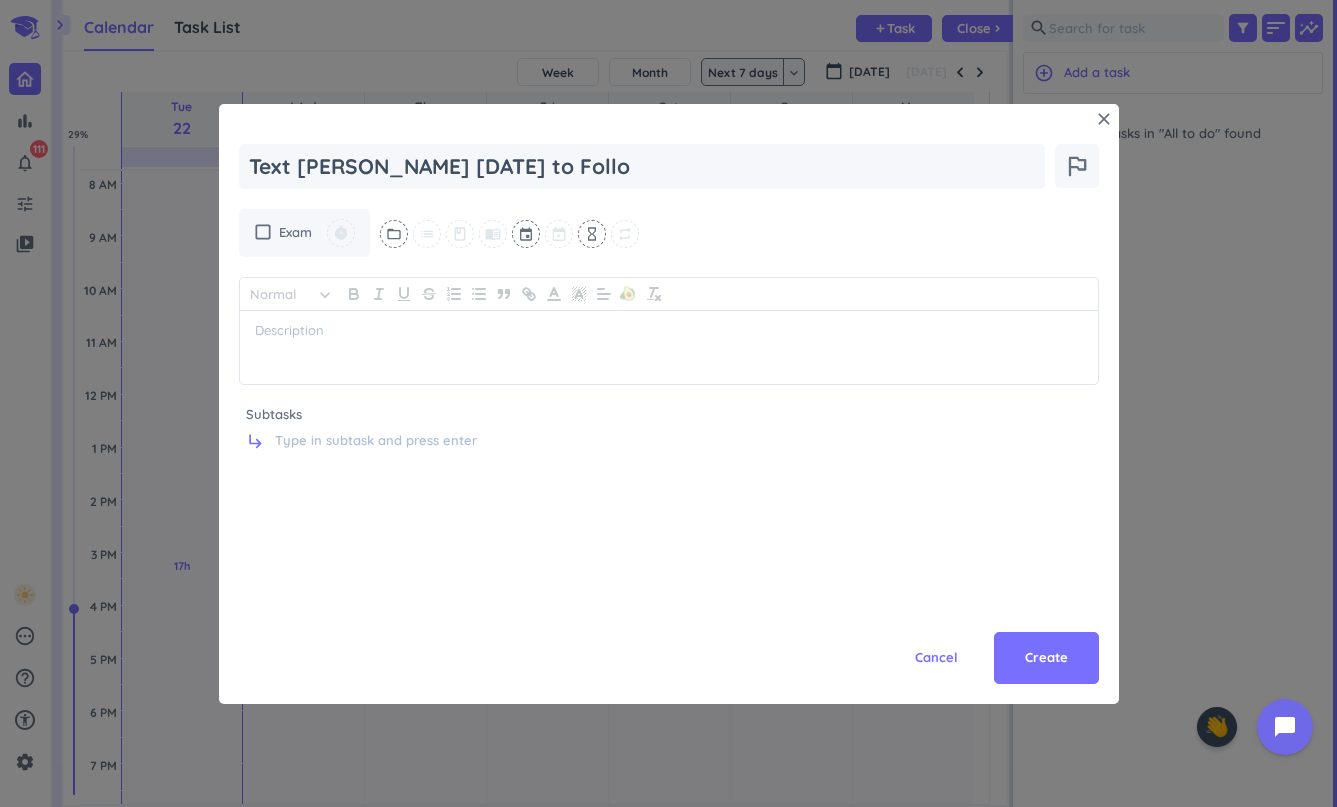 type on "x" 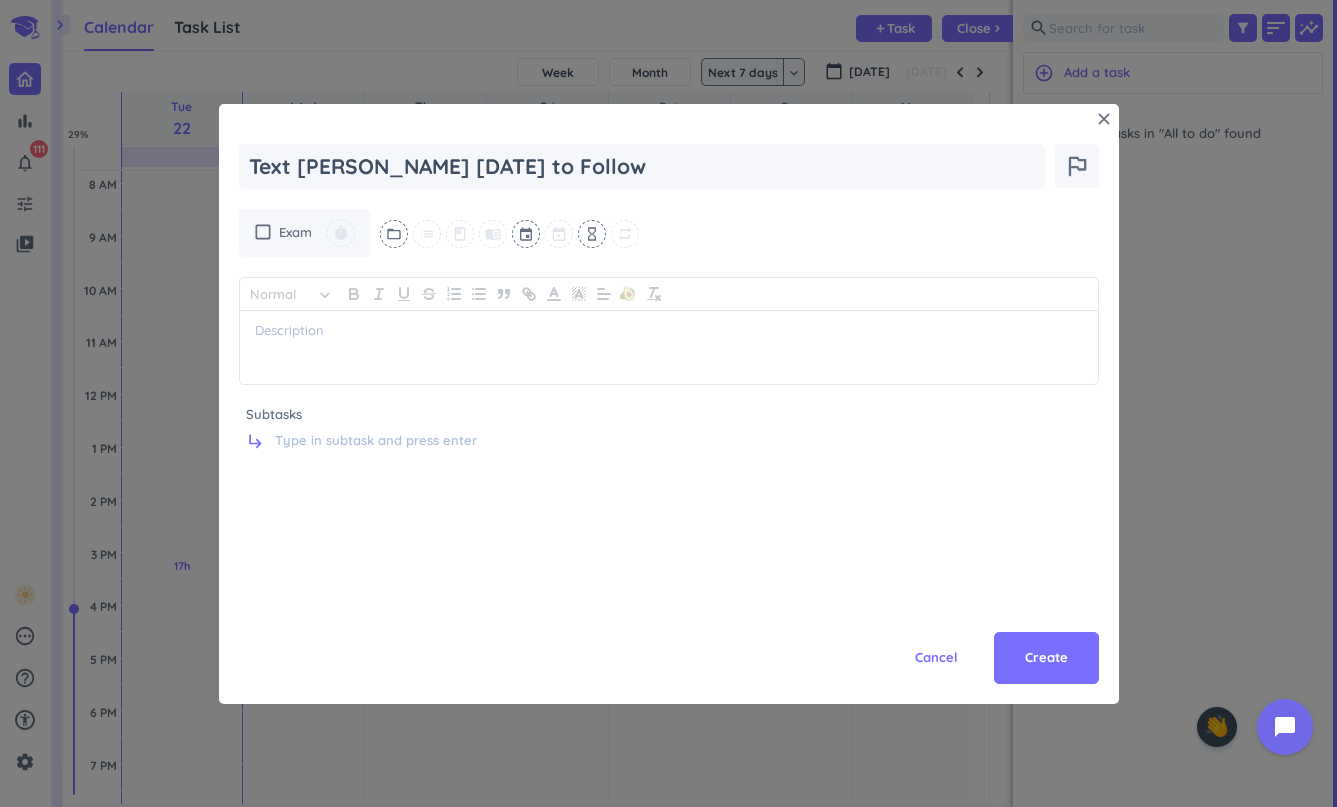 type on "x" 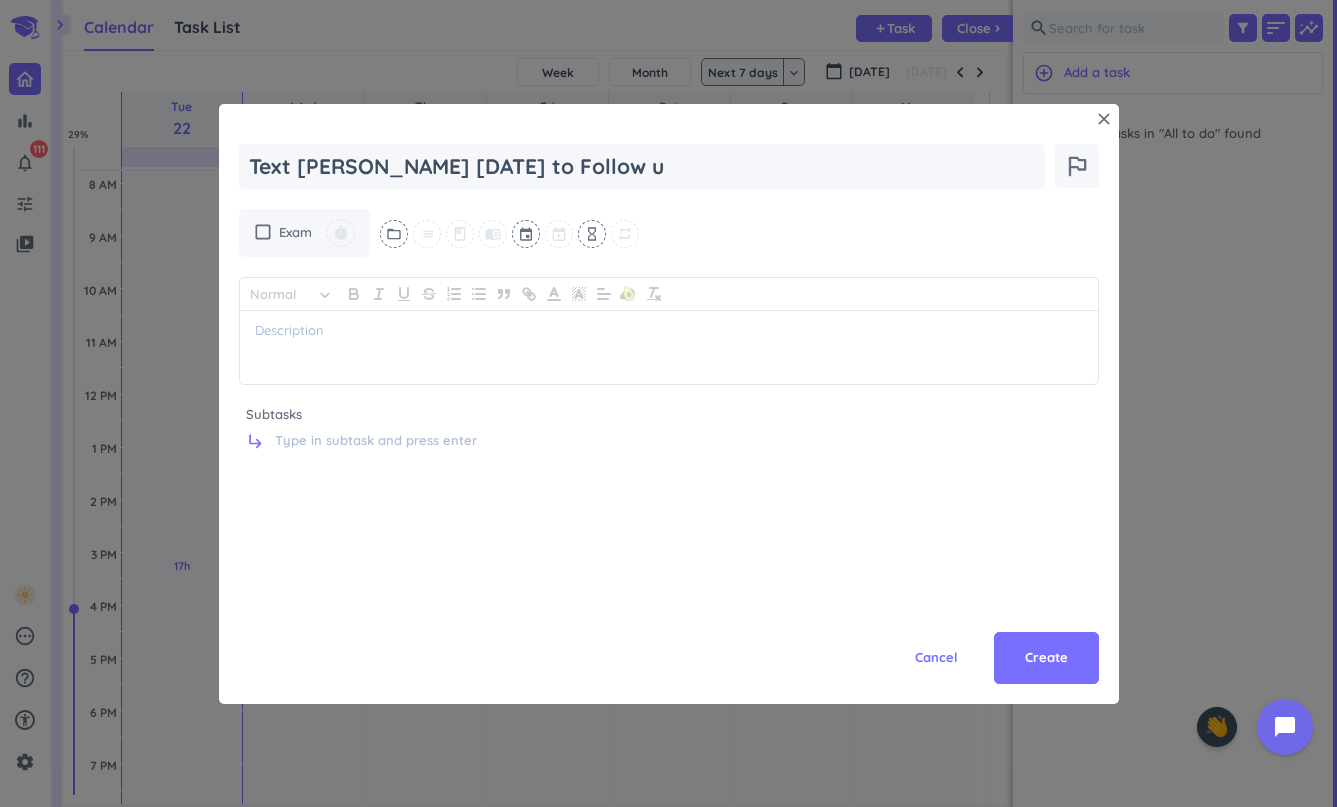 type on "x" 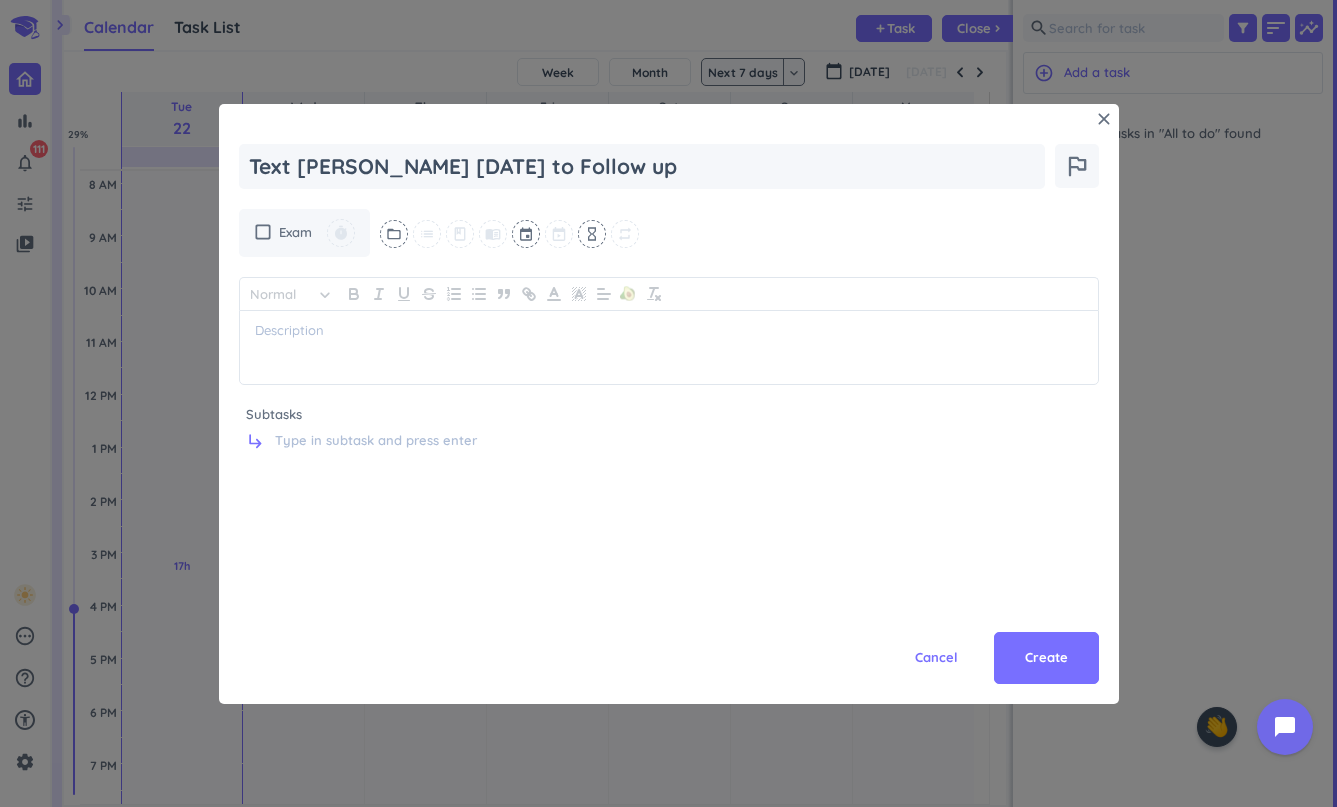 type on "x" 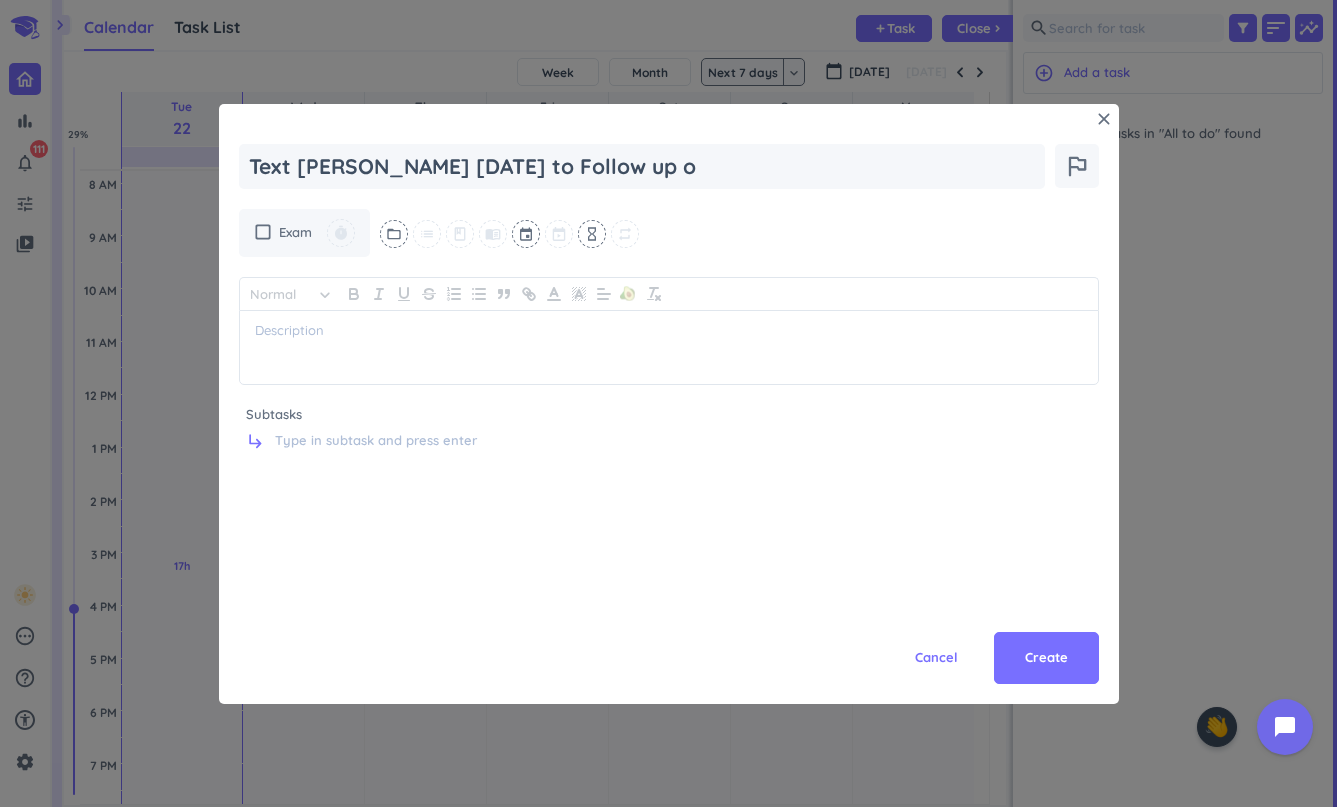 type on "x" 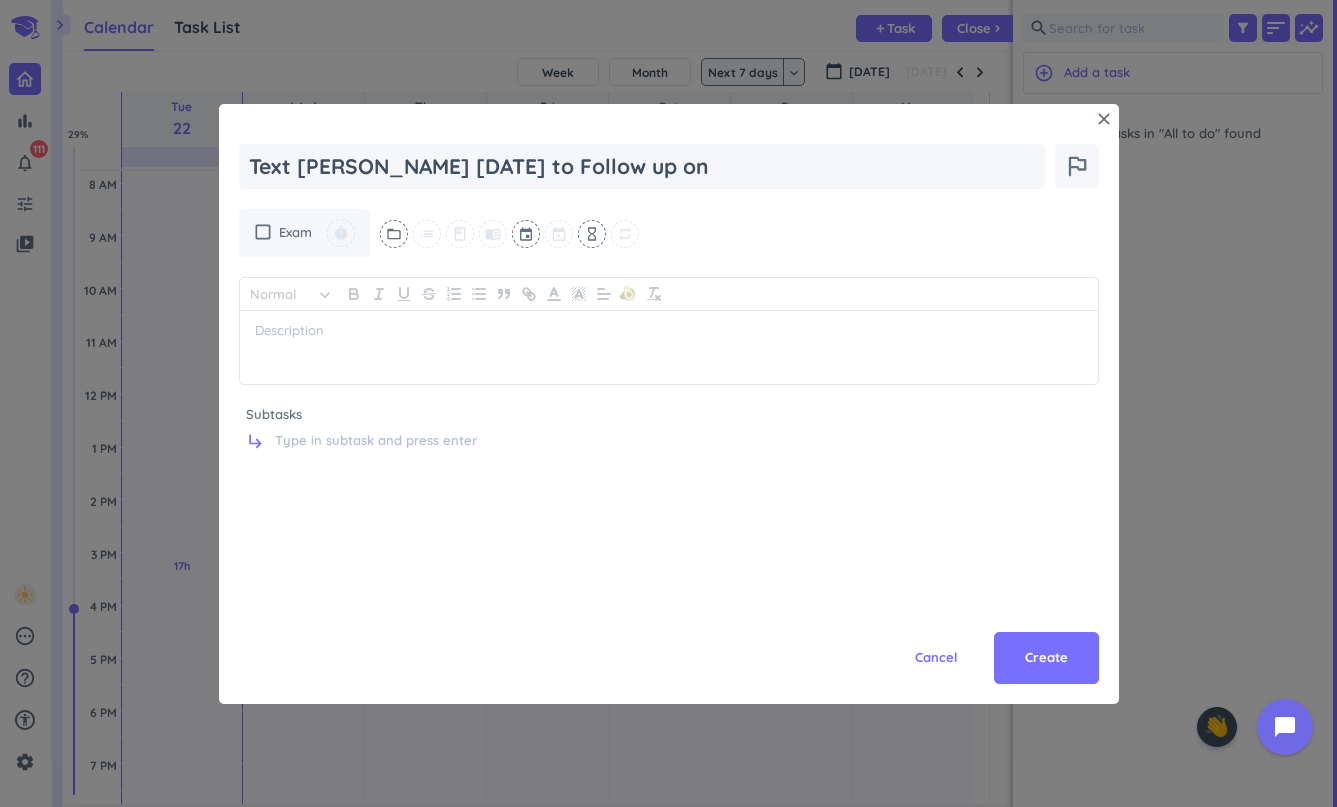 type on "x" 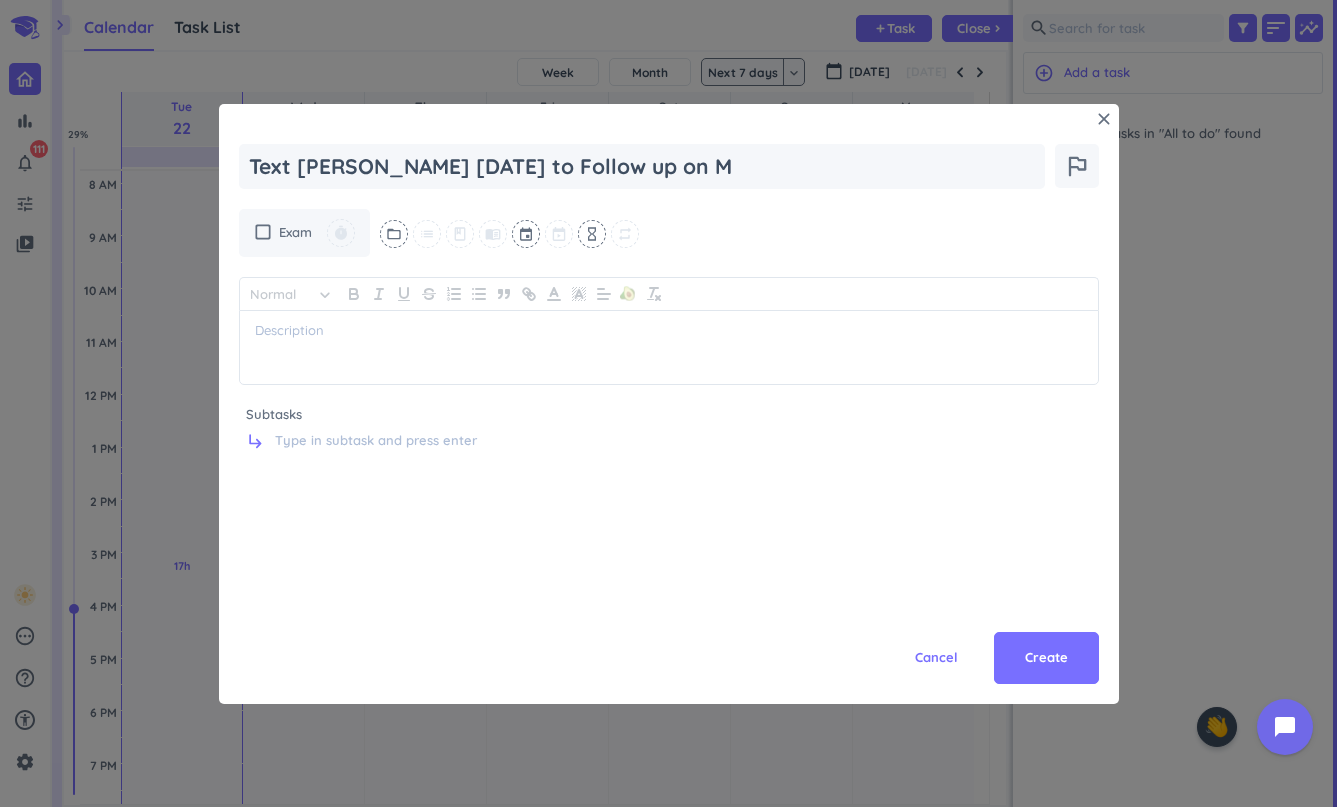 type on "x" 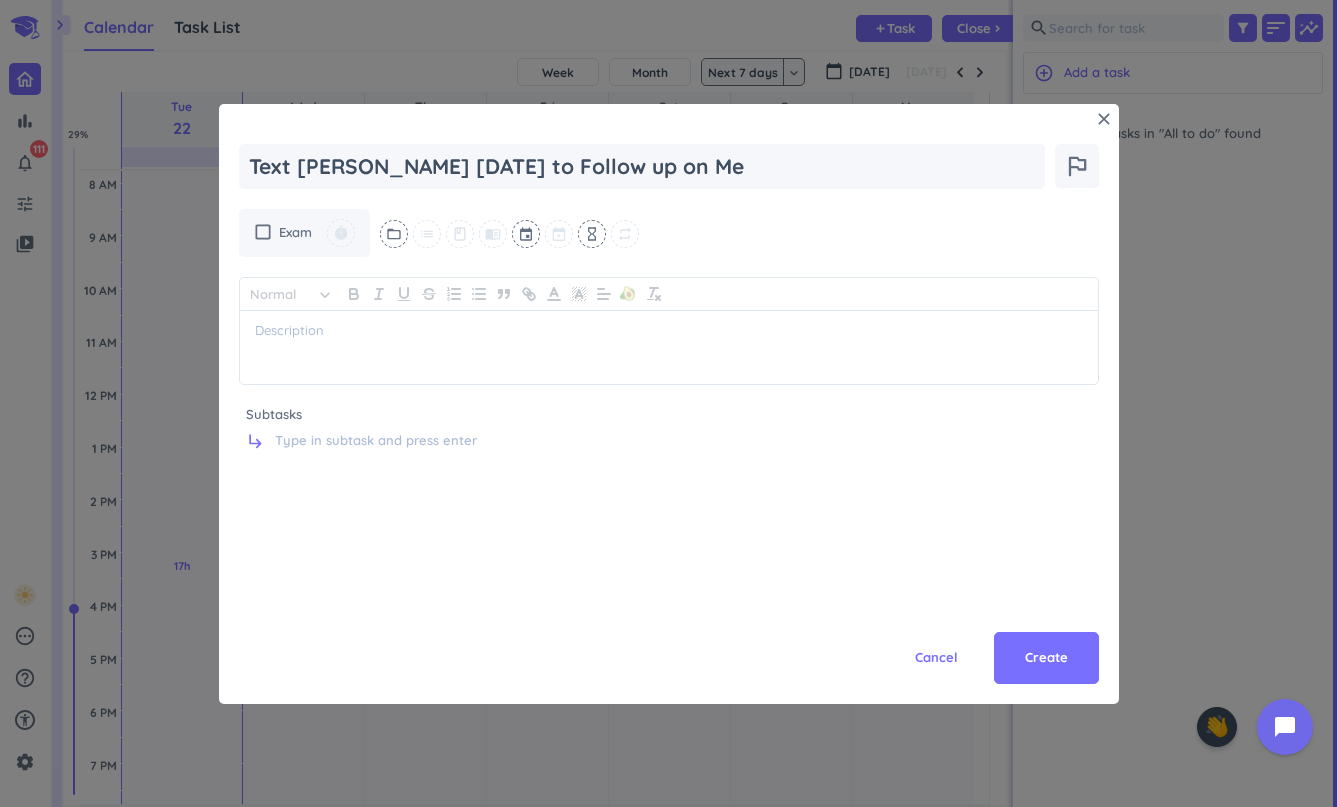type on "x" 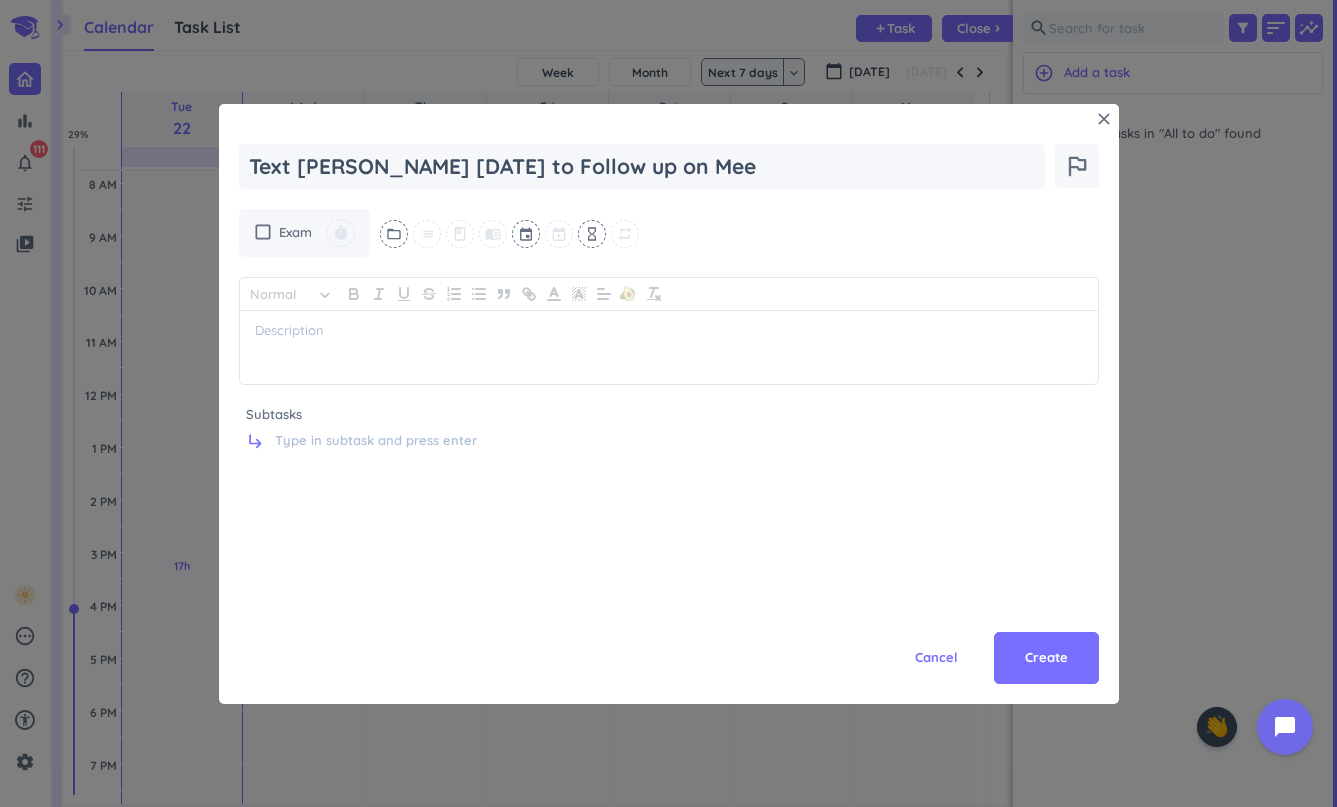 type on "x" 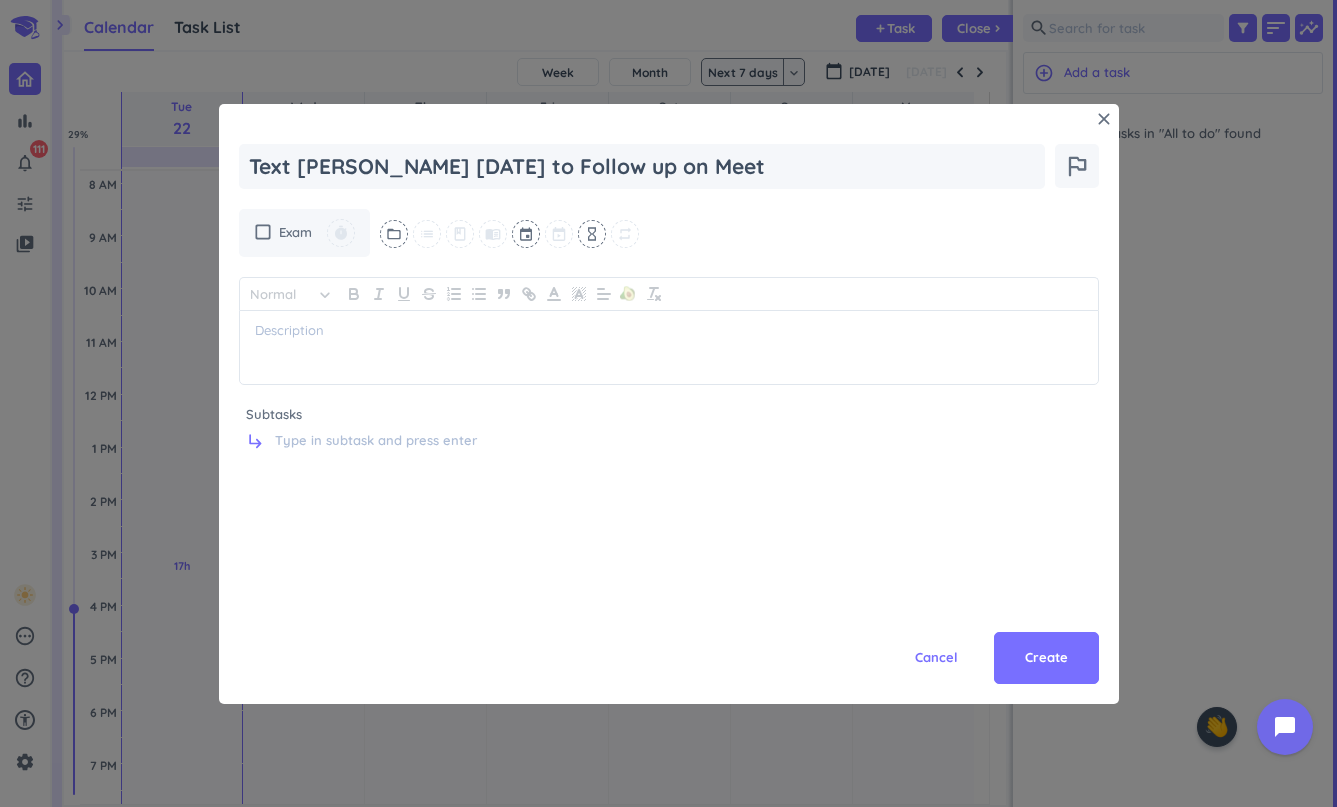 type on "x" 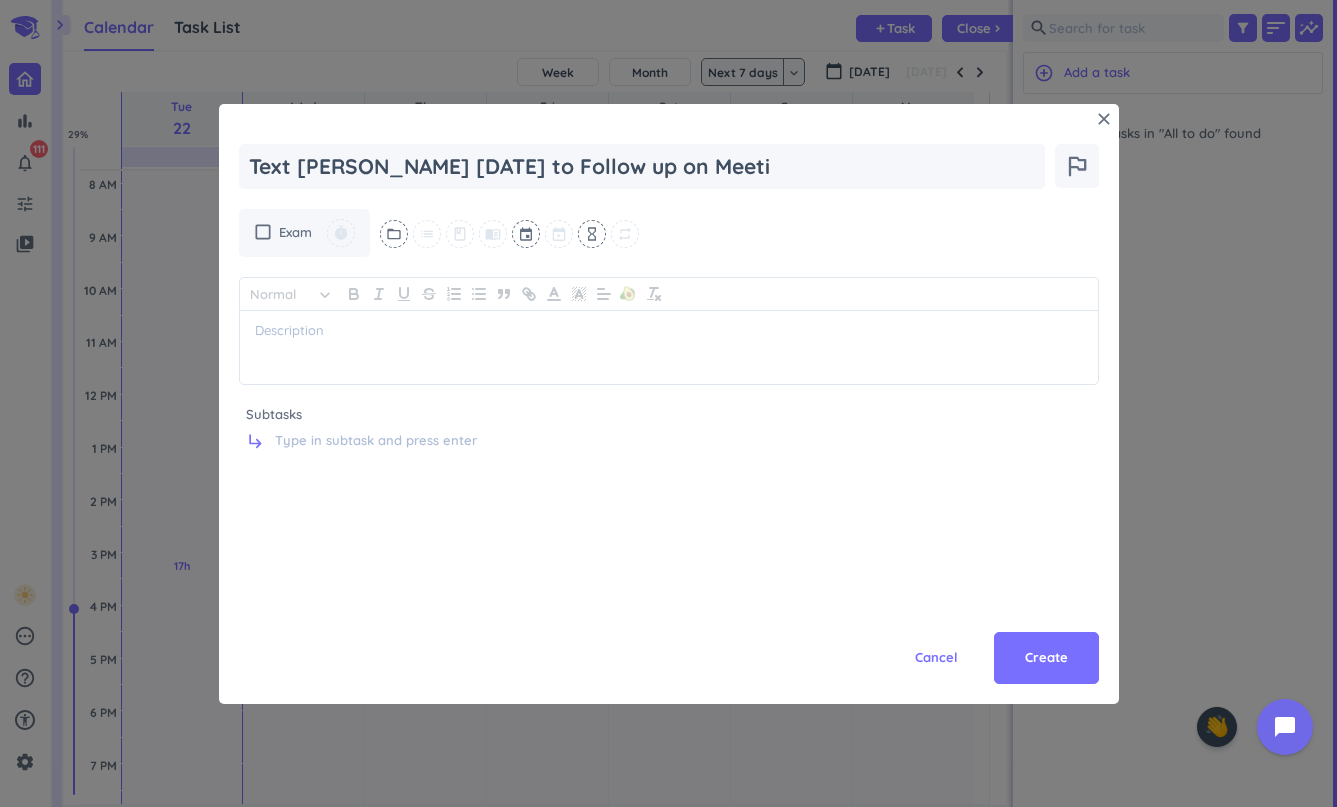 type on "x" 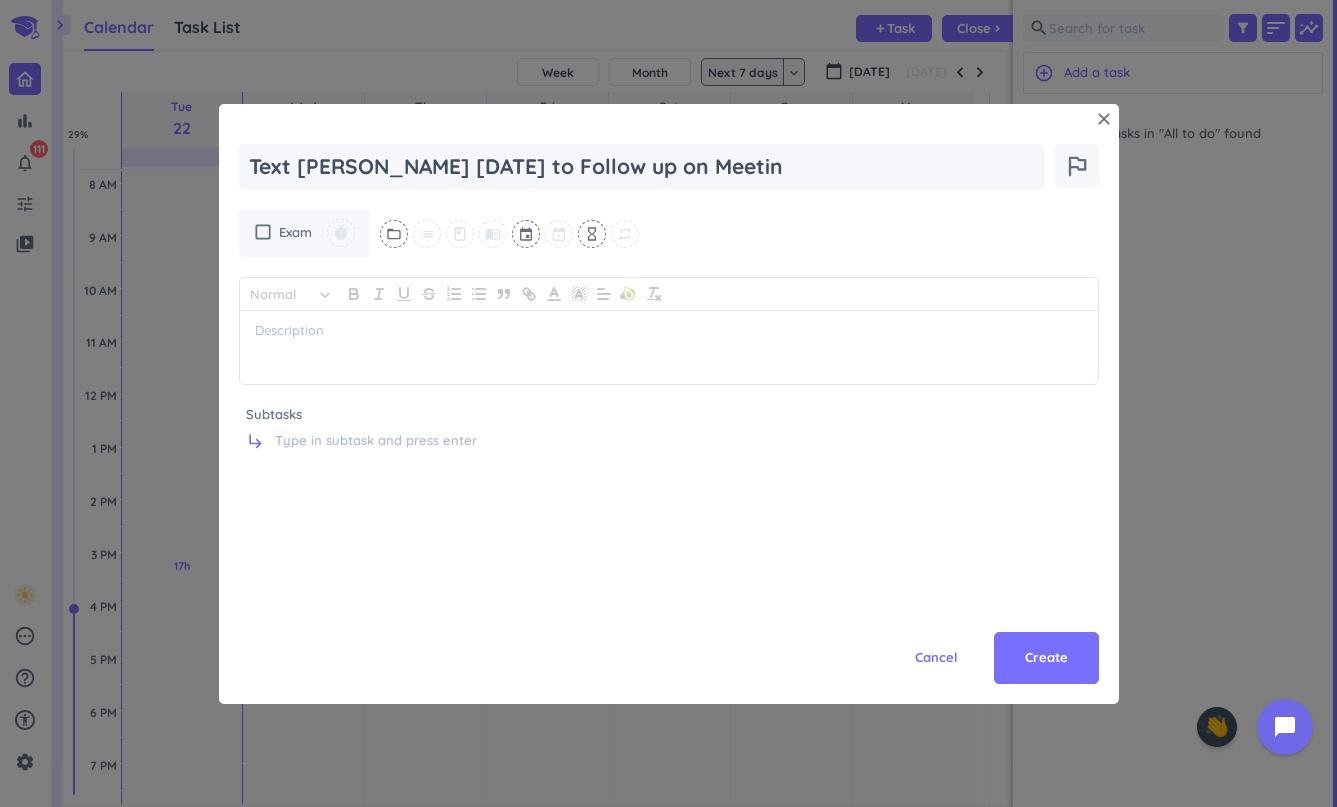 type on "x" 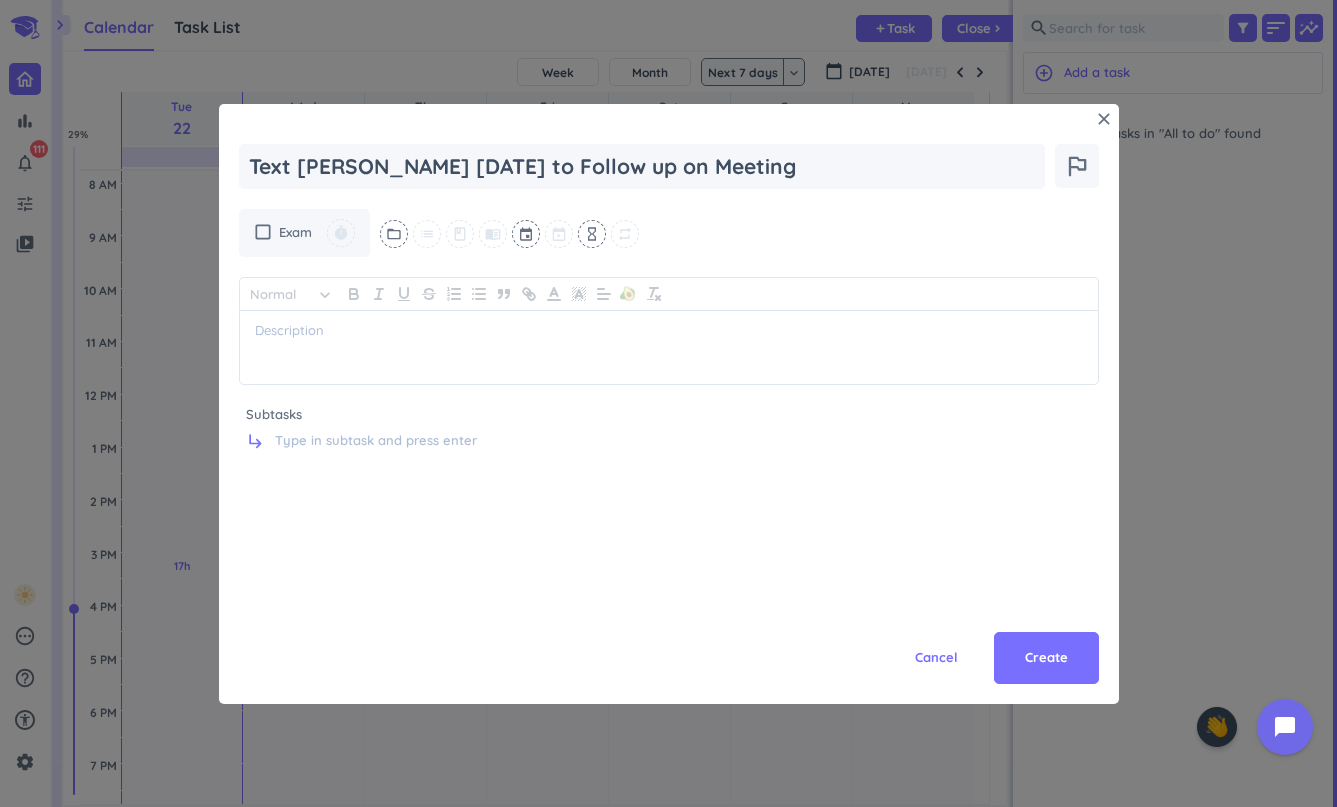 type on "x" 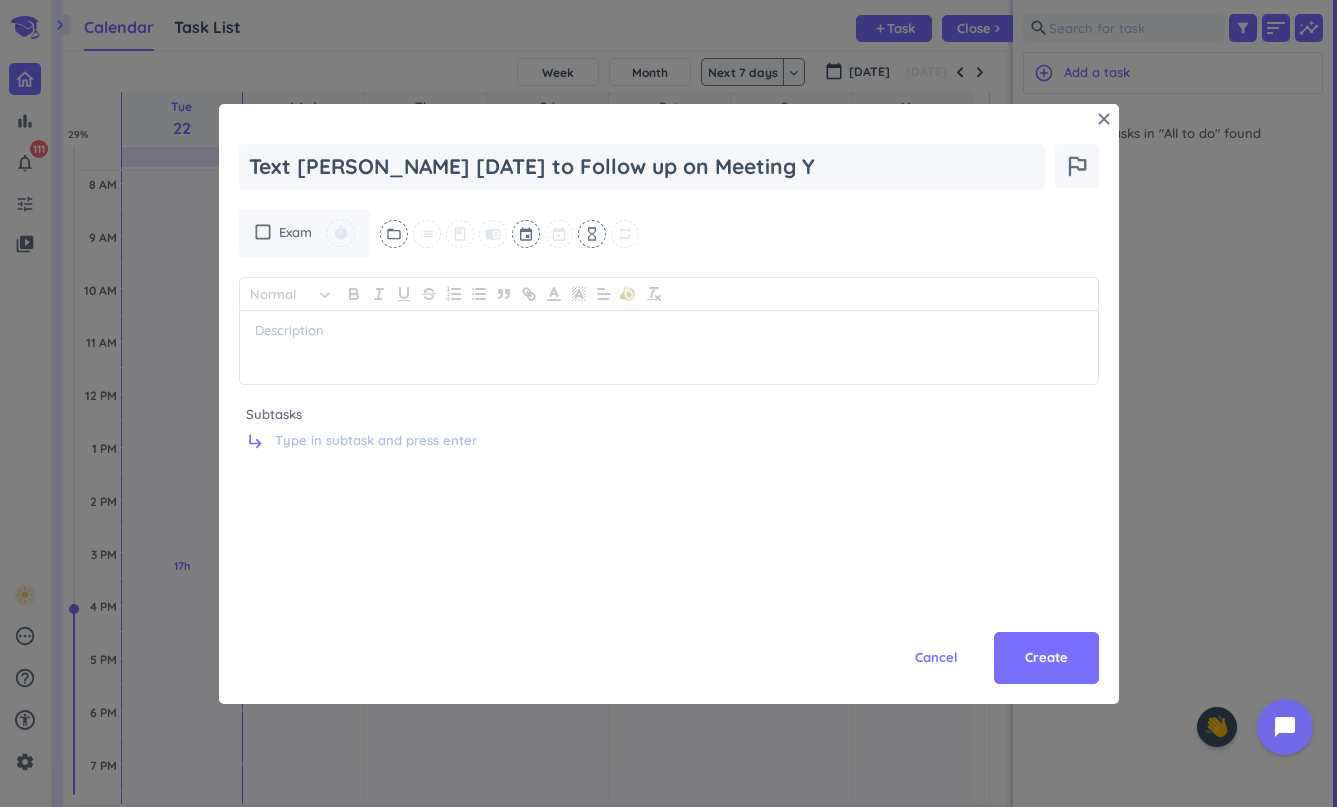 type on "x" 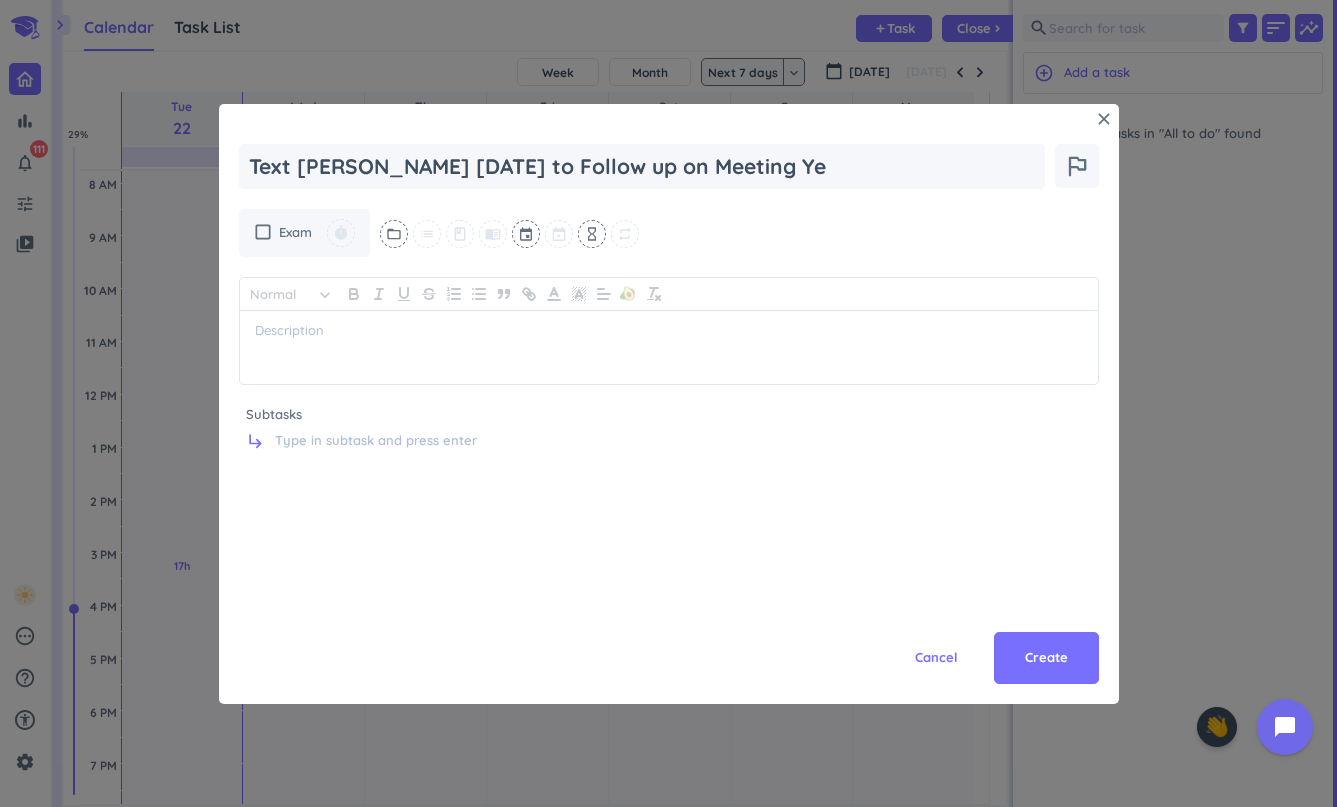 type on "x" 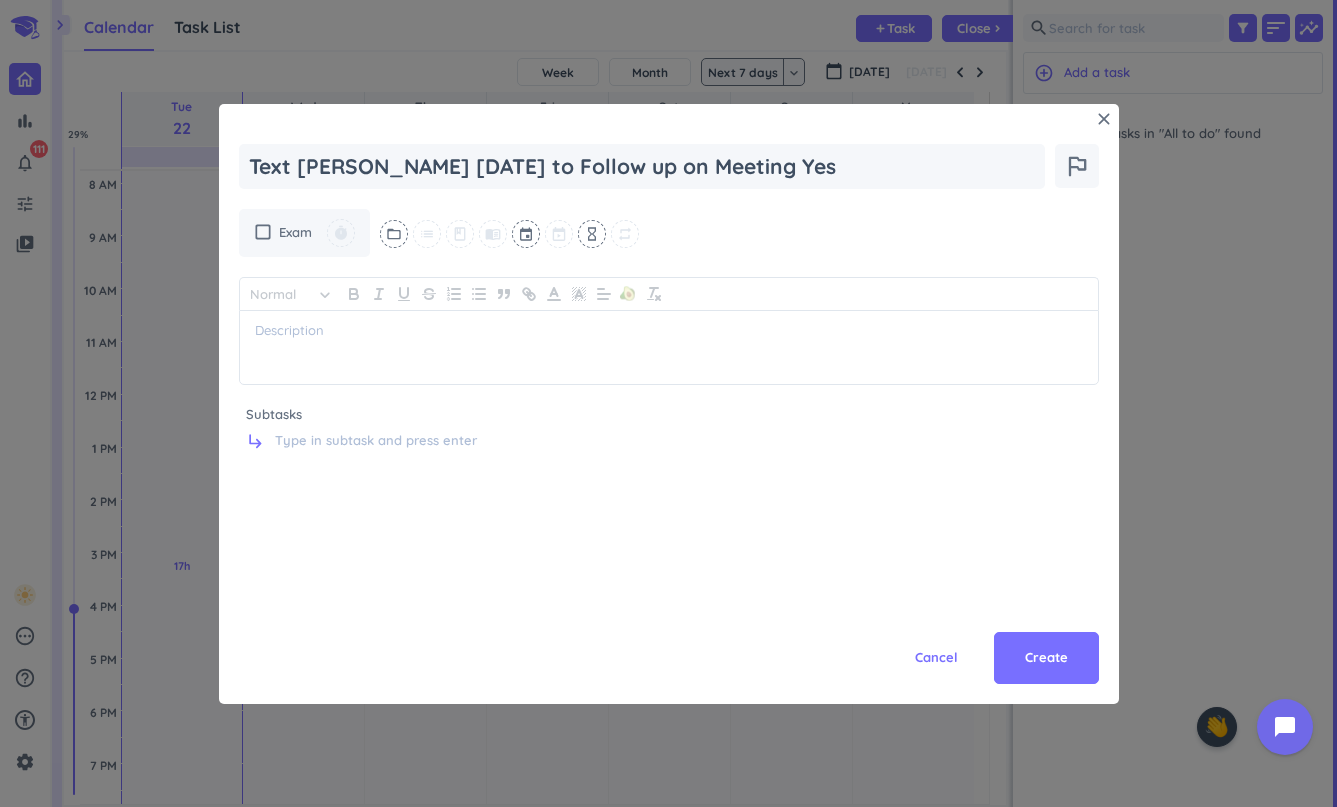 type on "x" 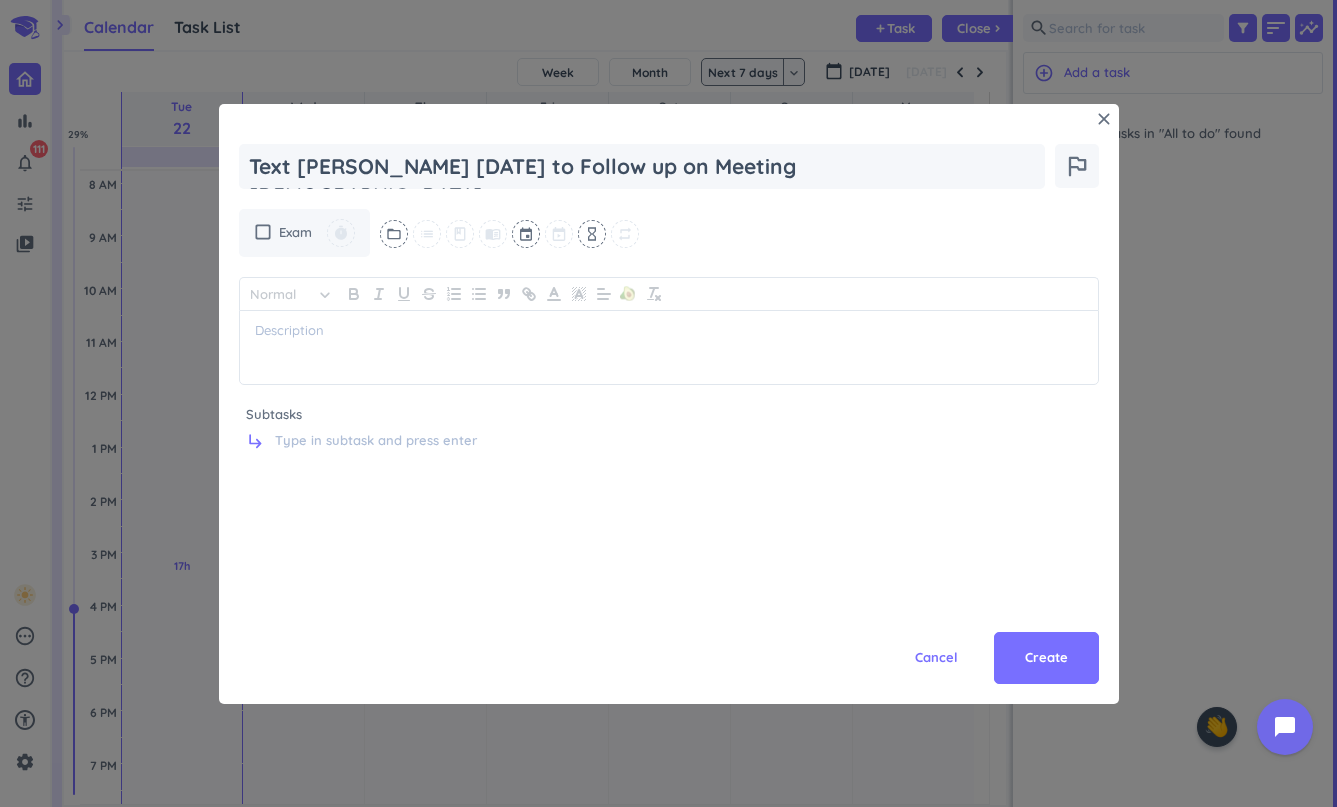 type on "x" 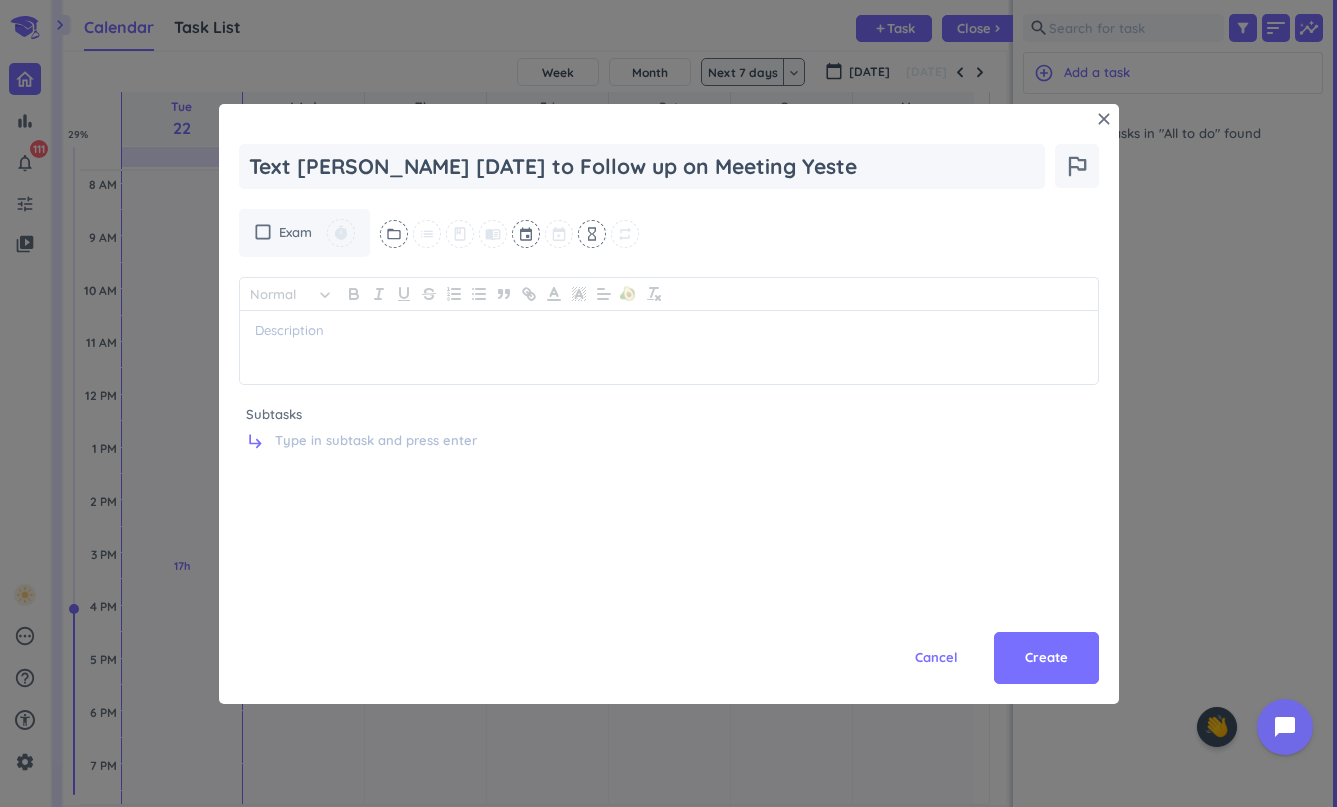 type on "x" 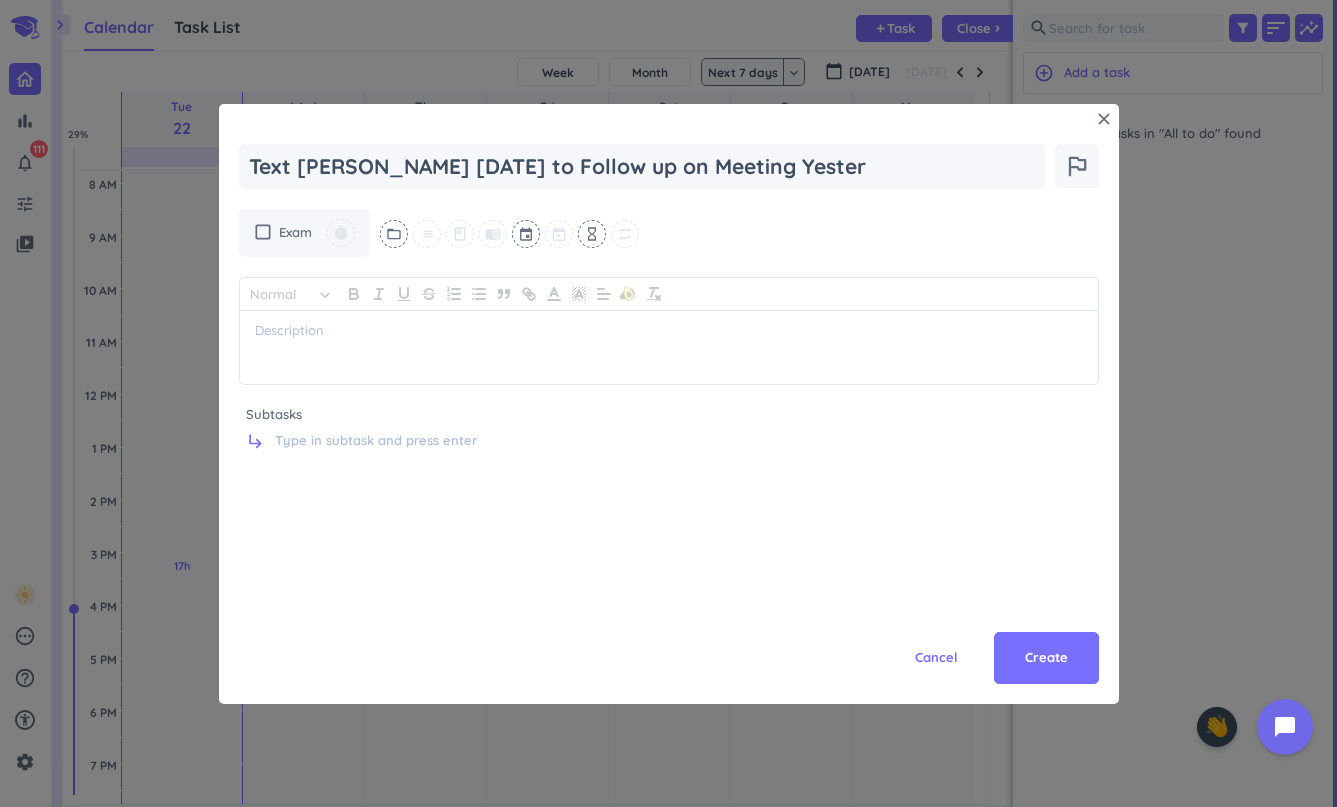 type on "x" 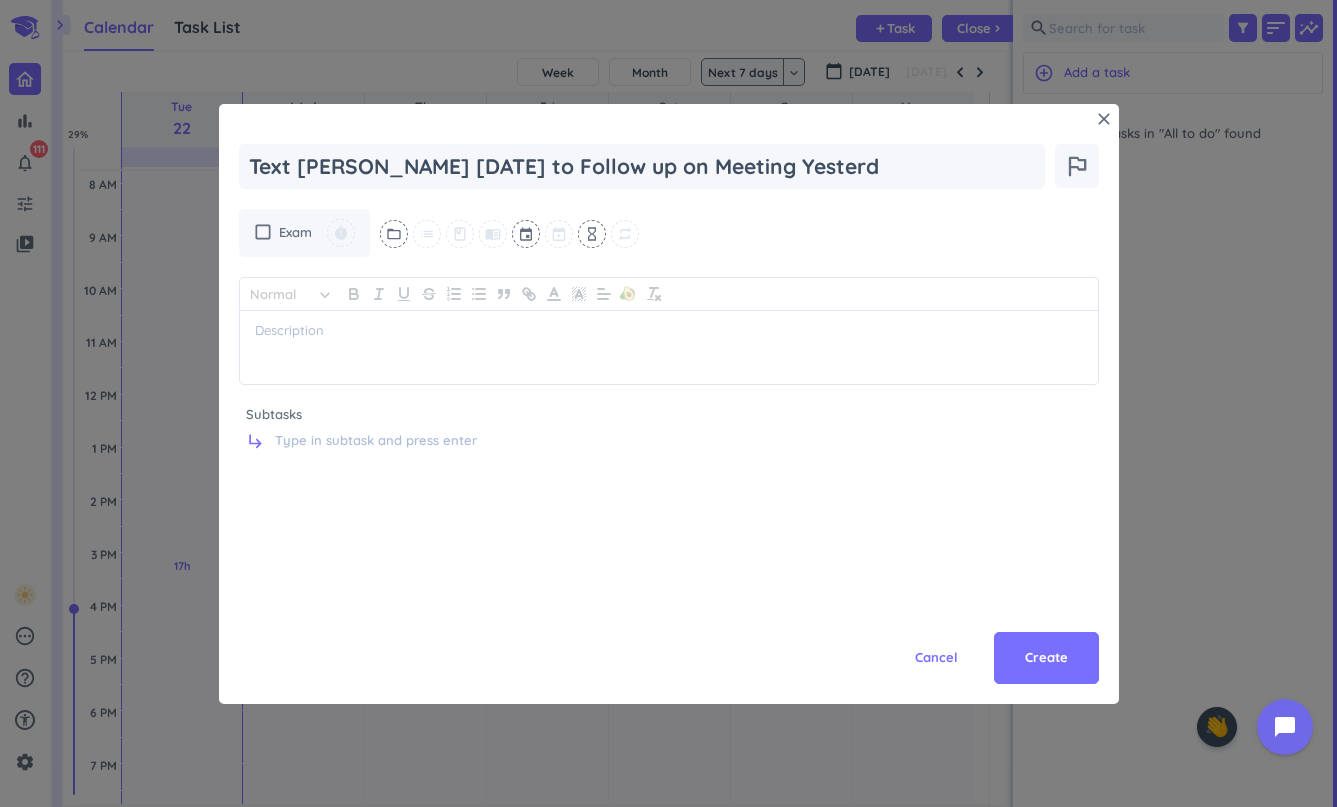 type on "x" 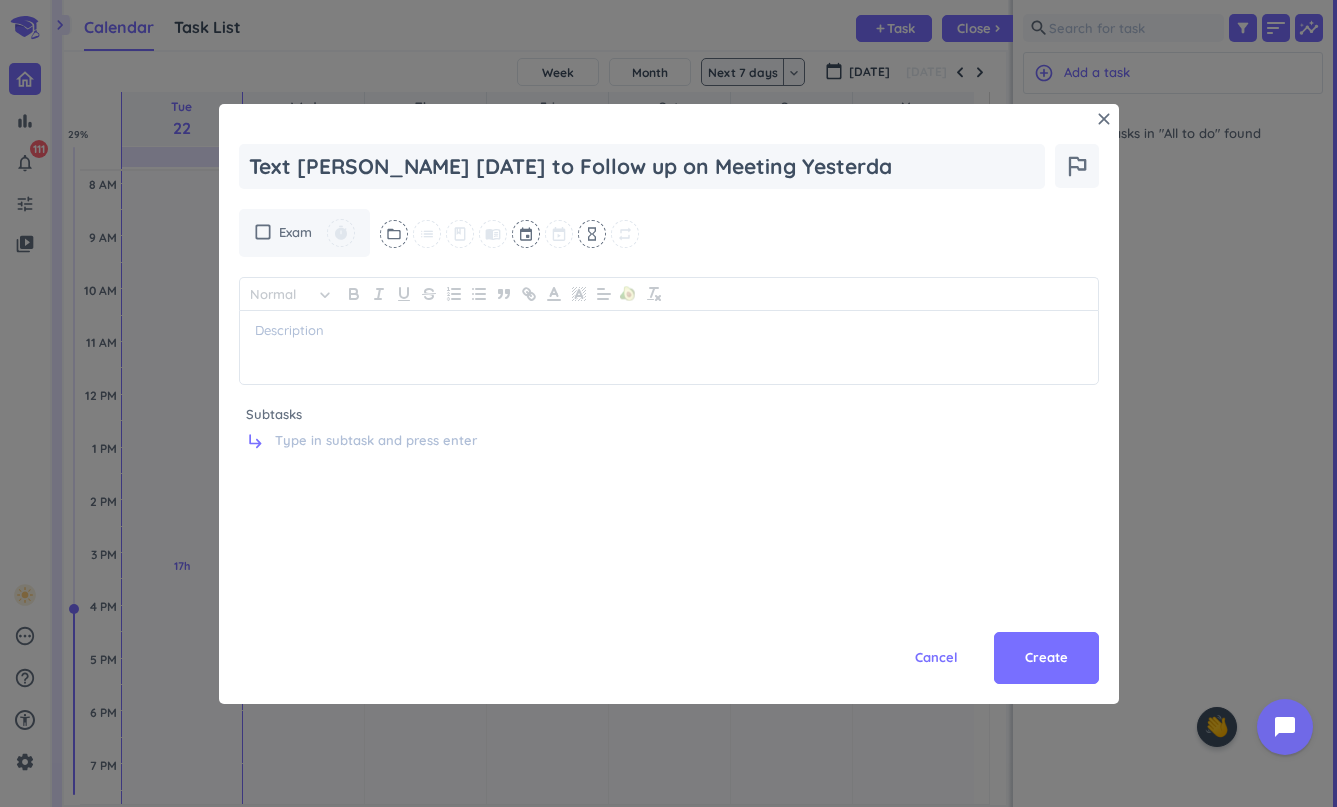 type on "x" 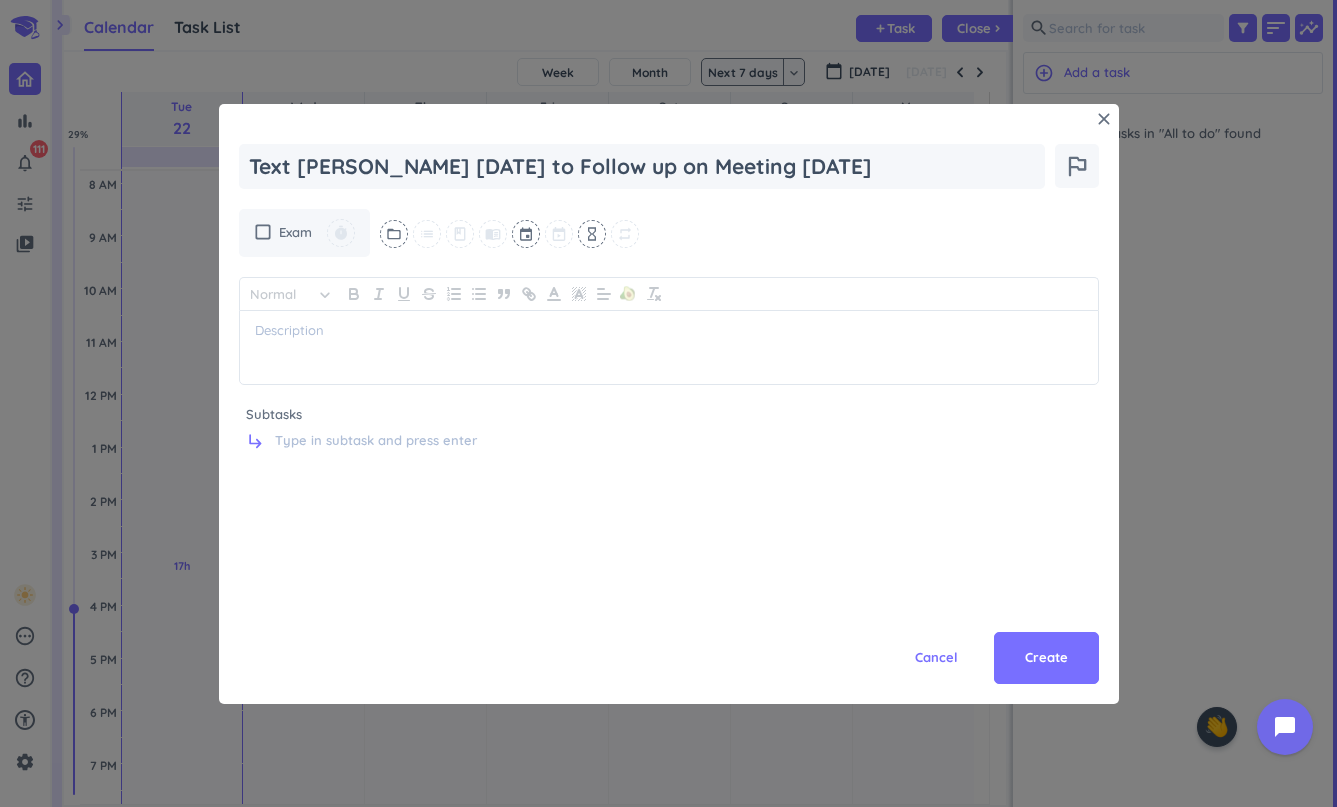 type on "x" 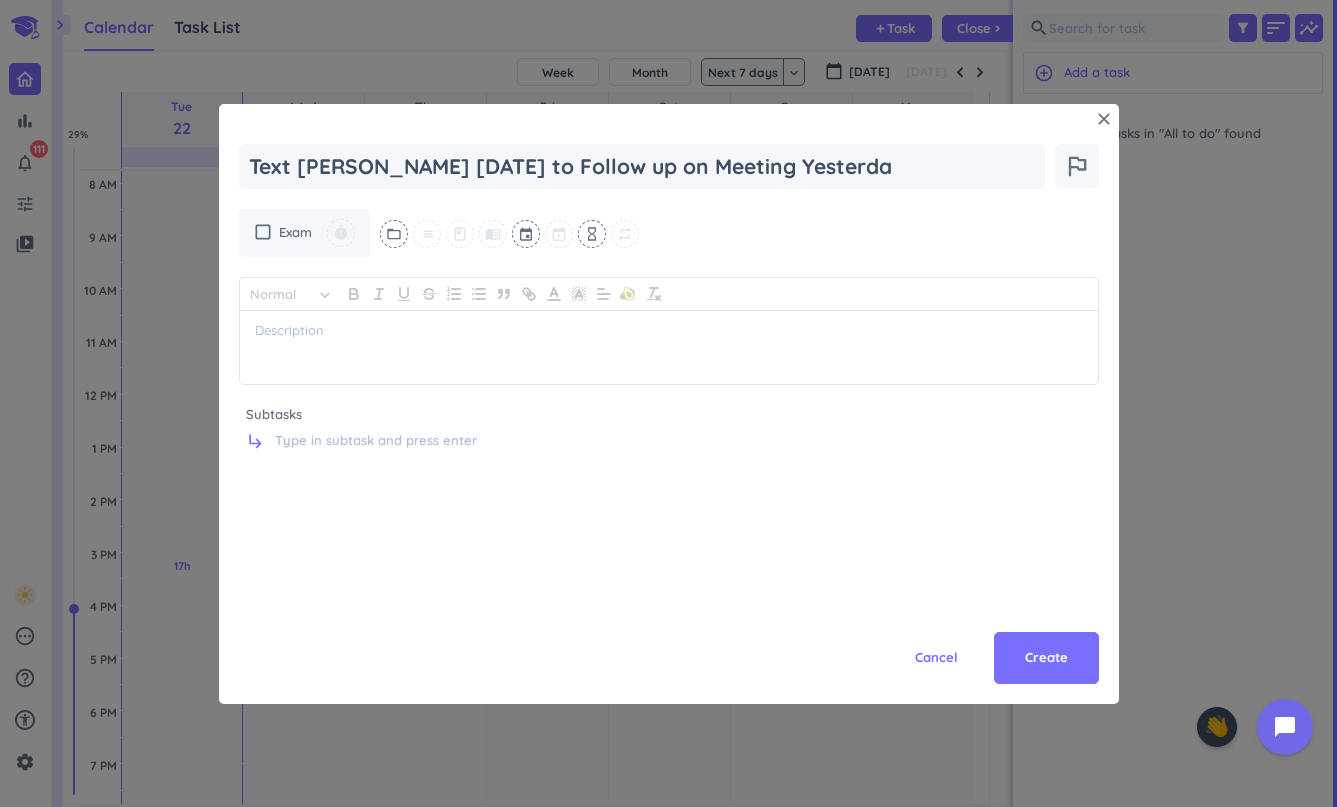 type on "x" 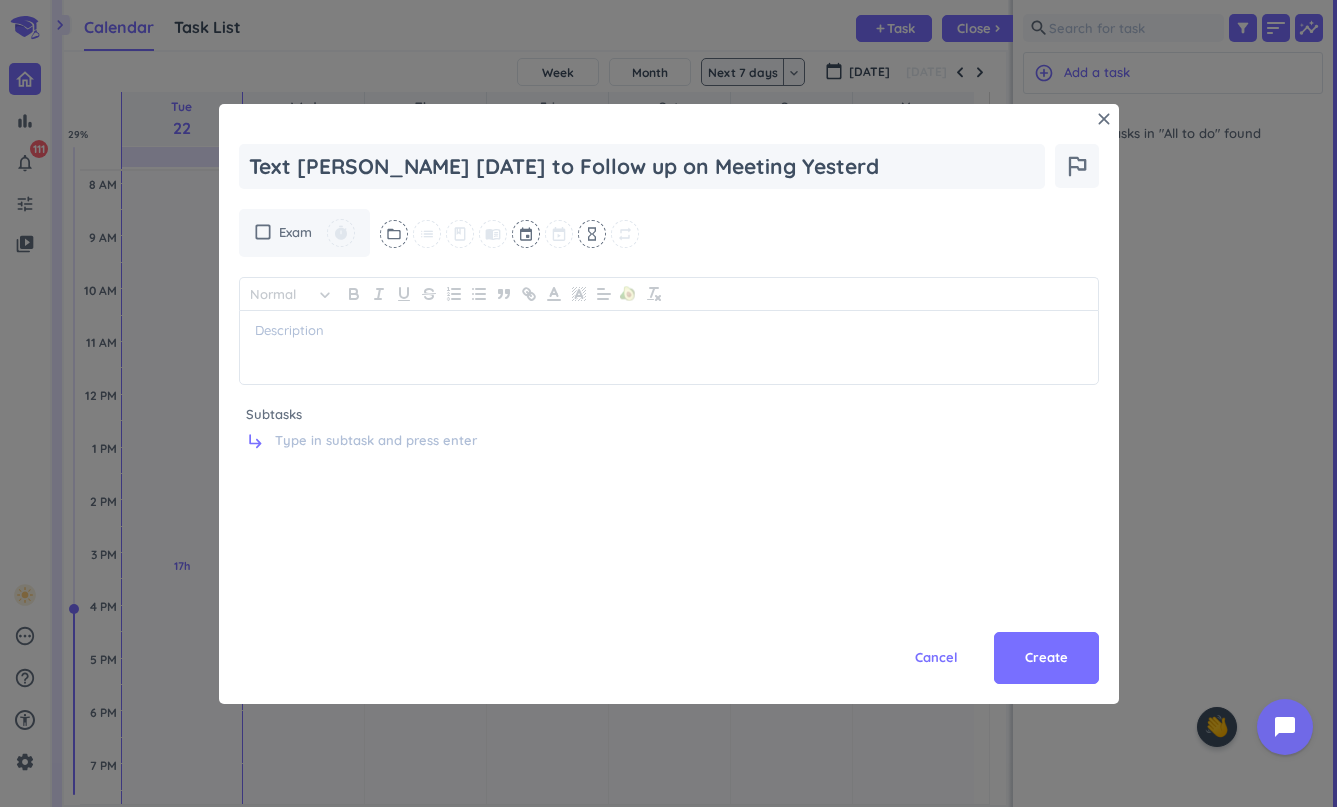 type on "x" 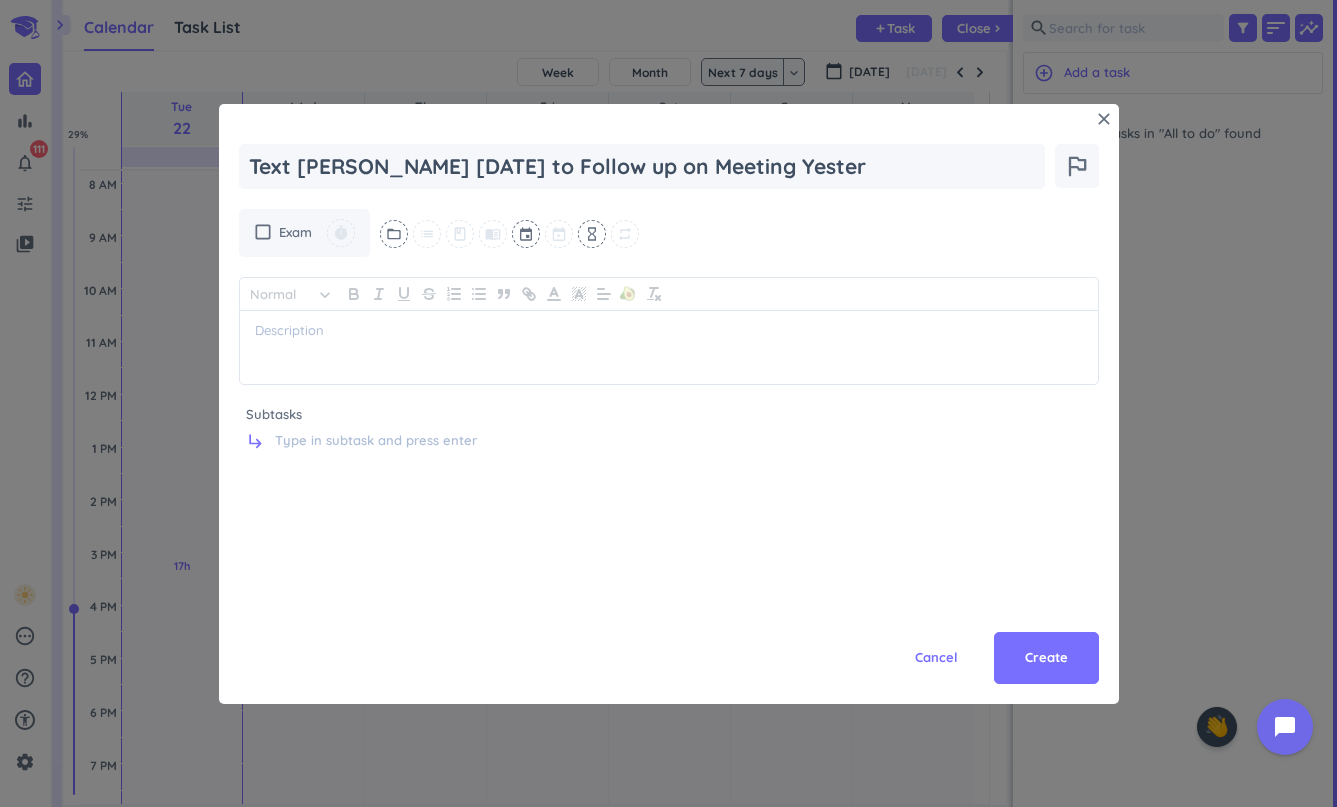type on "x" 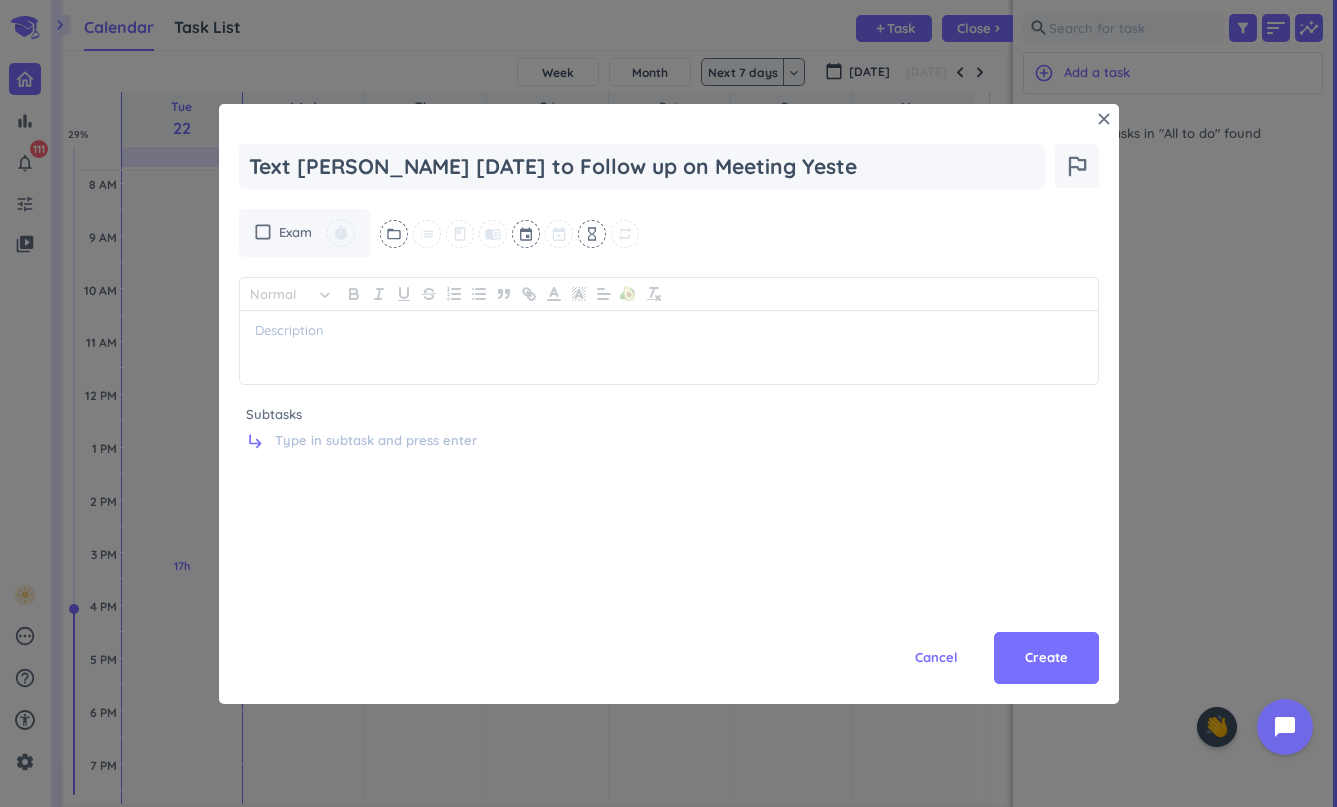 type on "x" 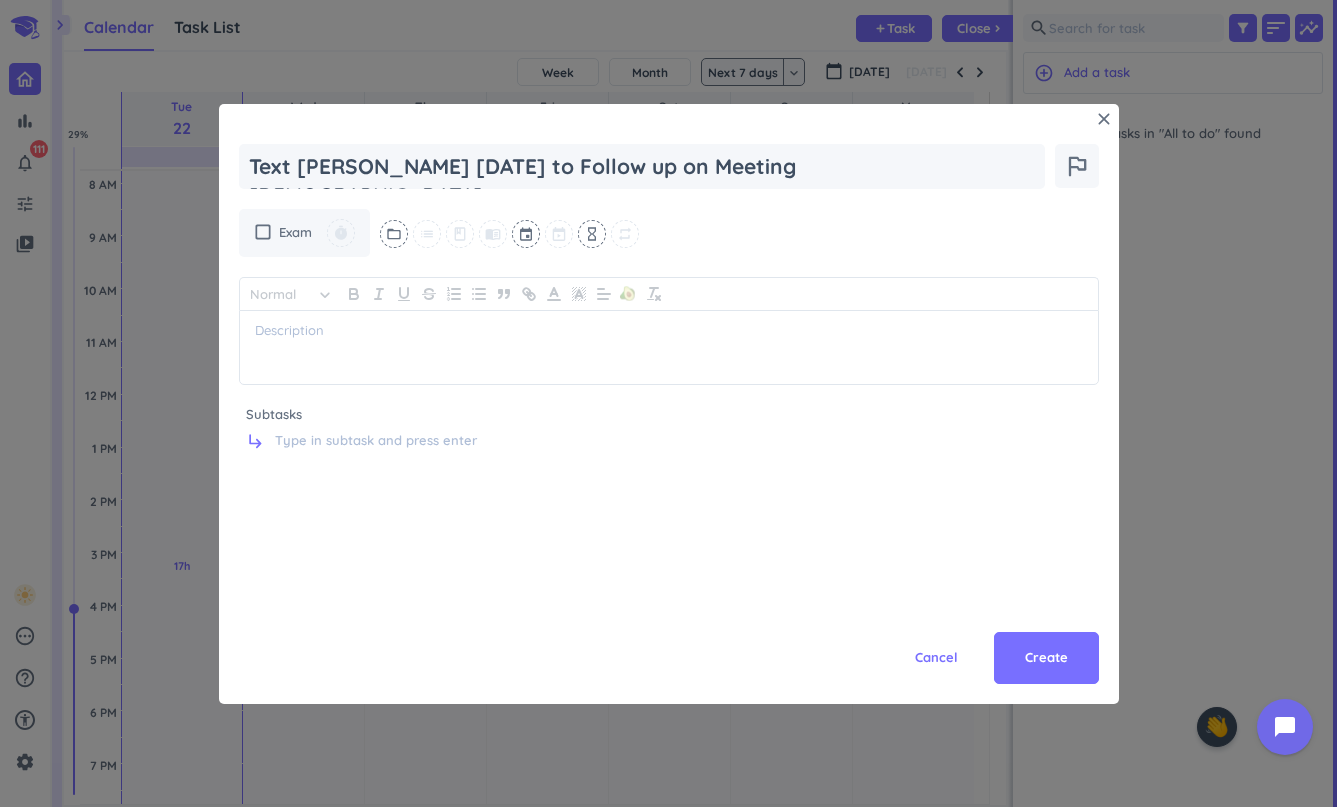type on "x" 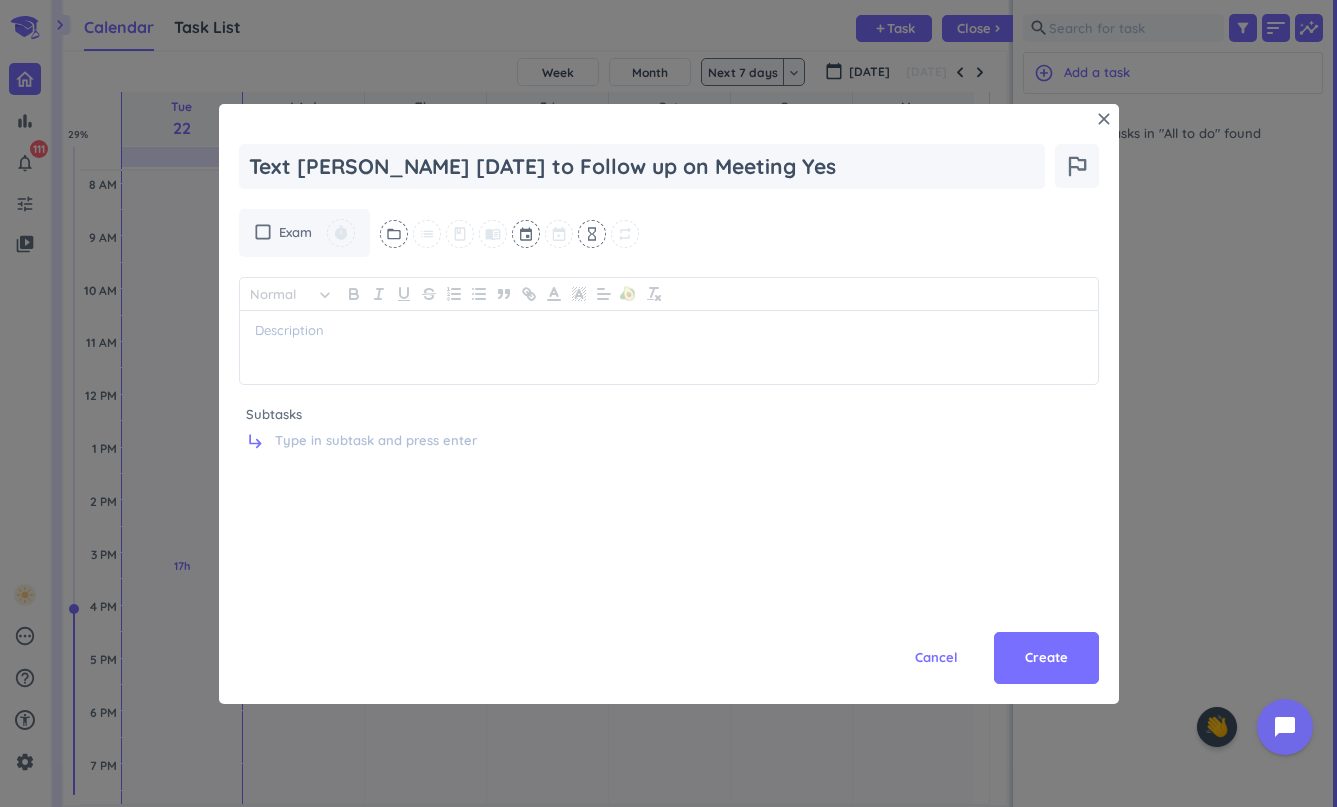 type on "x" 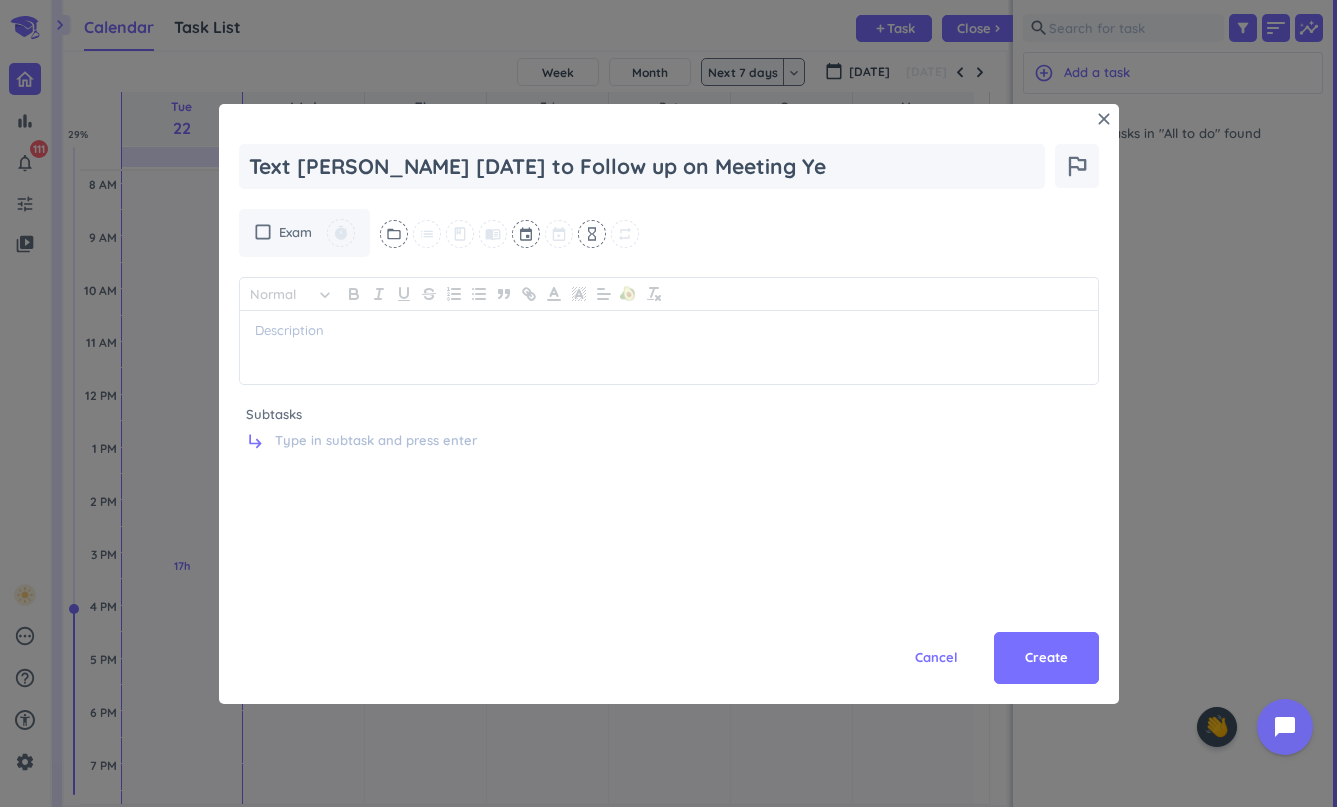 type on "x" 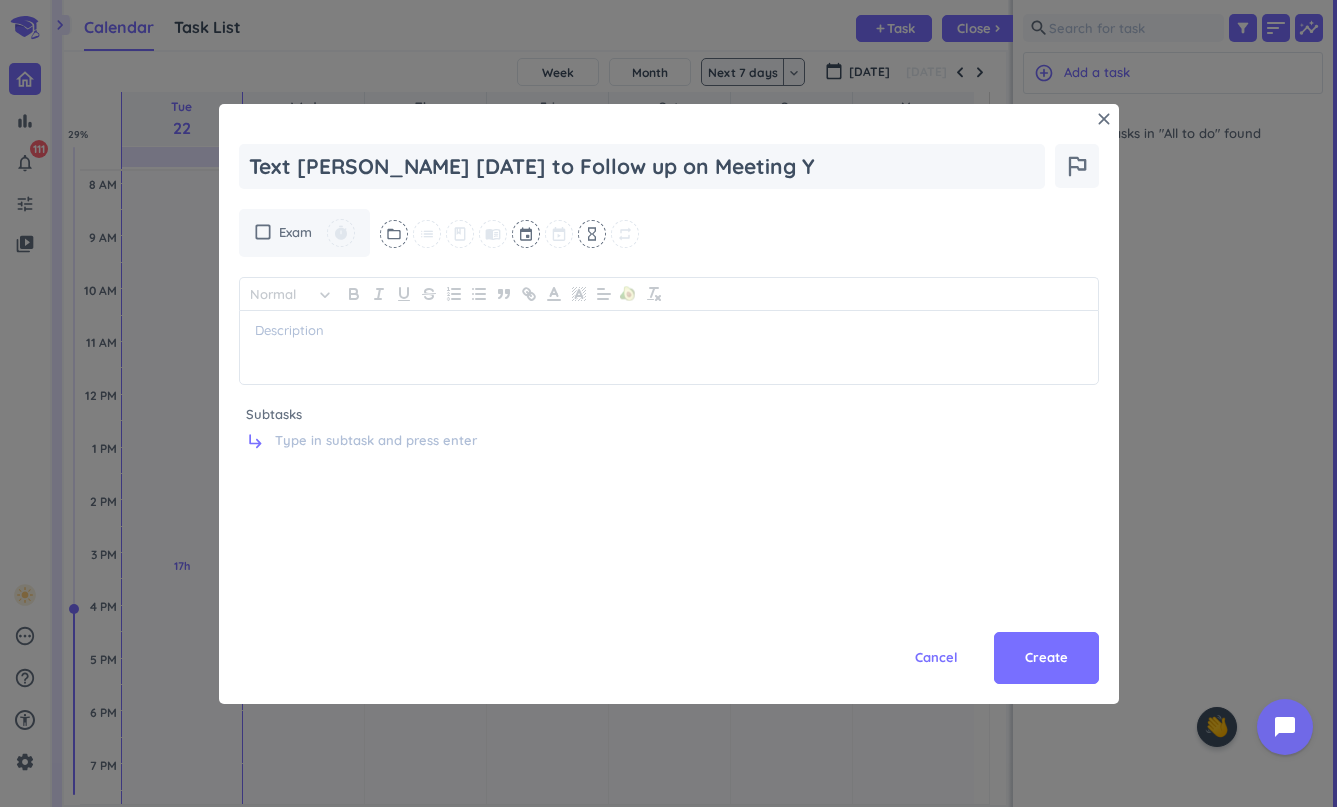 type on "x" 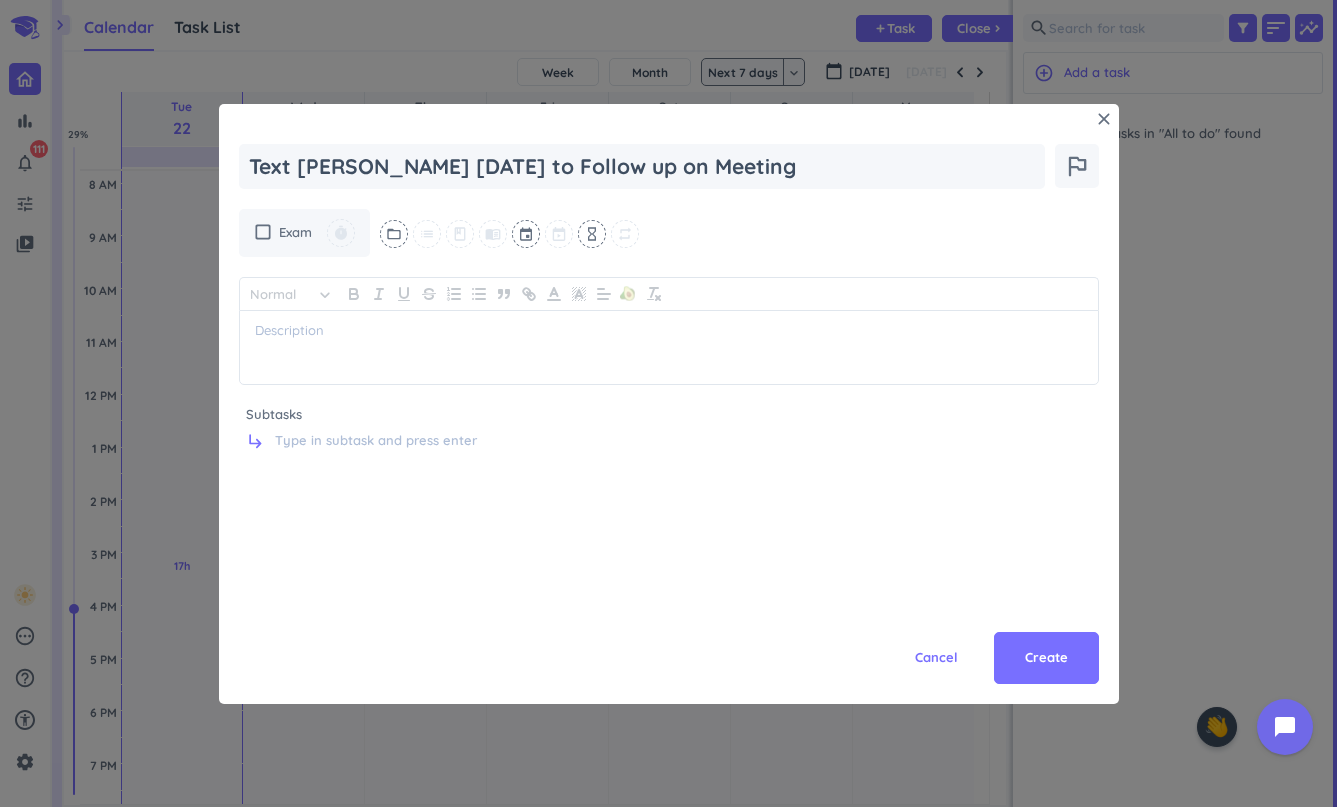 type on "x" 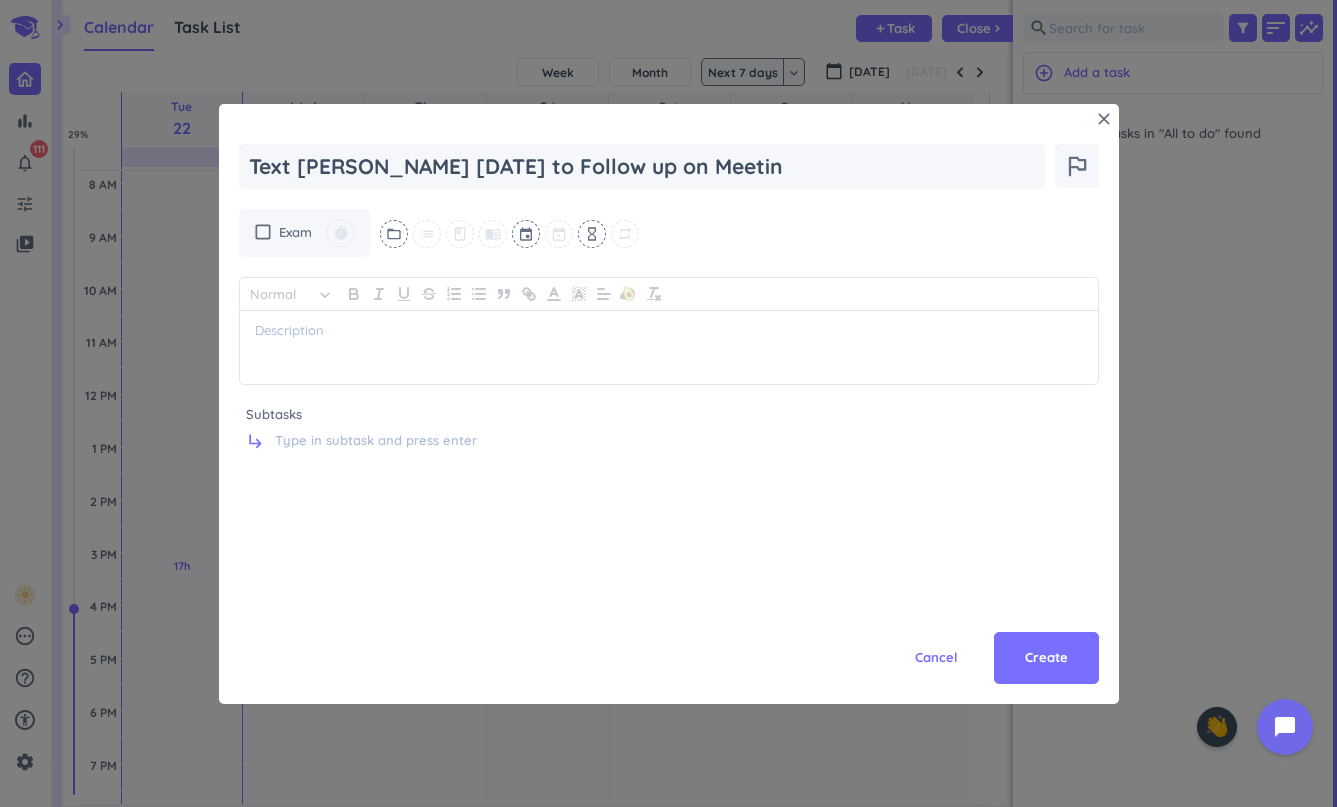 type on "x" 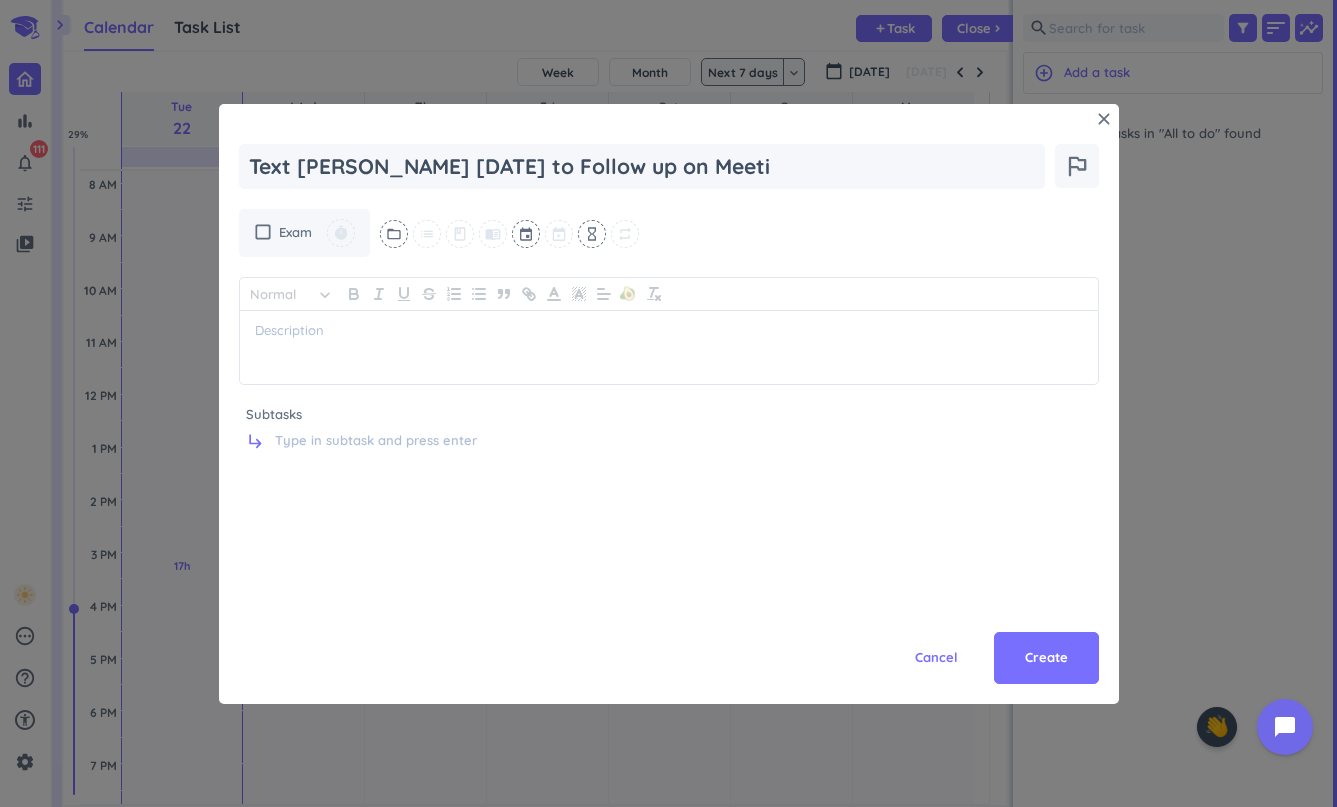 type on "x" 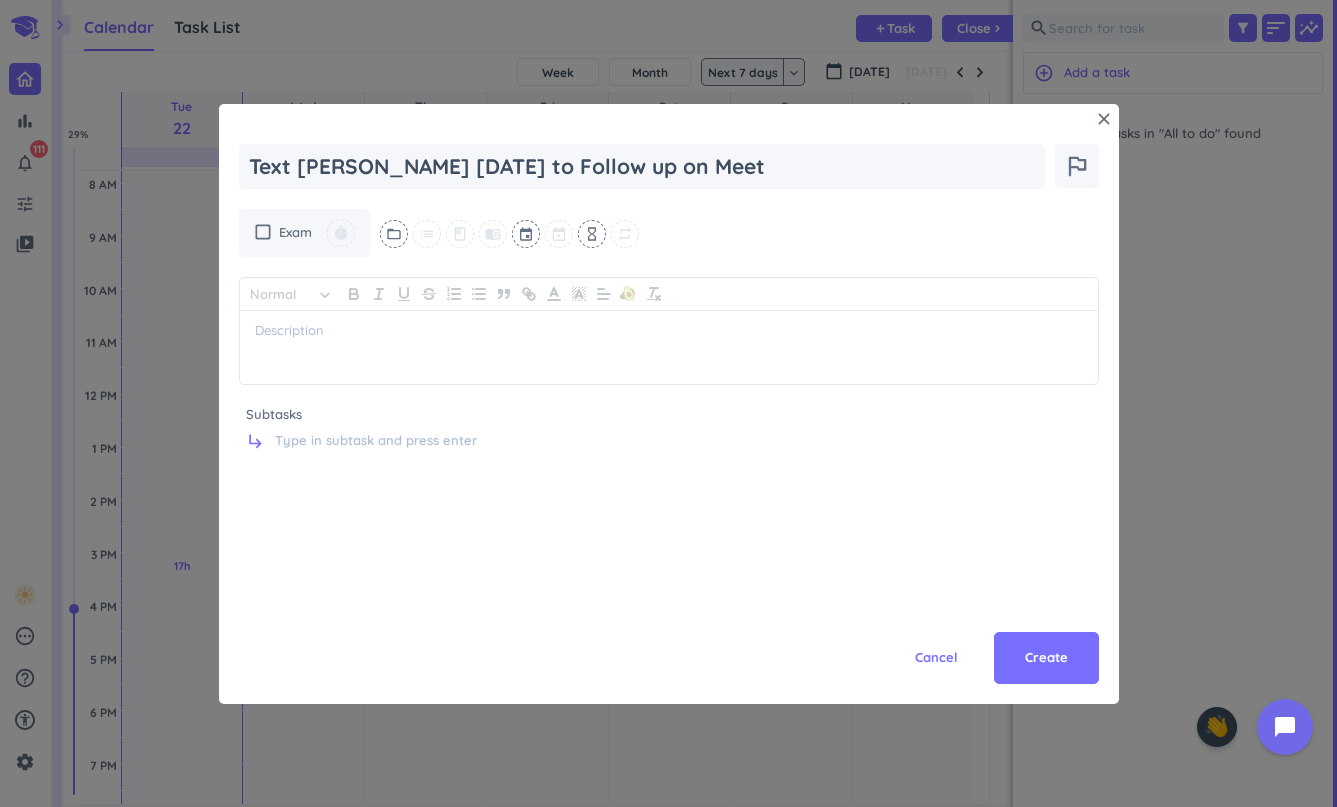 type on "x" 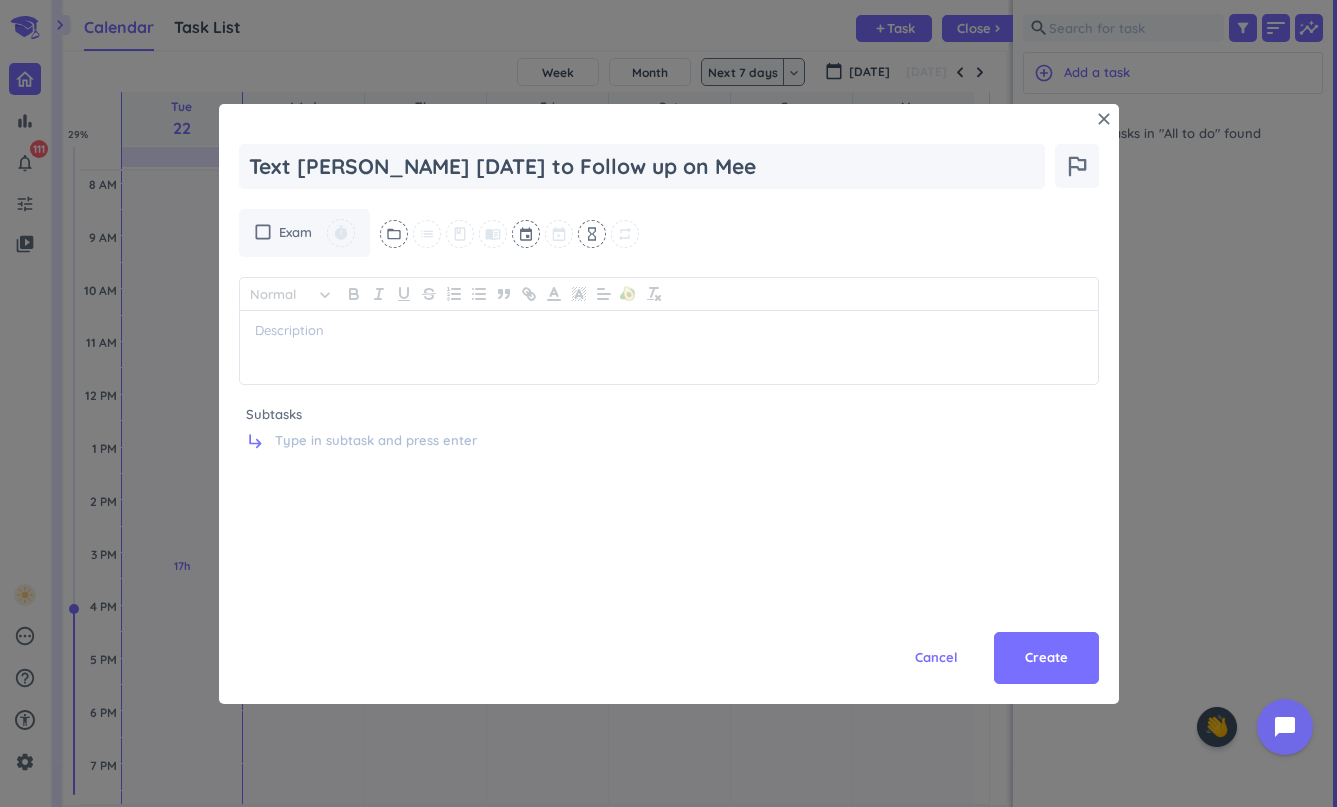 type on "x" 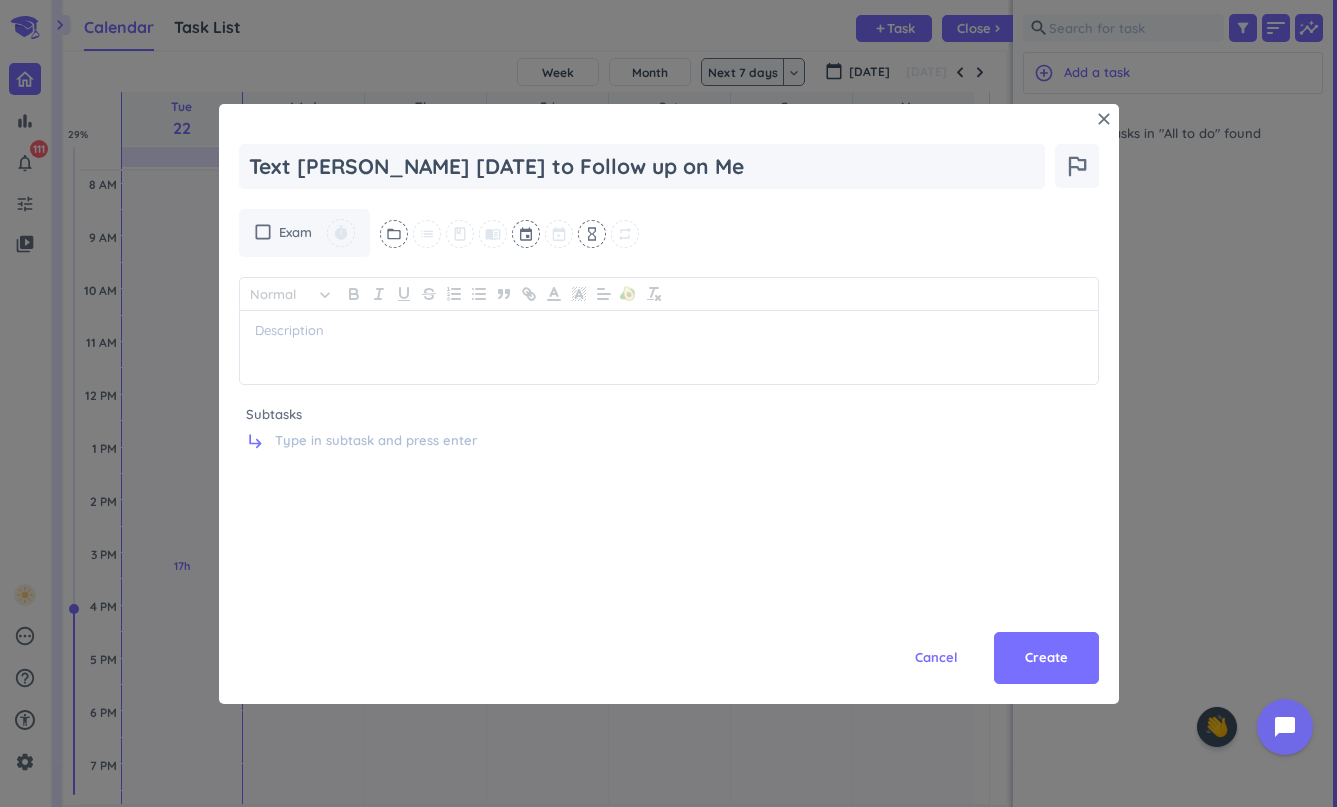 type on "x" 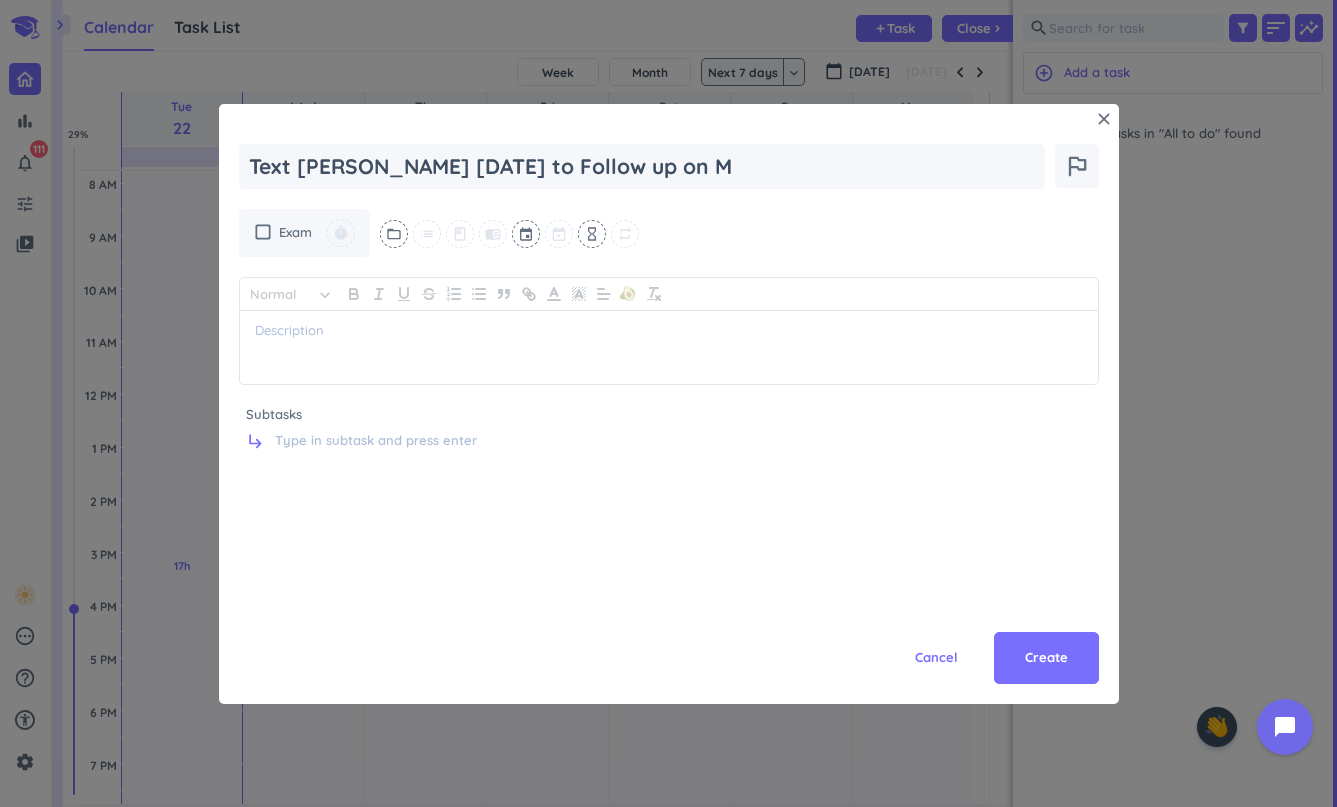 type on "x" 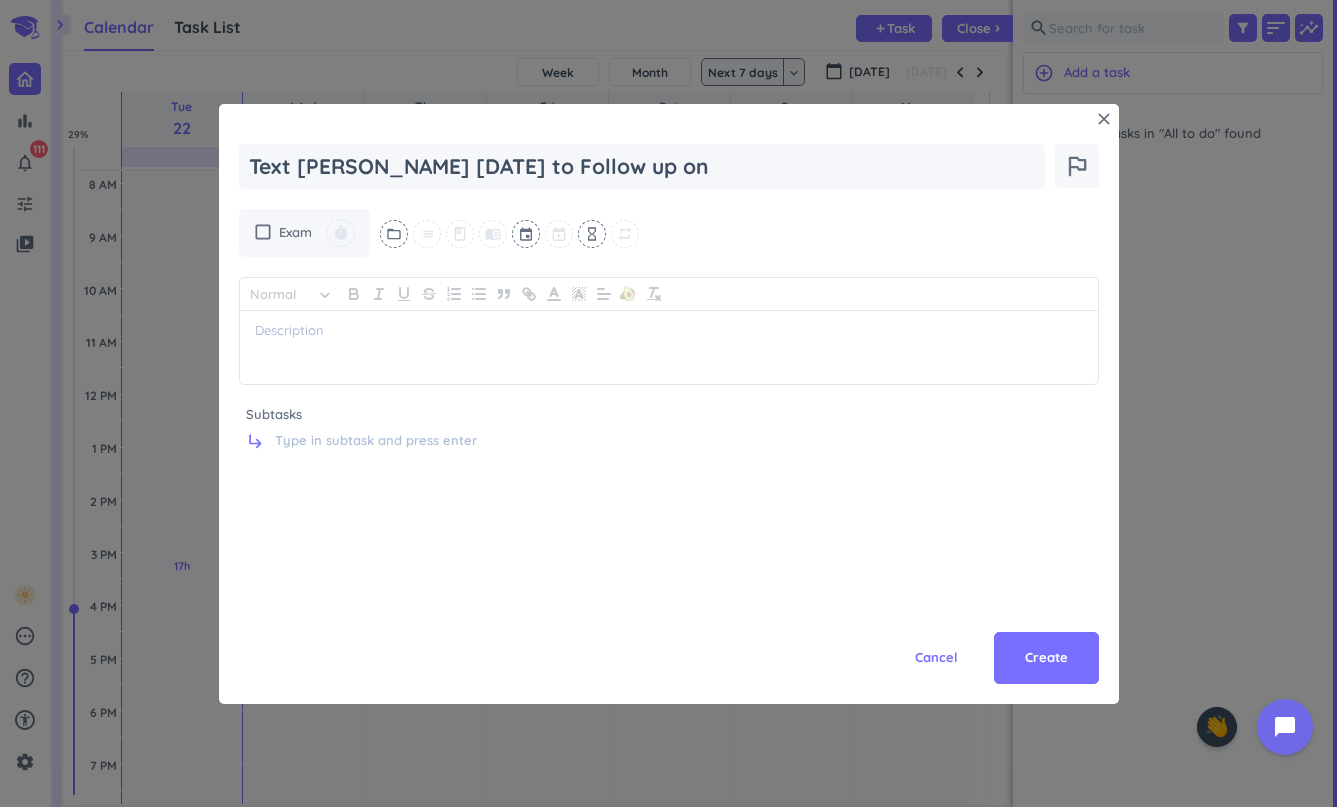 type on "x" 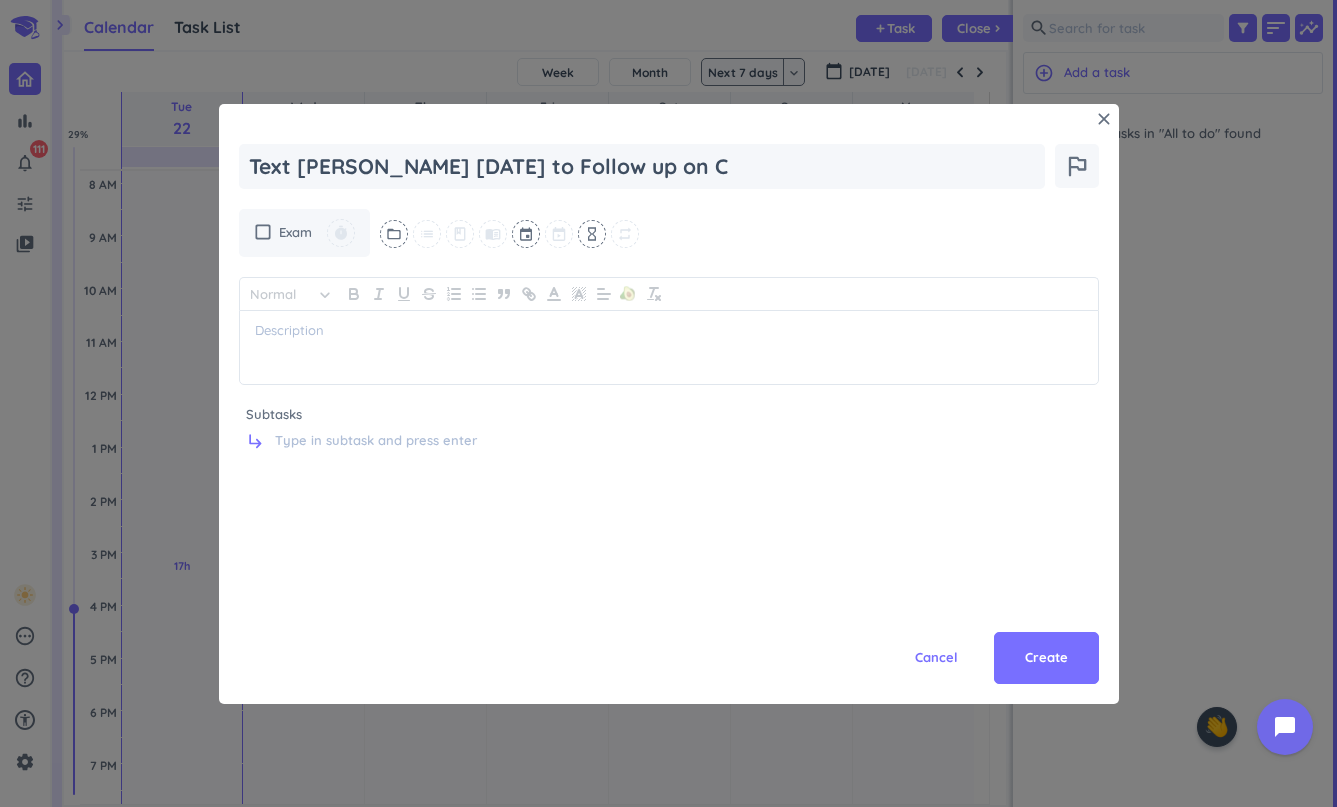 type on "x" 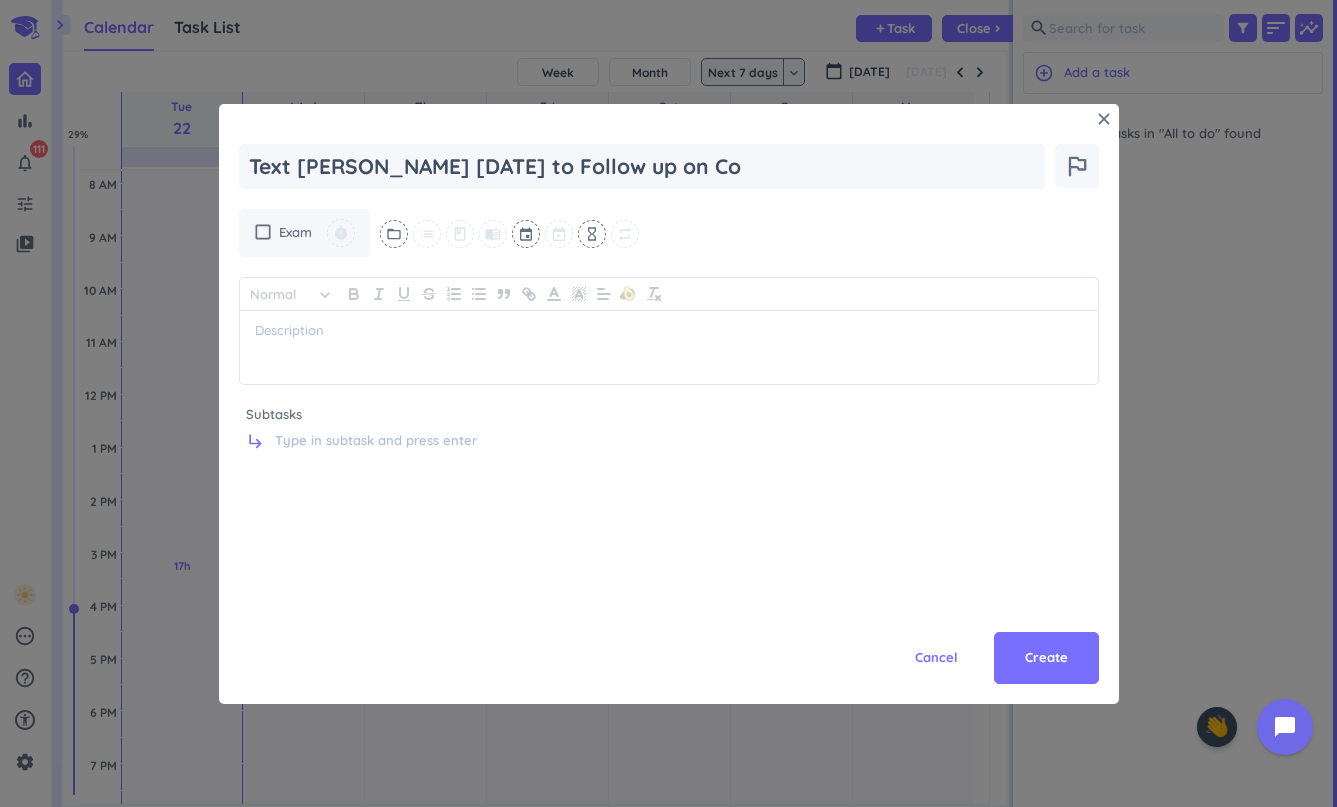 type on "x" 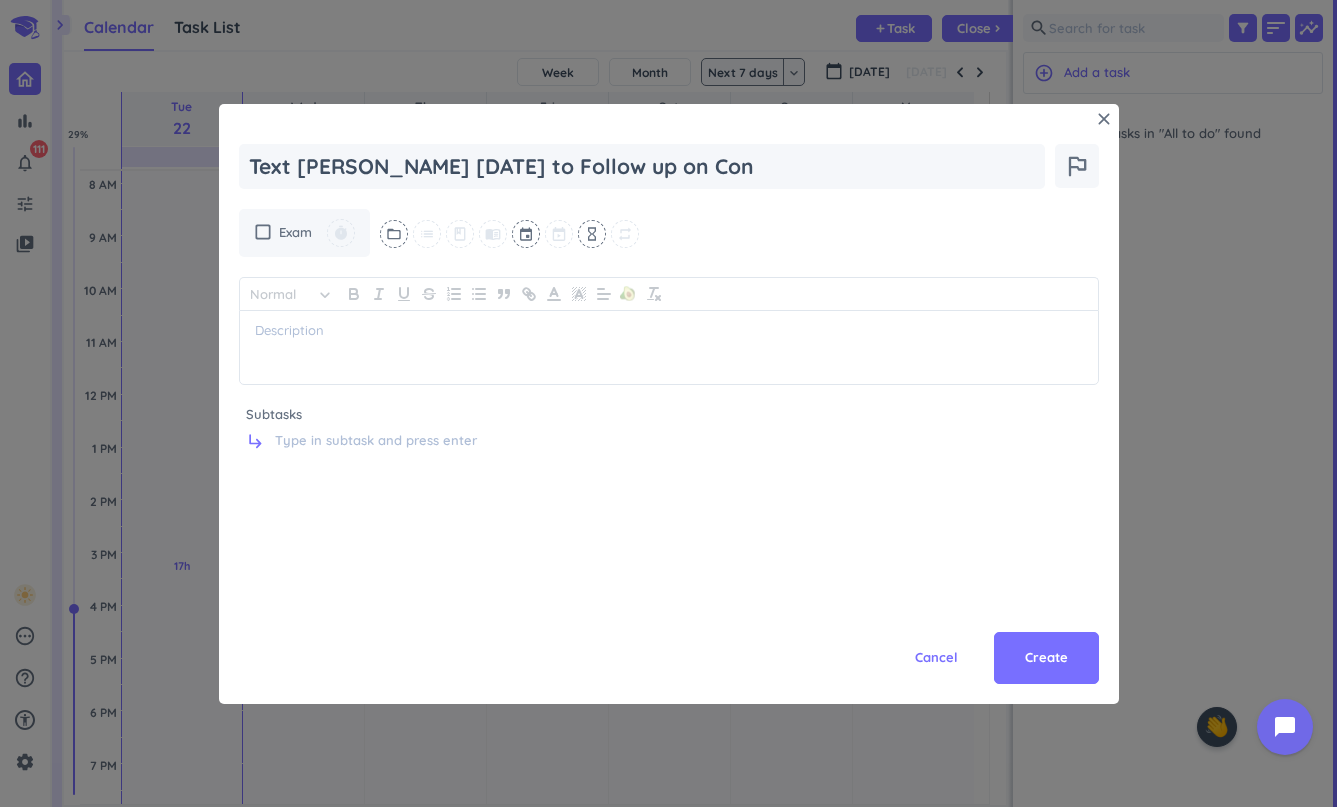type on "x" 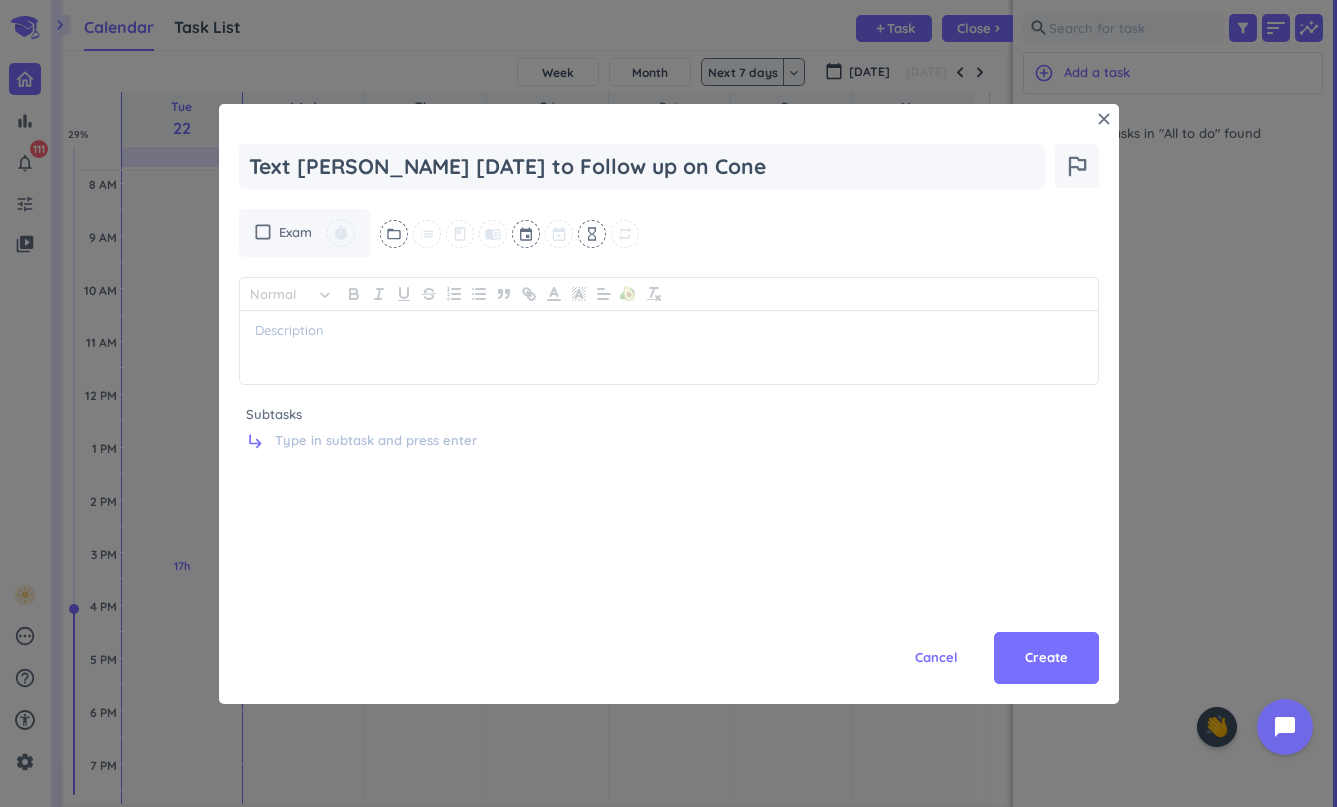 type on "x" 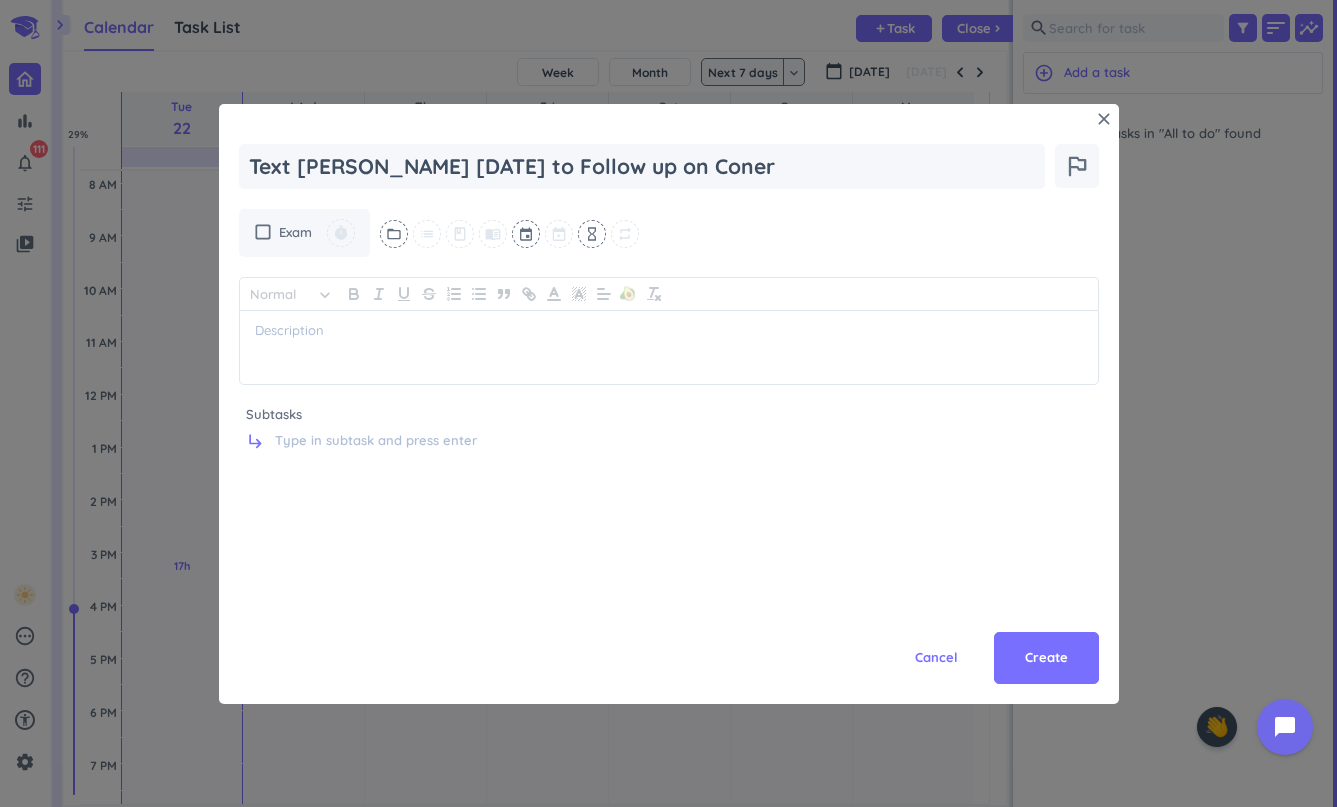 type on "x" 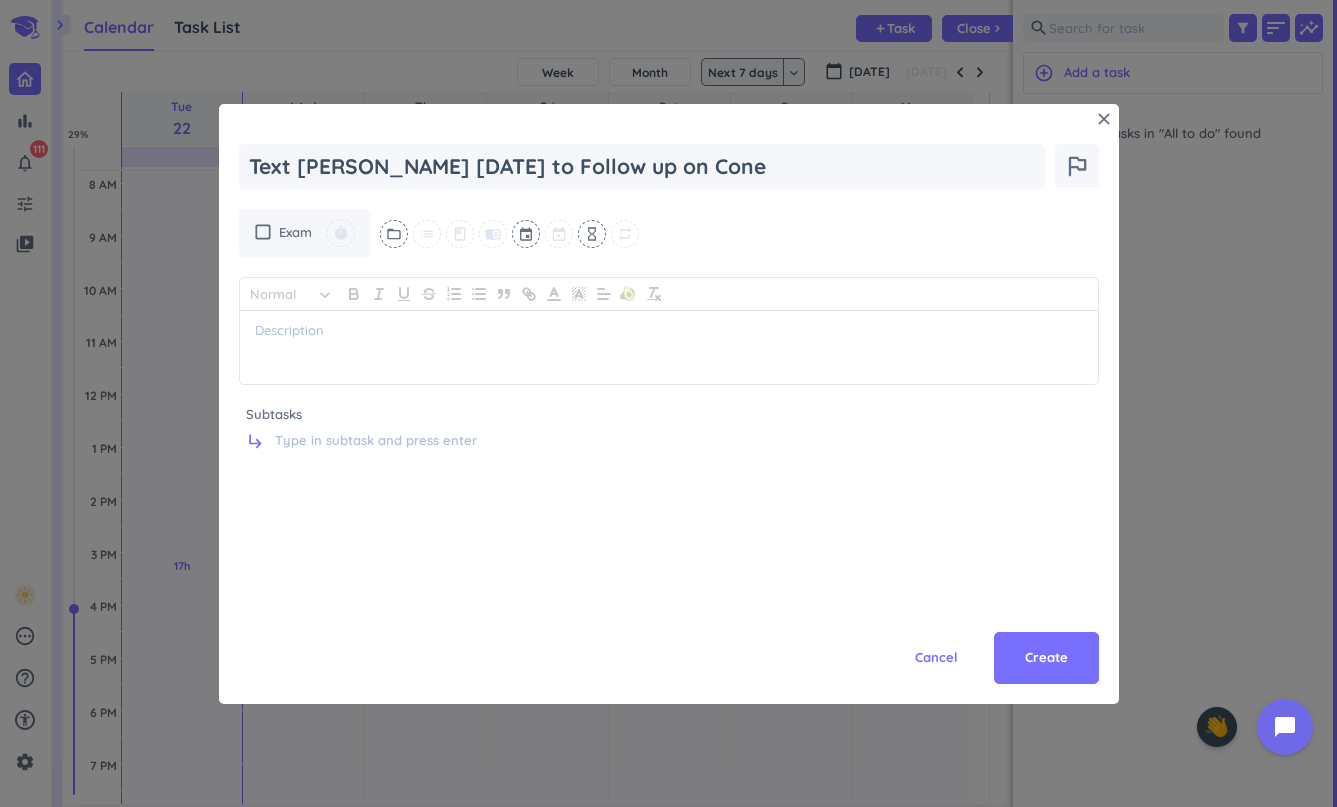 type on "x" 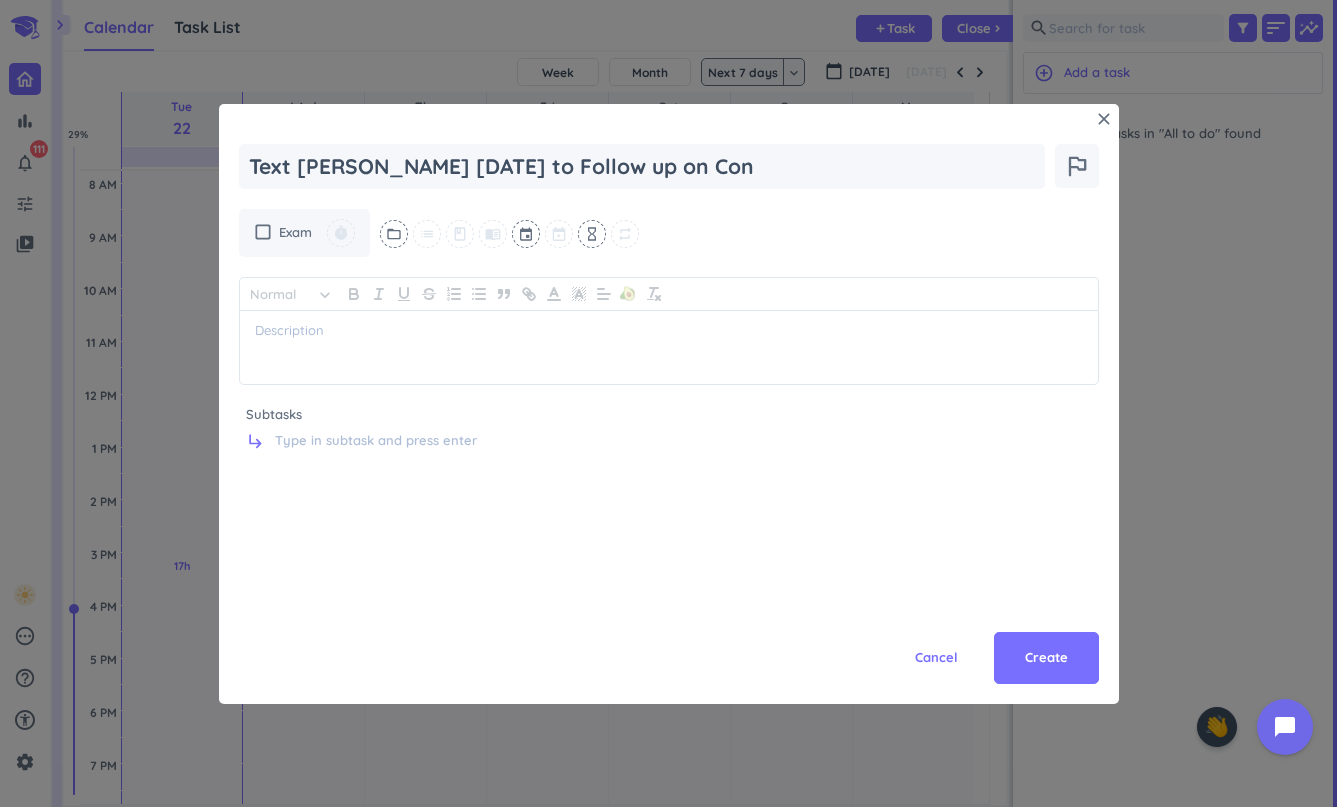 type on "x" 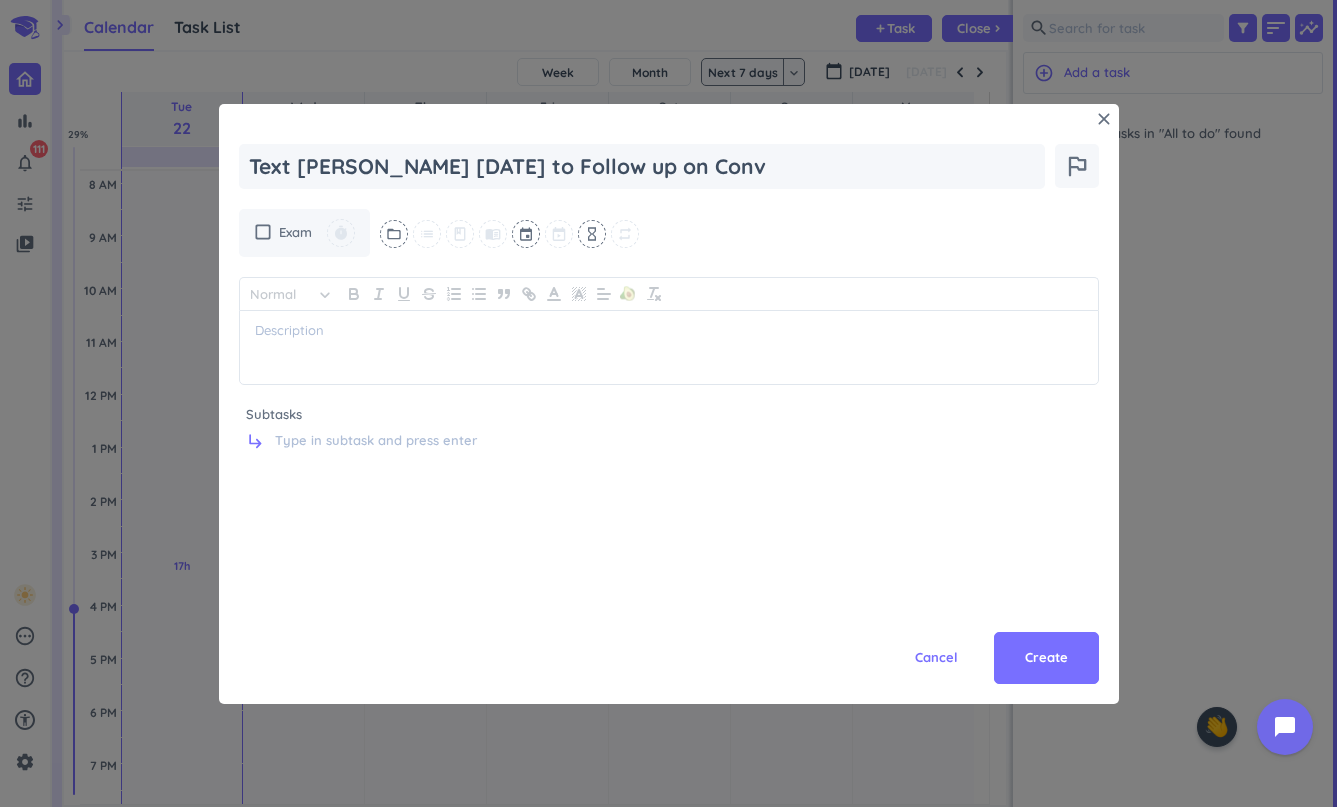 type on "x" 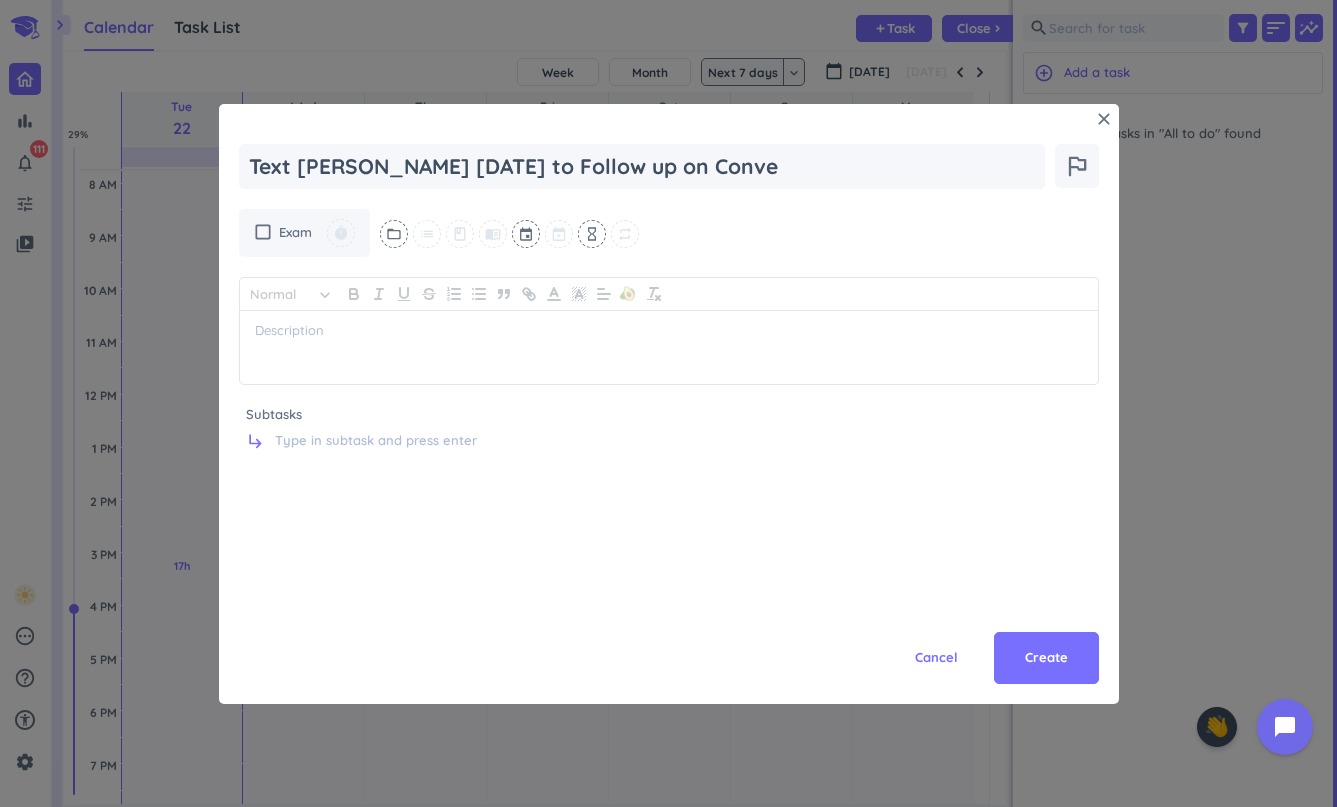 type on "x" 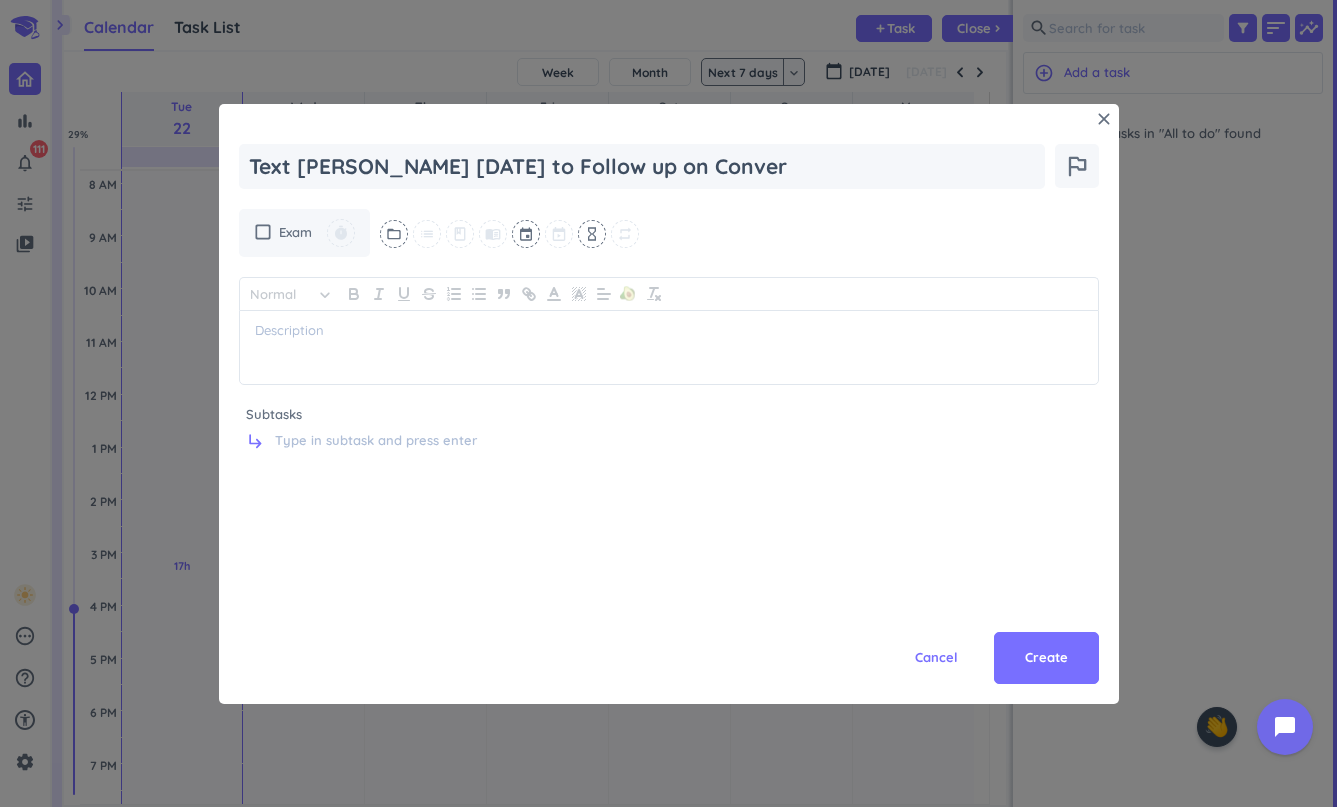 type on "x" 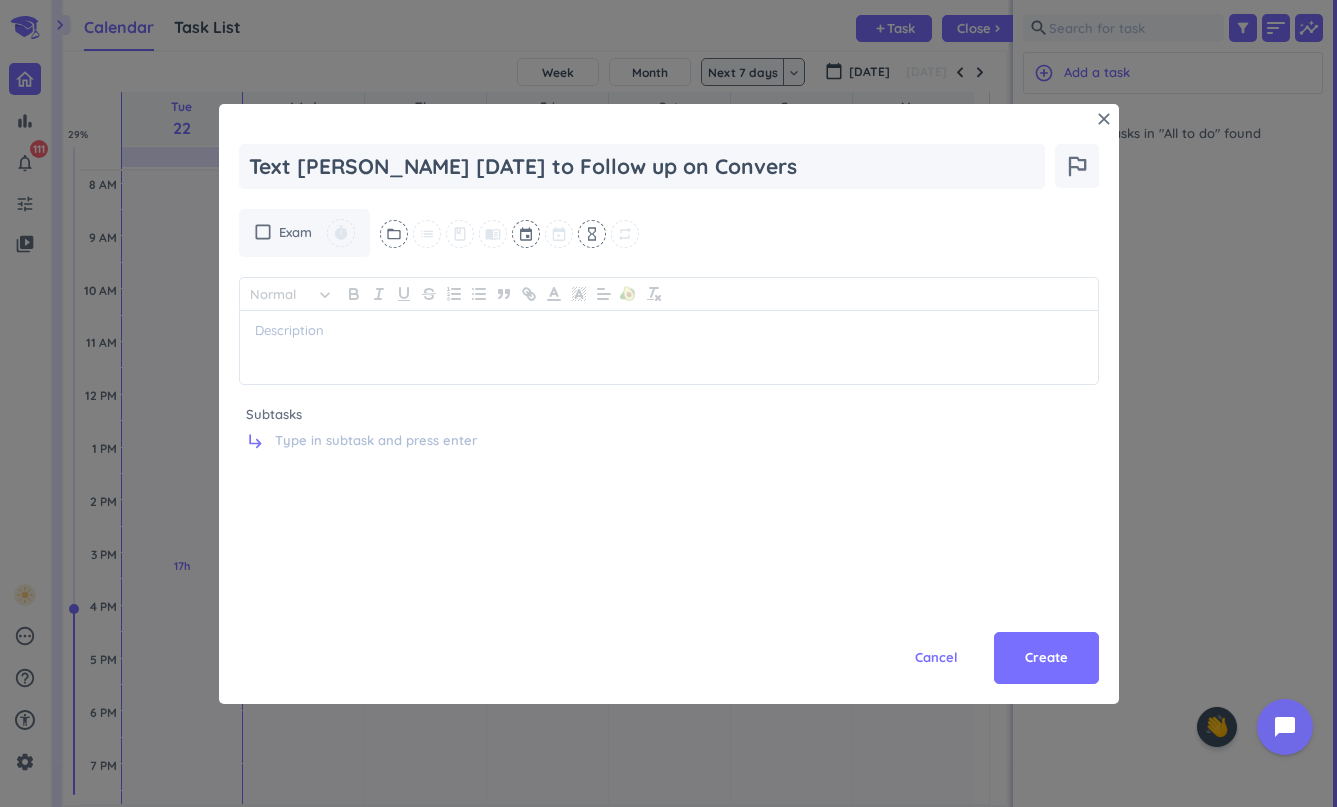 type on "x" 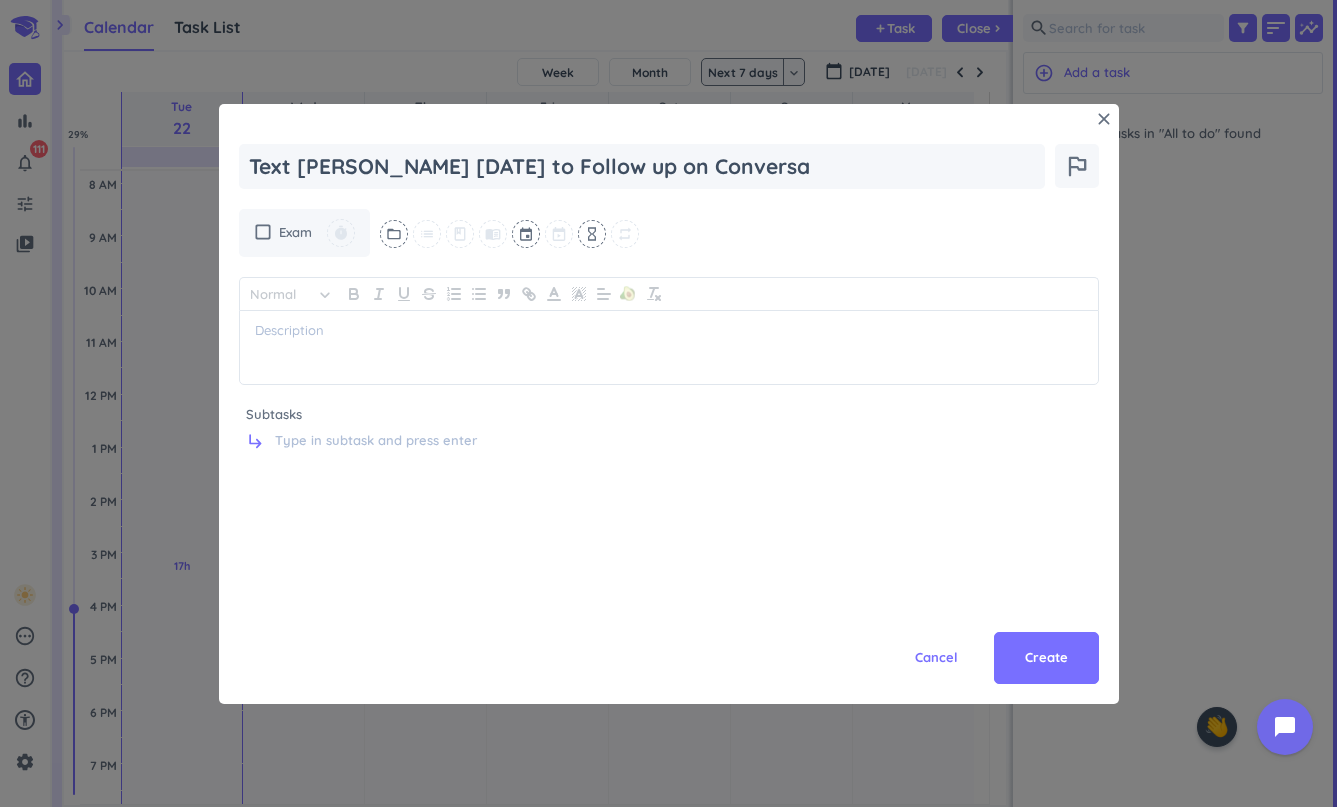type on "x" 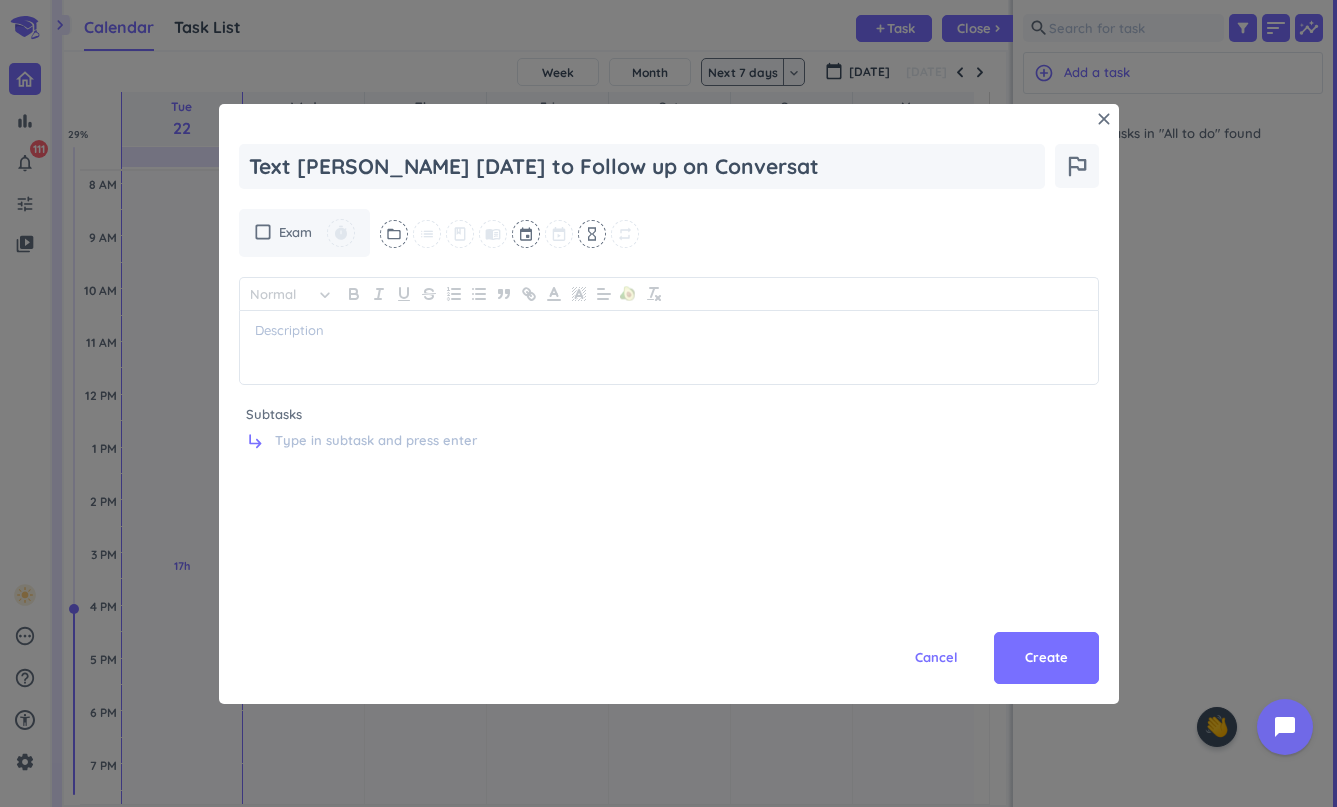 type on "x" 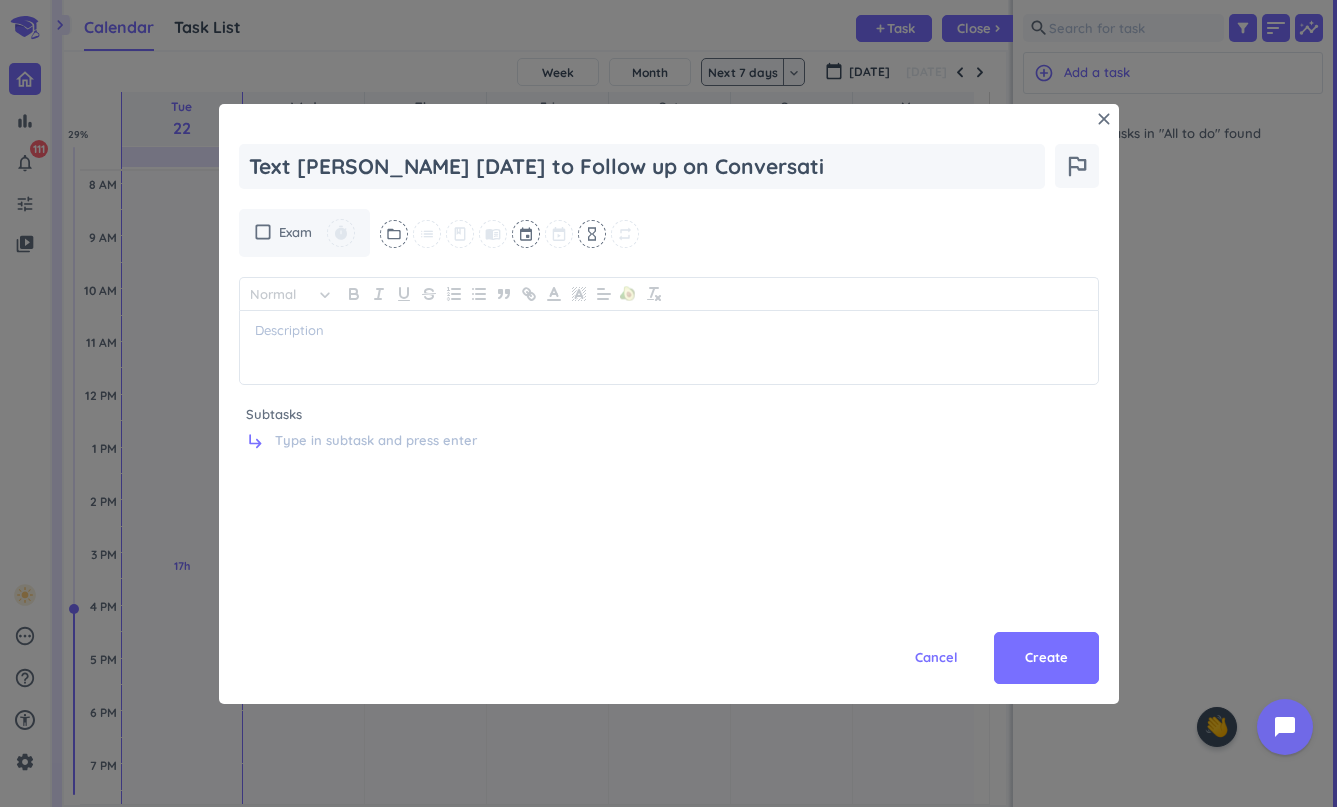 type on "x" 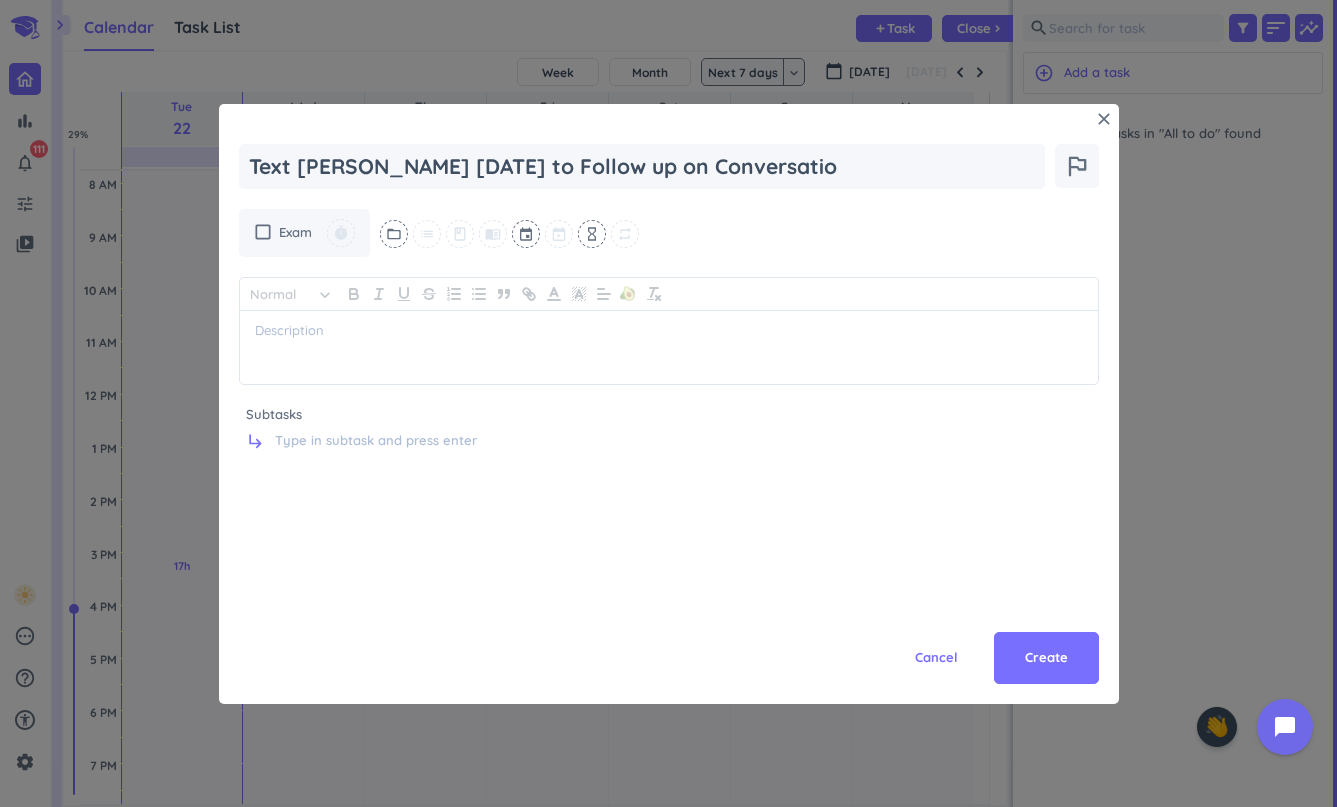 type on "x" 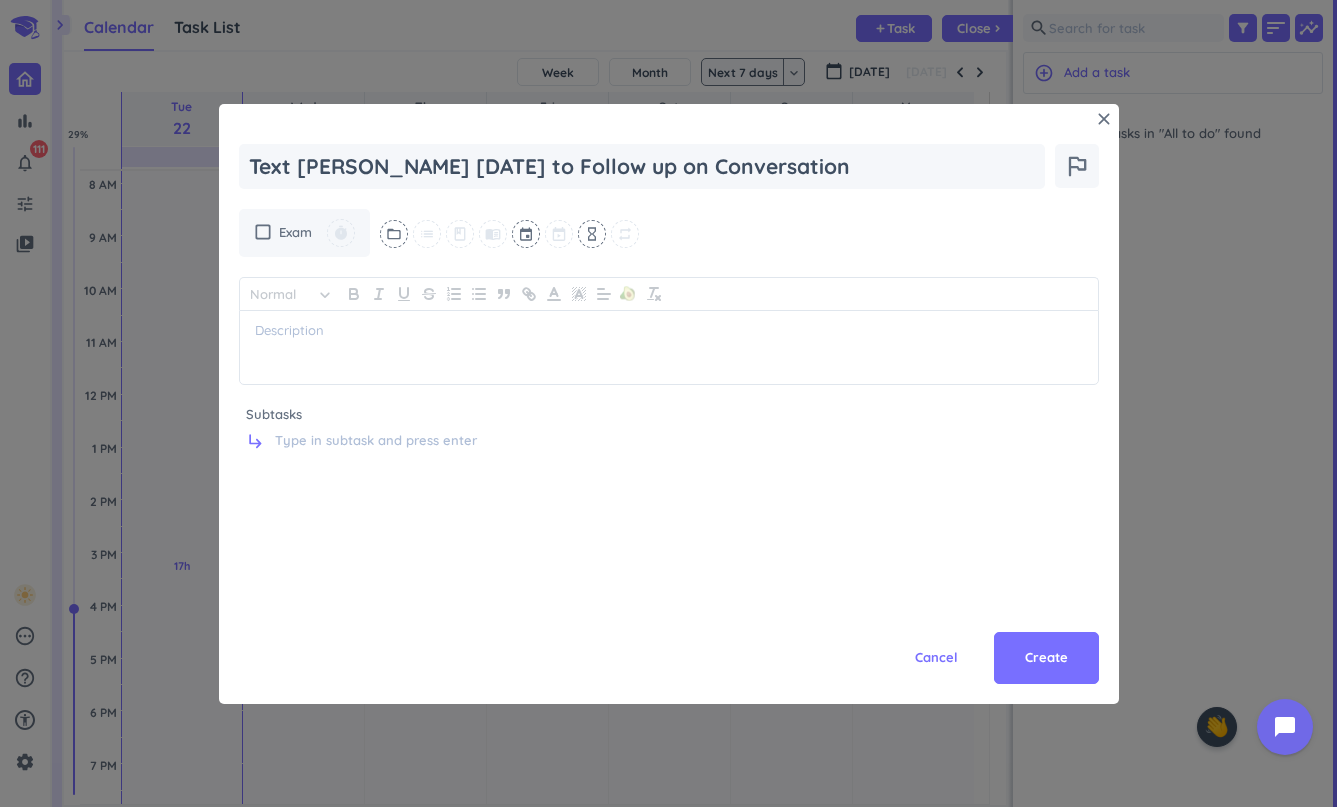 type on "x" 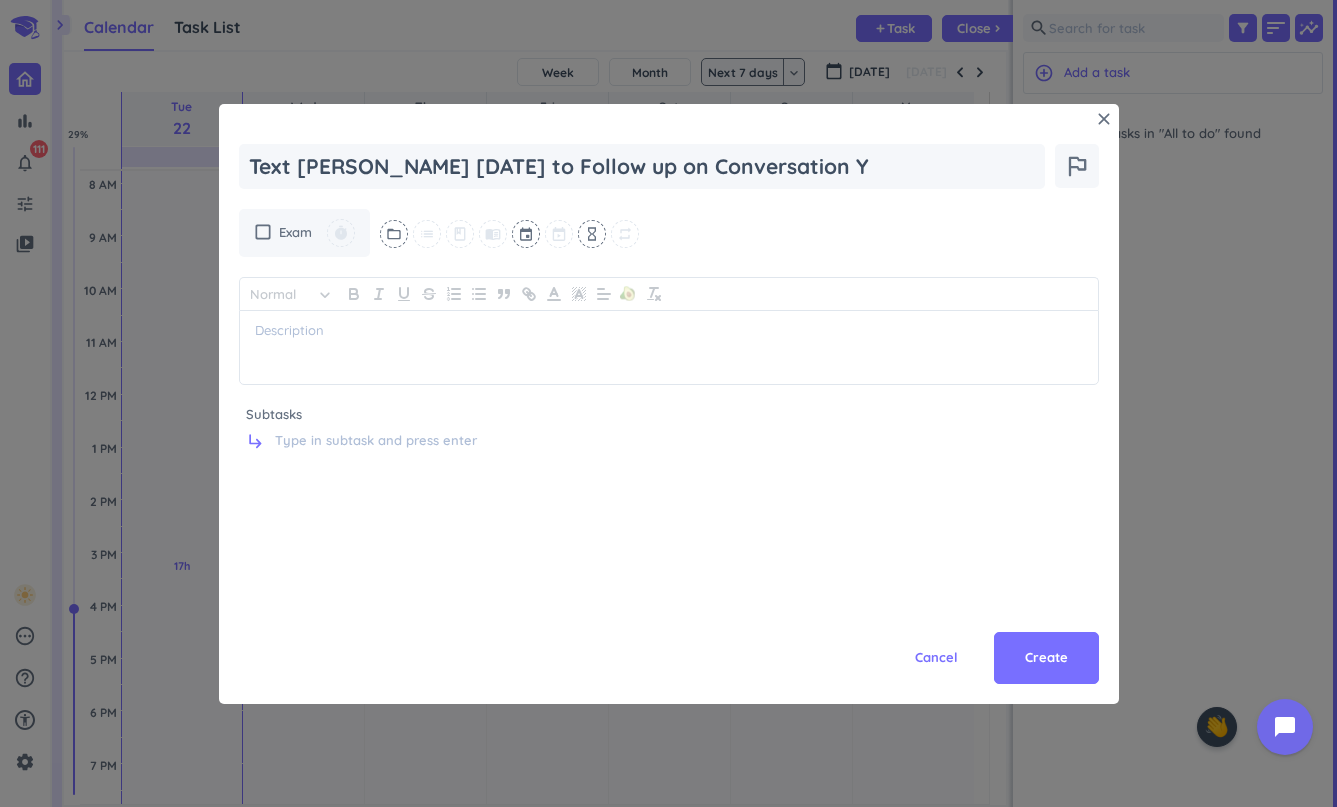 type on "x" 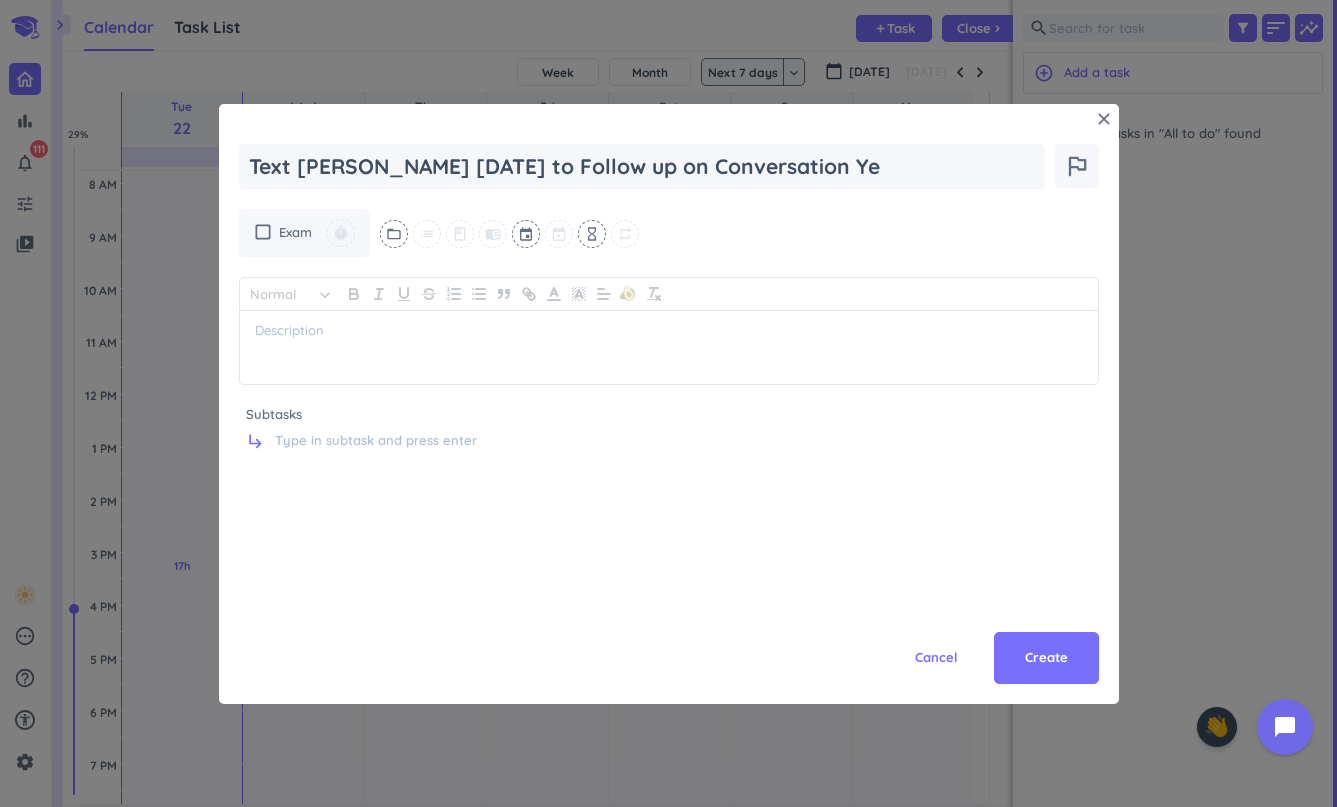 type on "x" 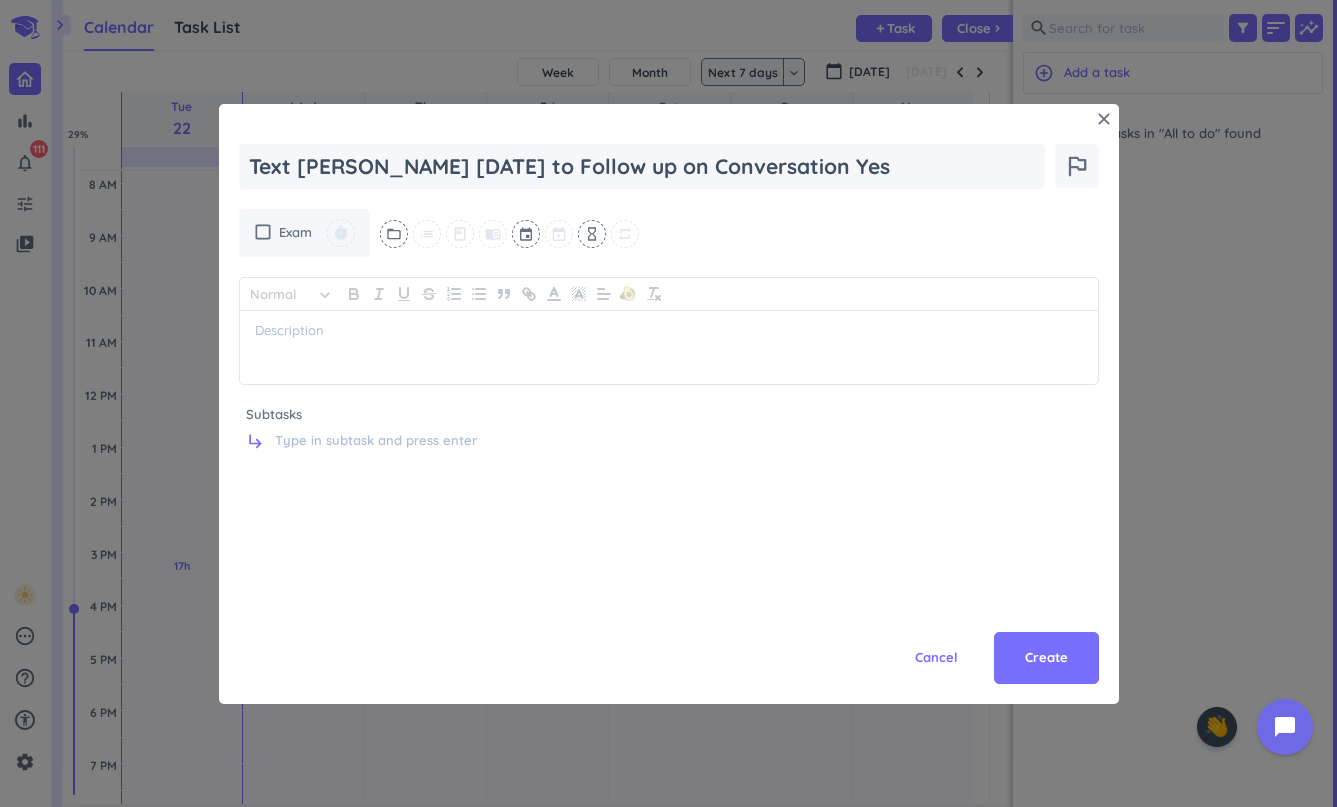 type on "x" 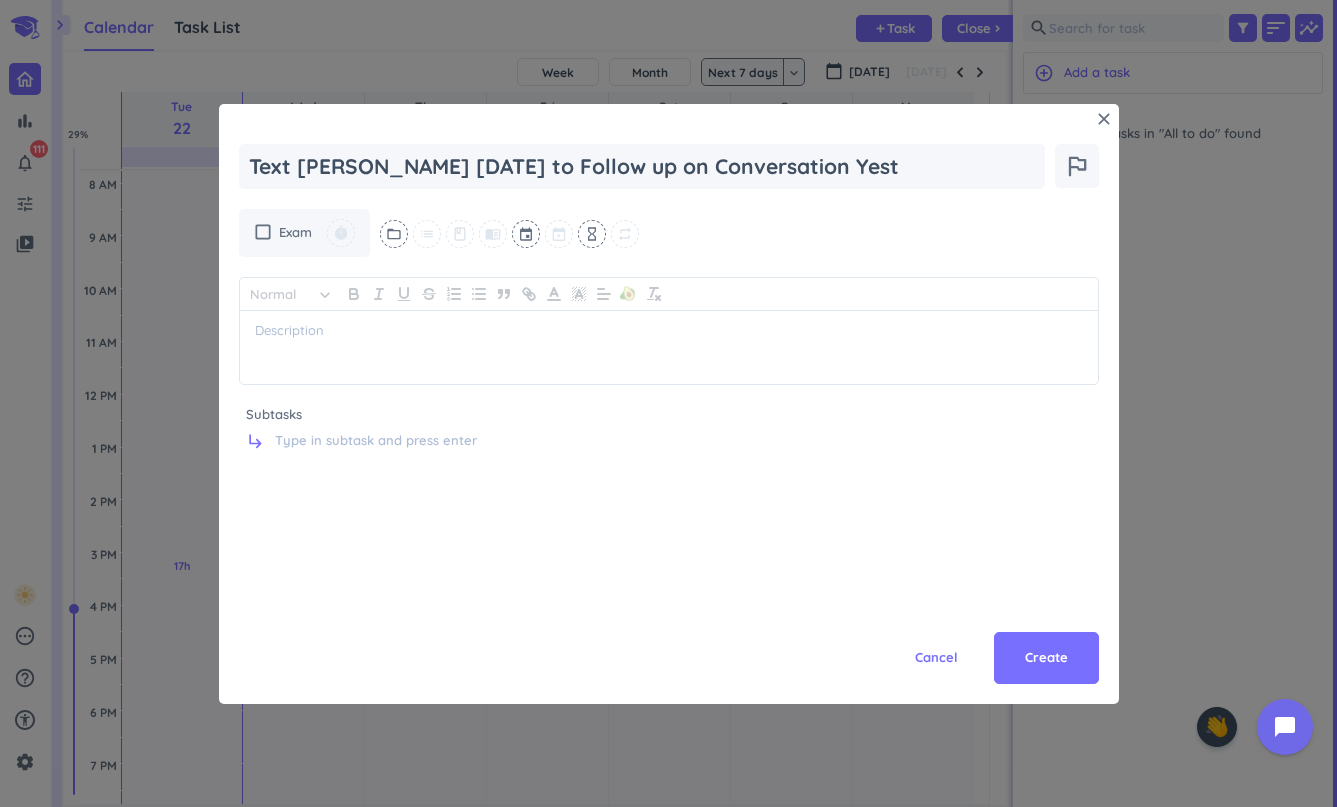 type on "x" 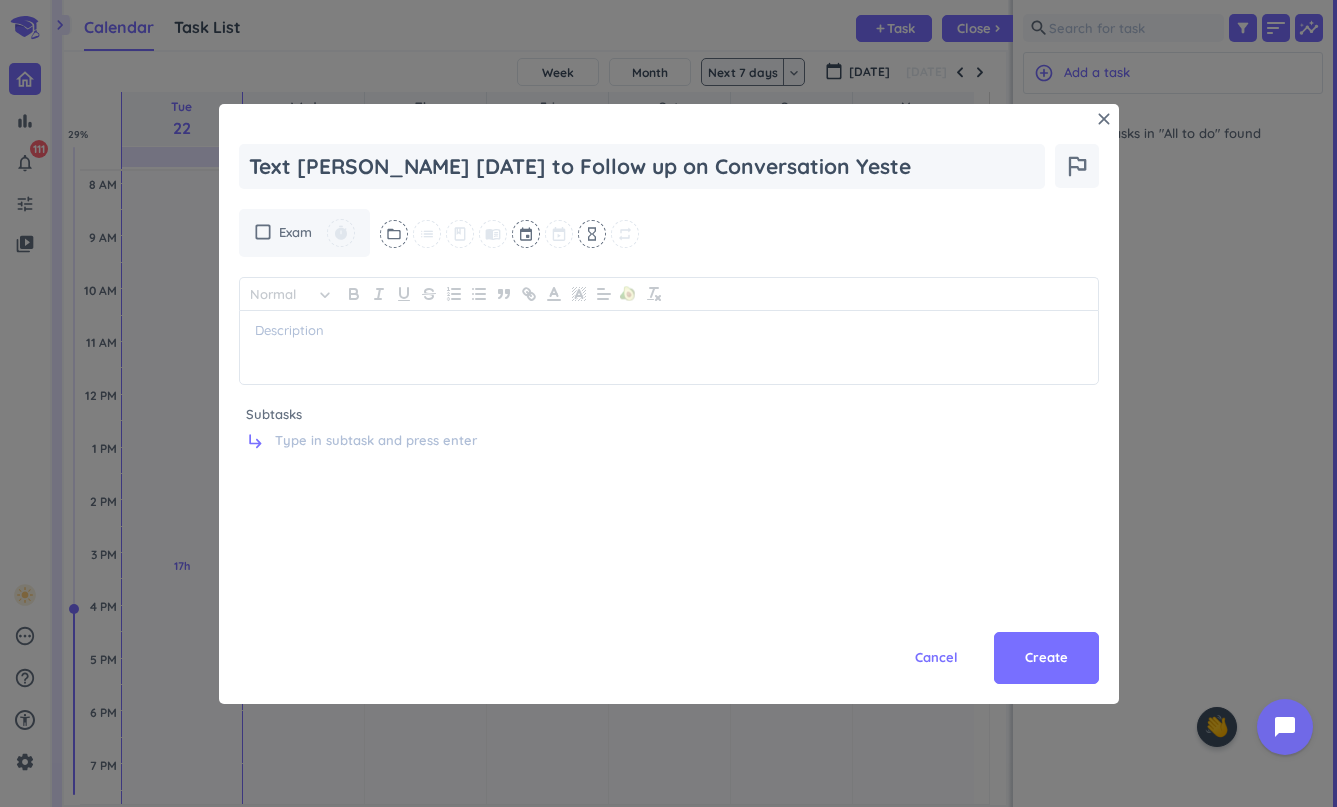 type on "x" 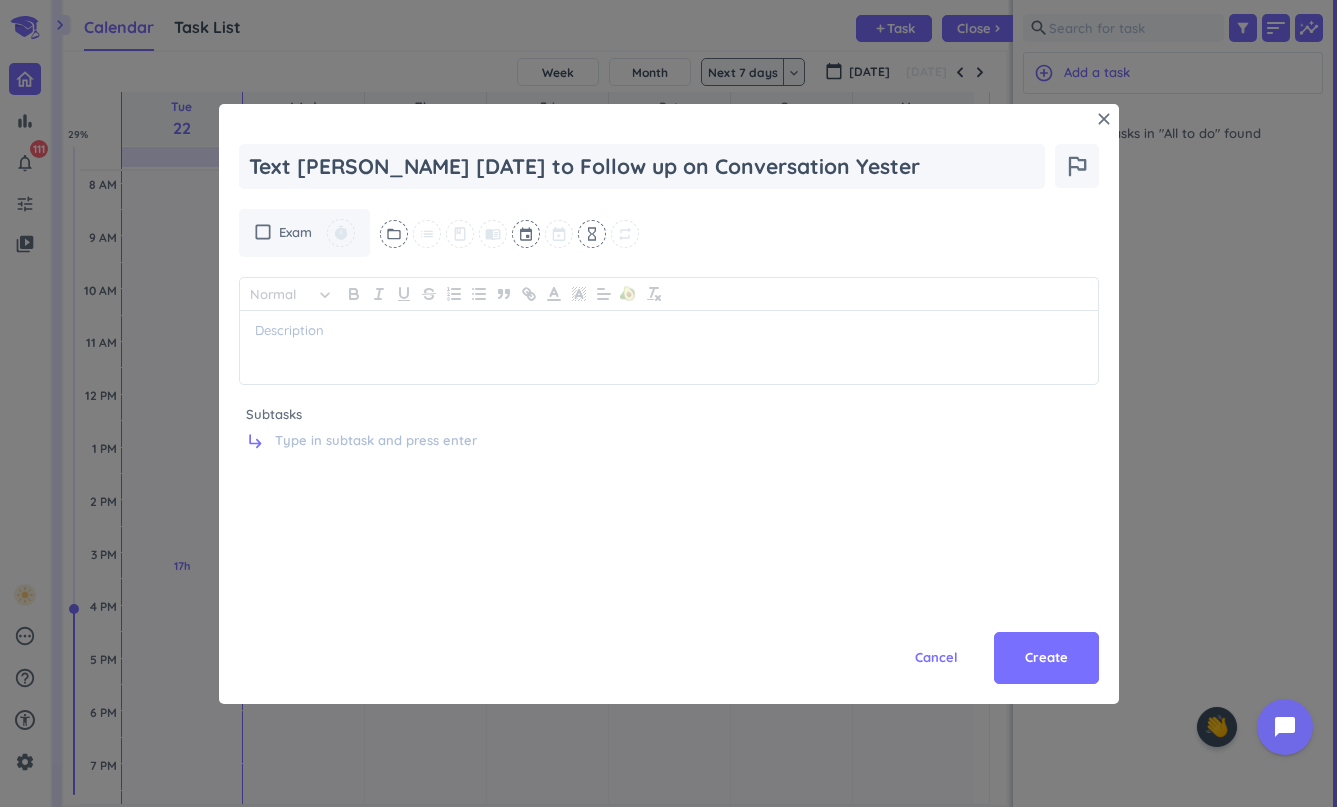 type on "x" 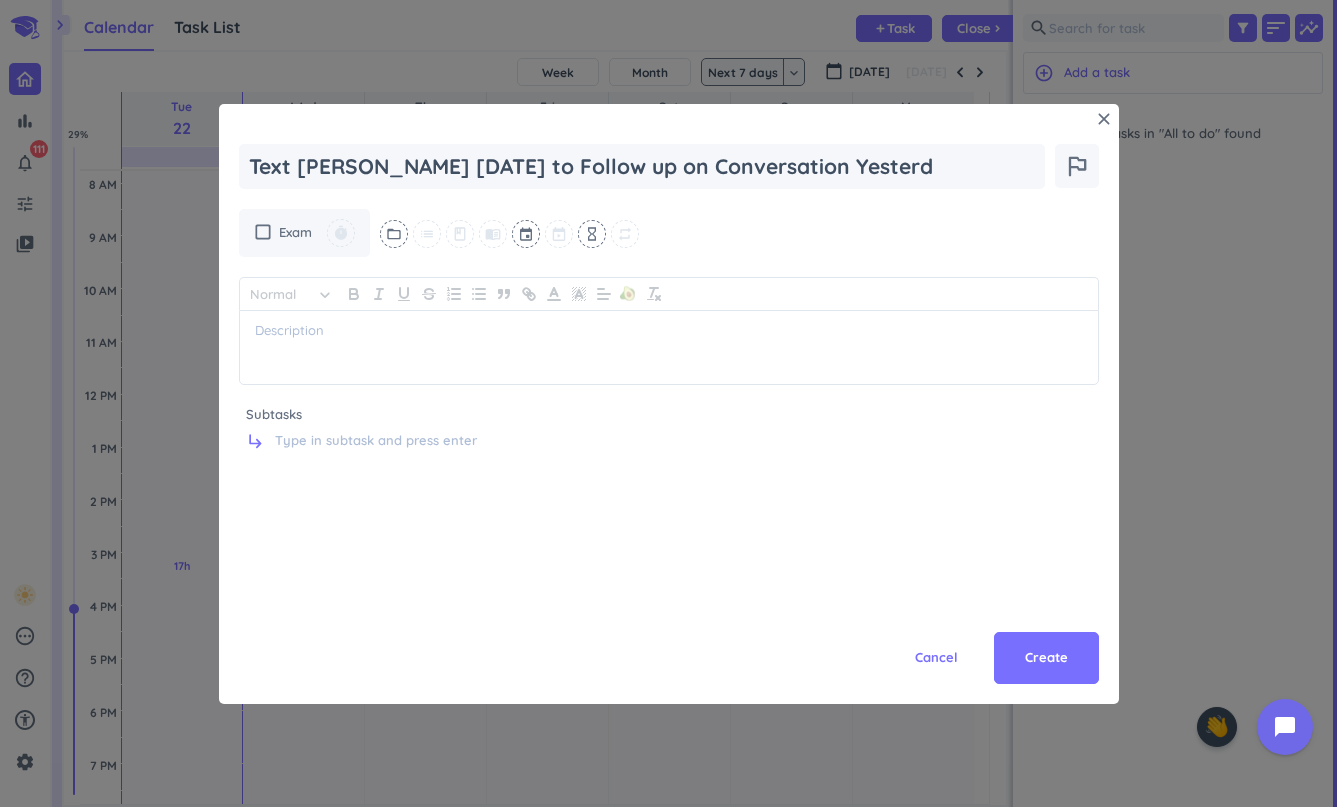 type on "x" 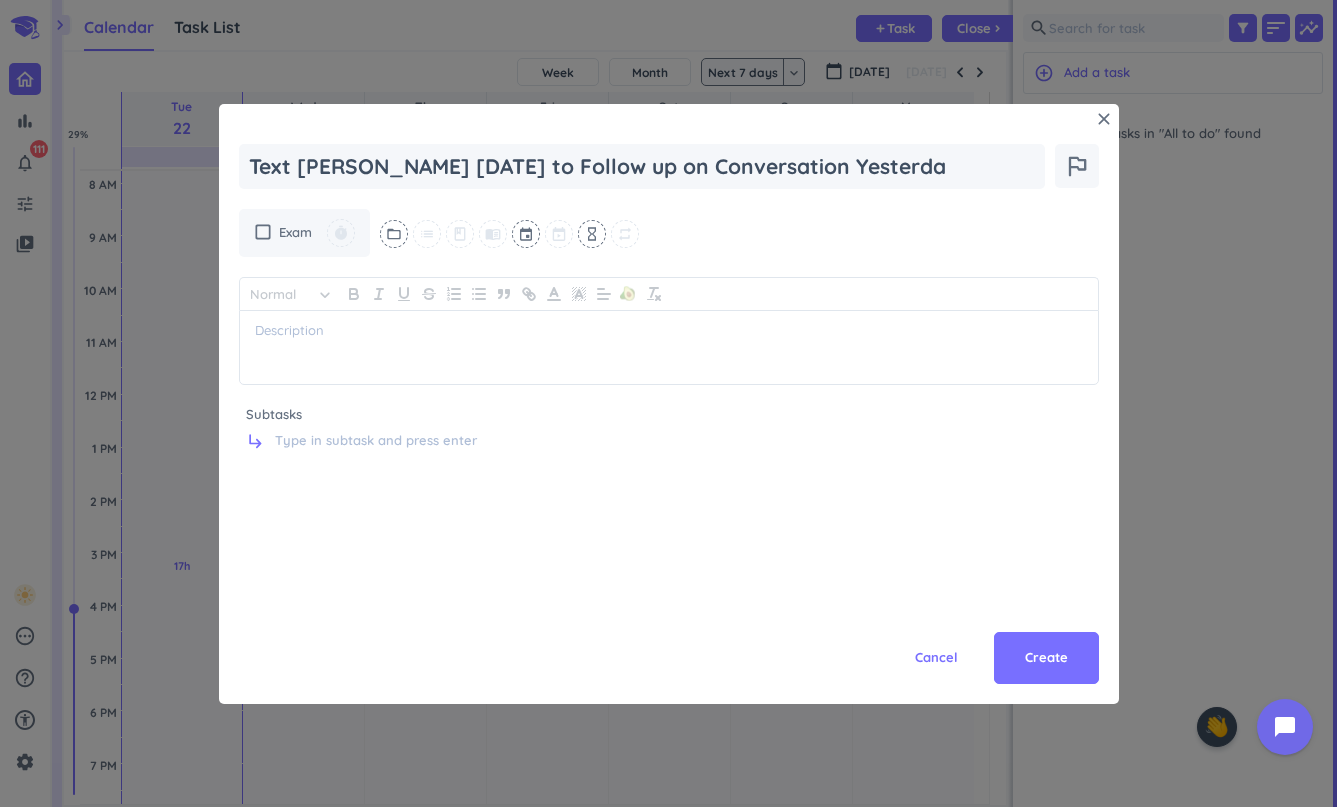 type on "x" 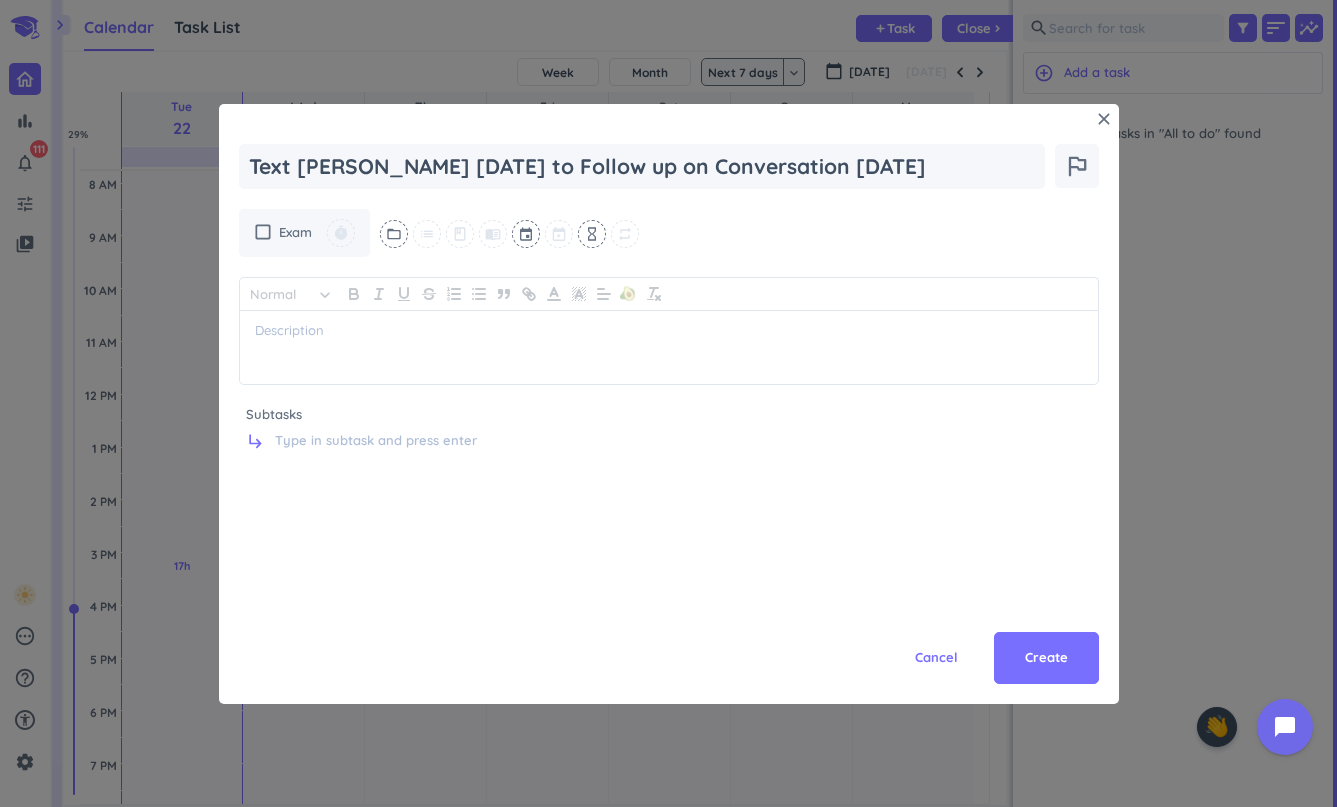 type on "x" 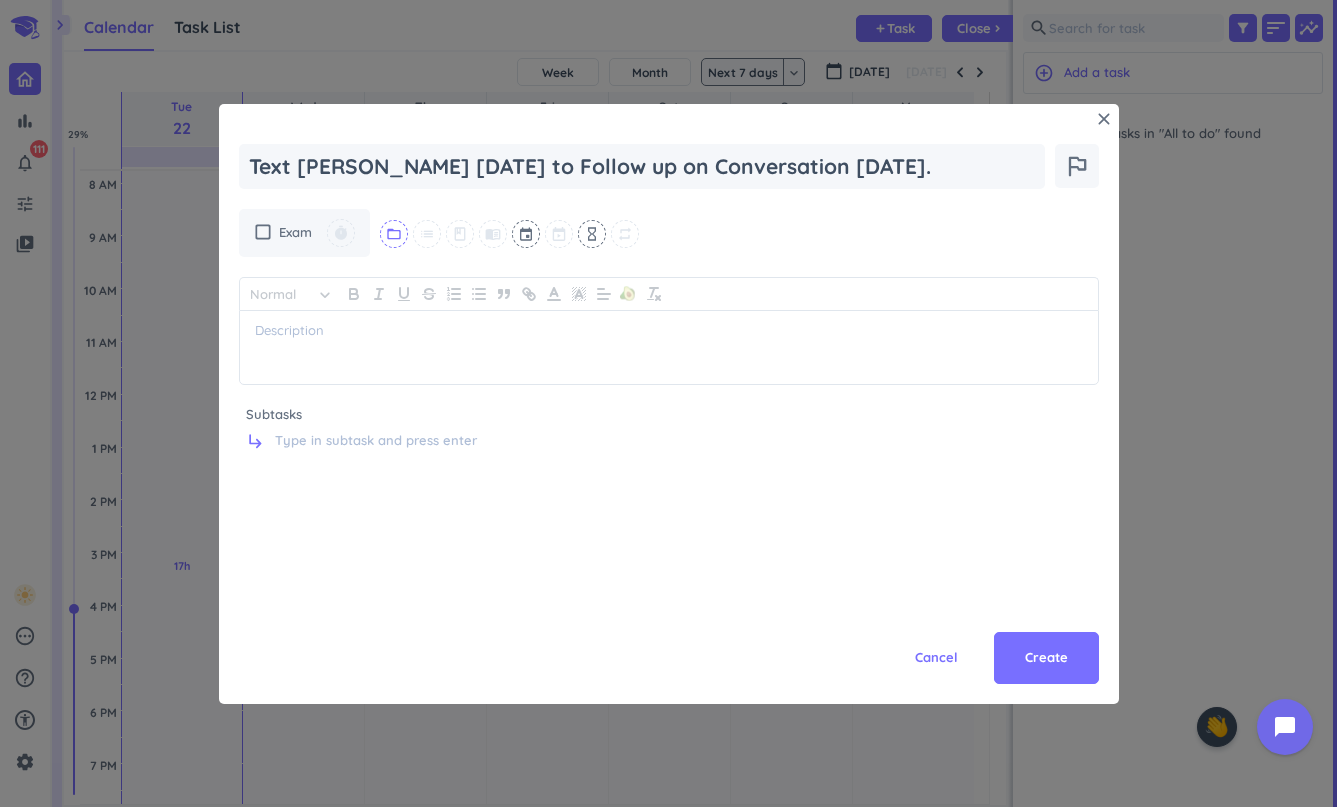 type on "Text [PERSON_NAME] [DATE] to Follow up on Conversation [DATE]." 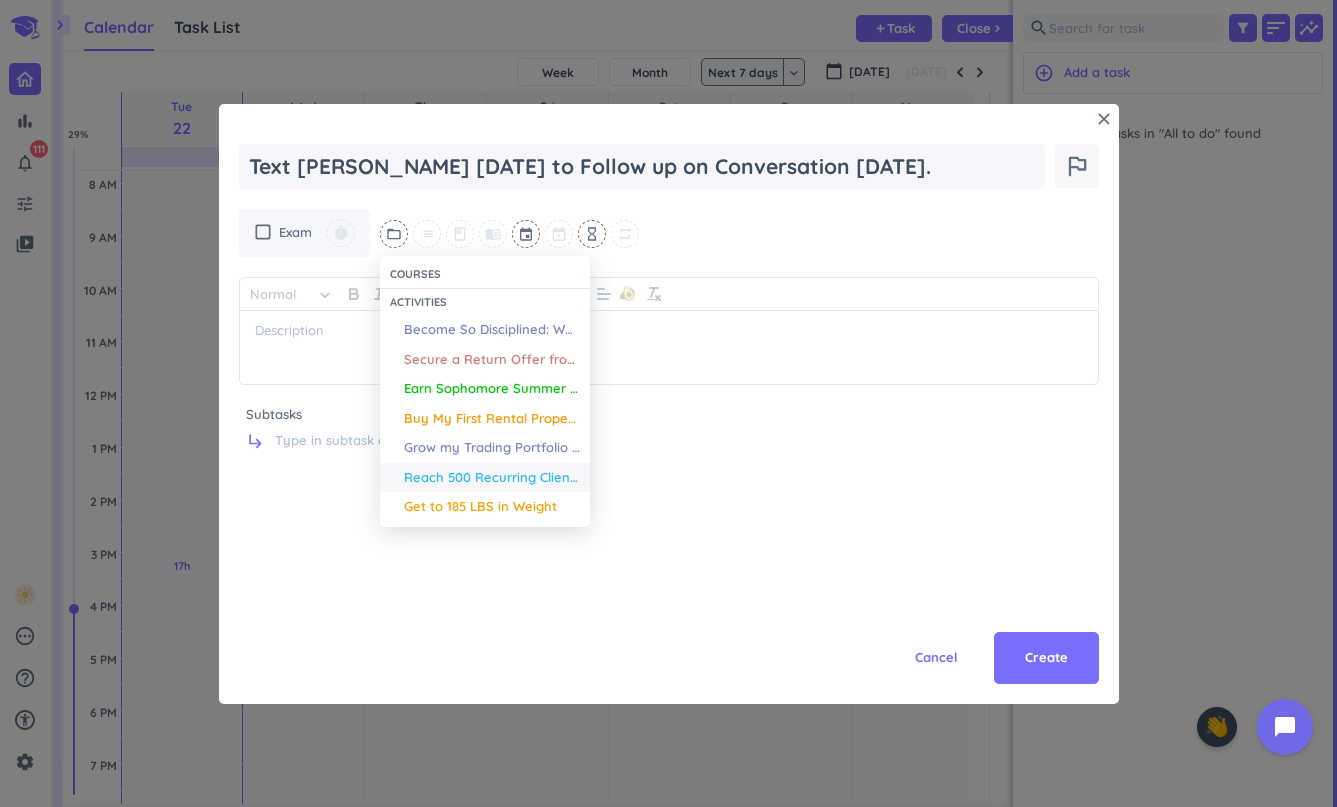 click on "Reach 500 Recurring Clients" at bounding box center [492, 478] 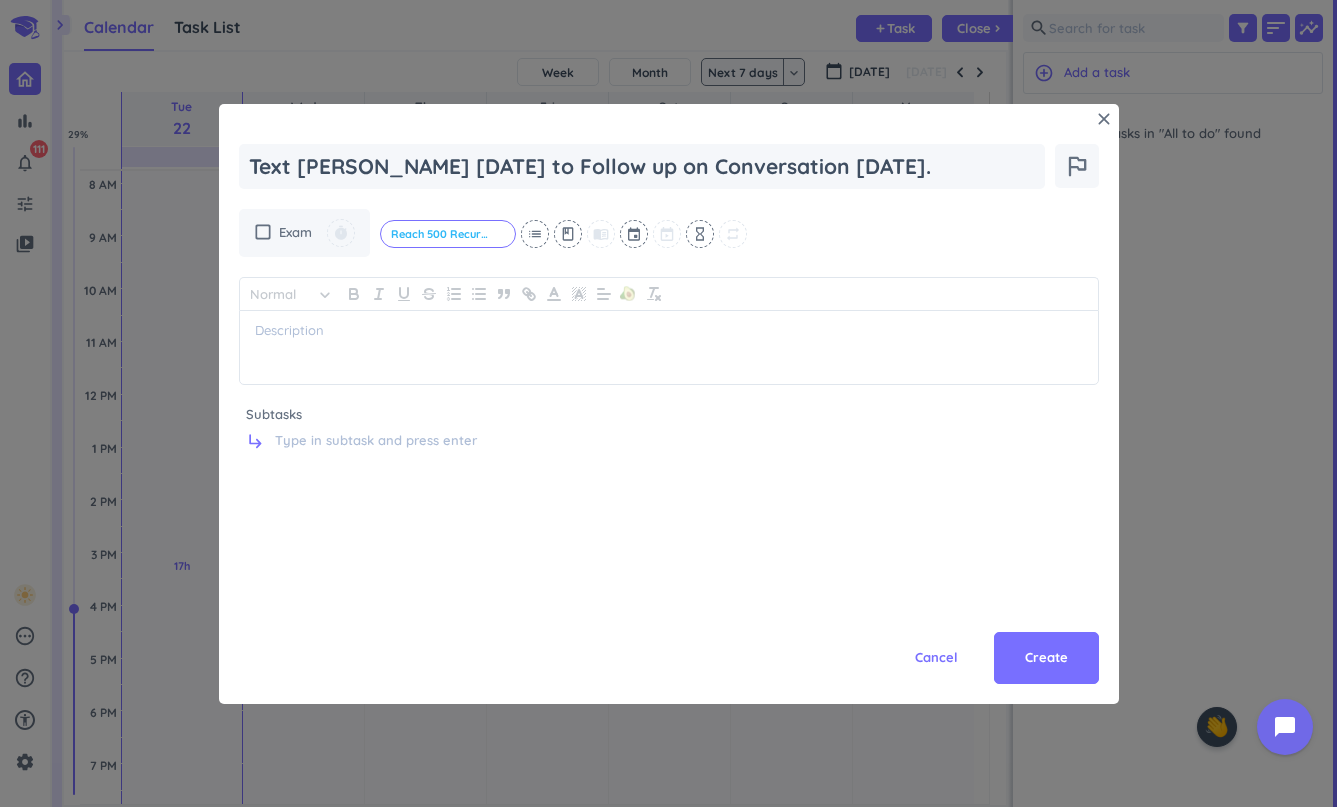 type on "x" 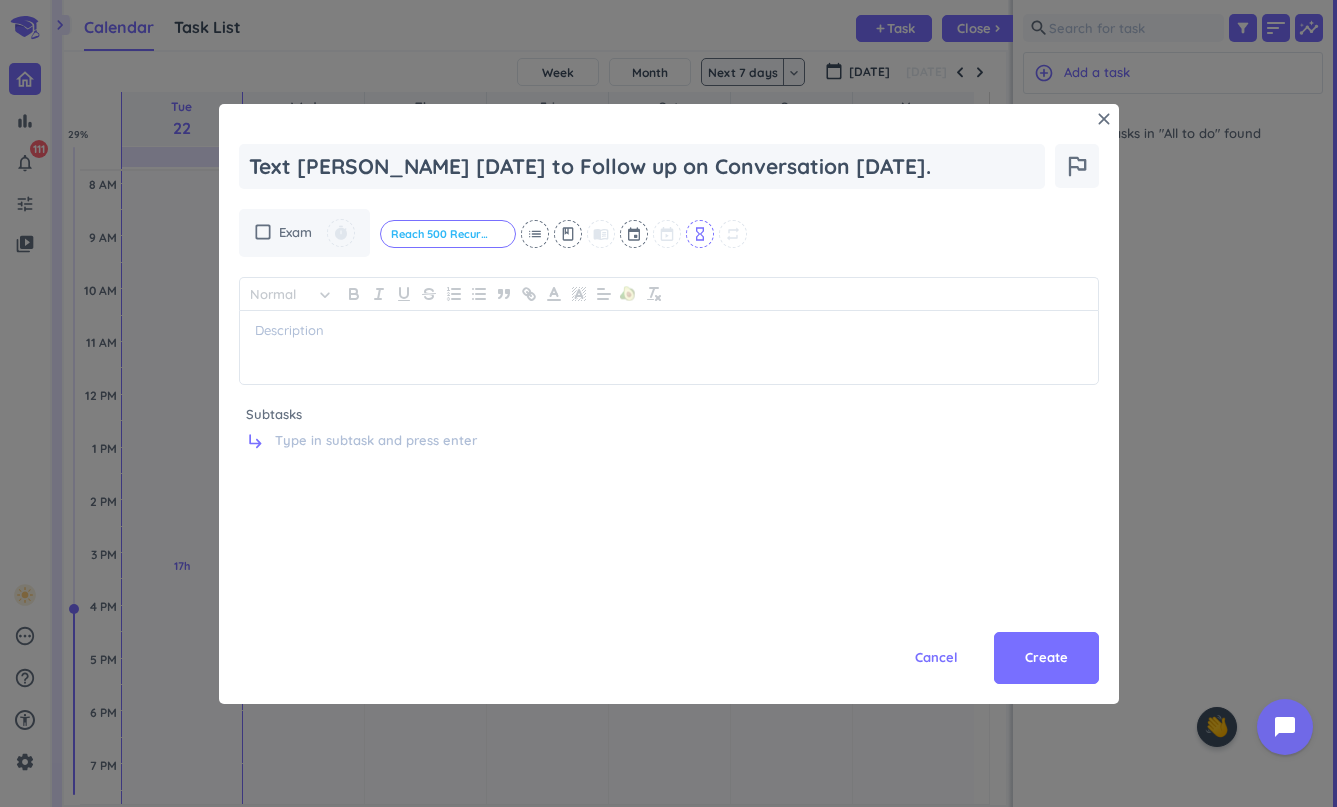click on "hourglass_empty" at bounding box center (700, 234) 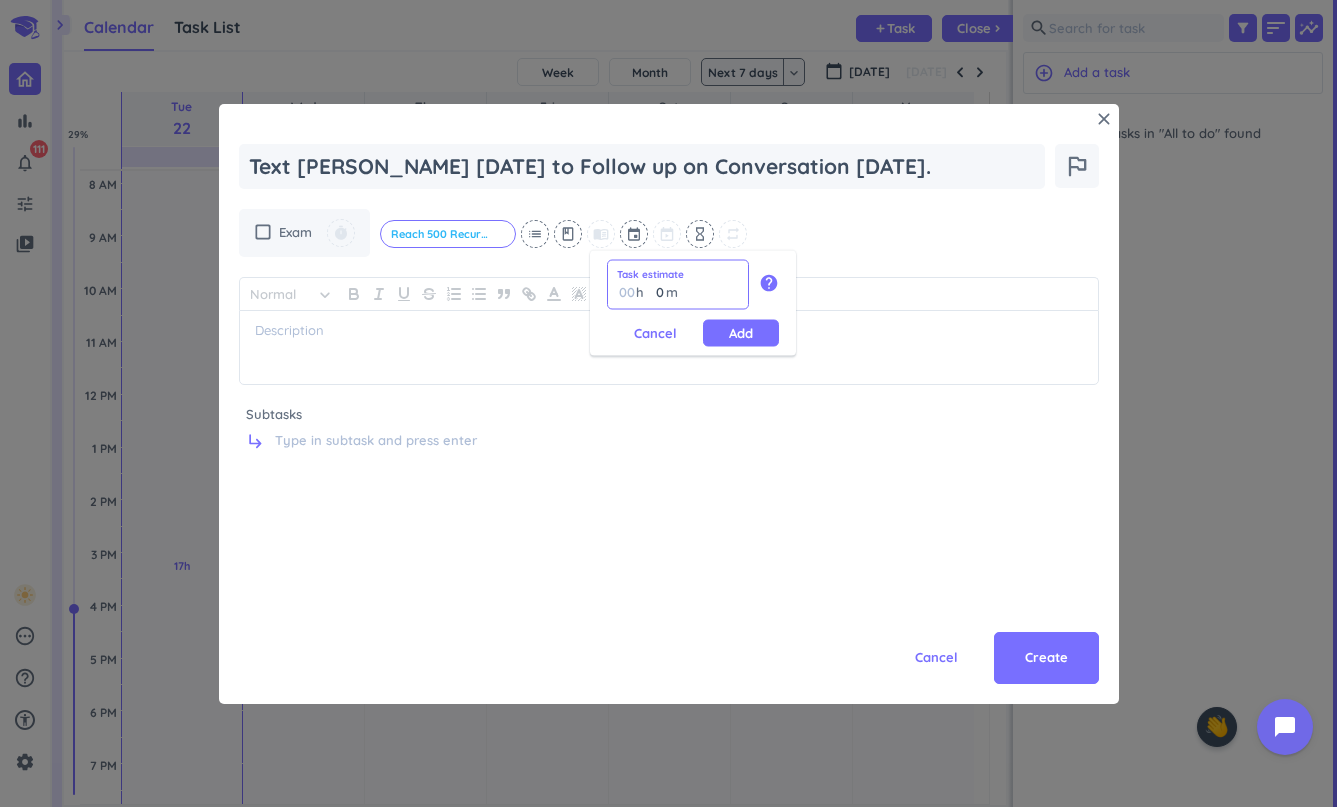 click on "0" at bounding box center (655, 292) 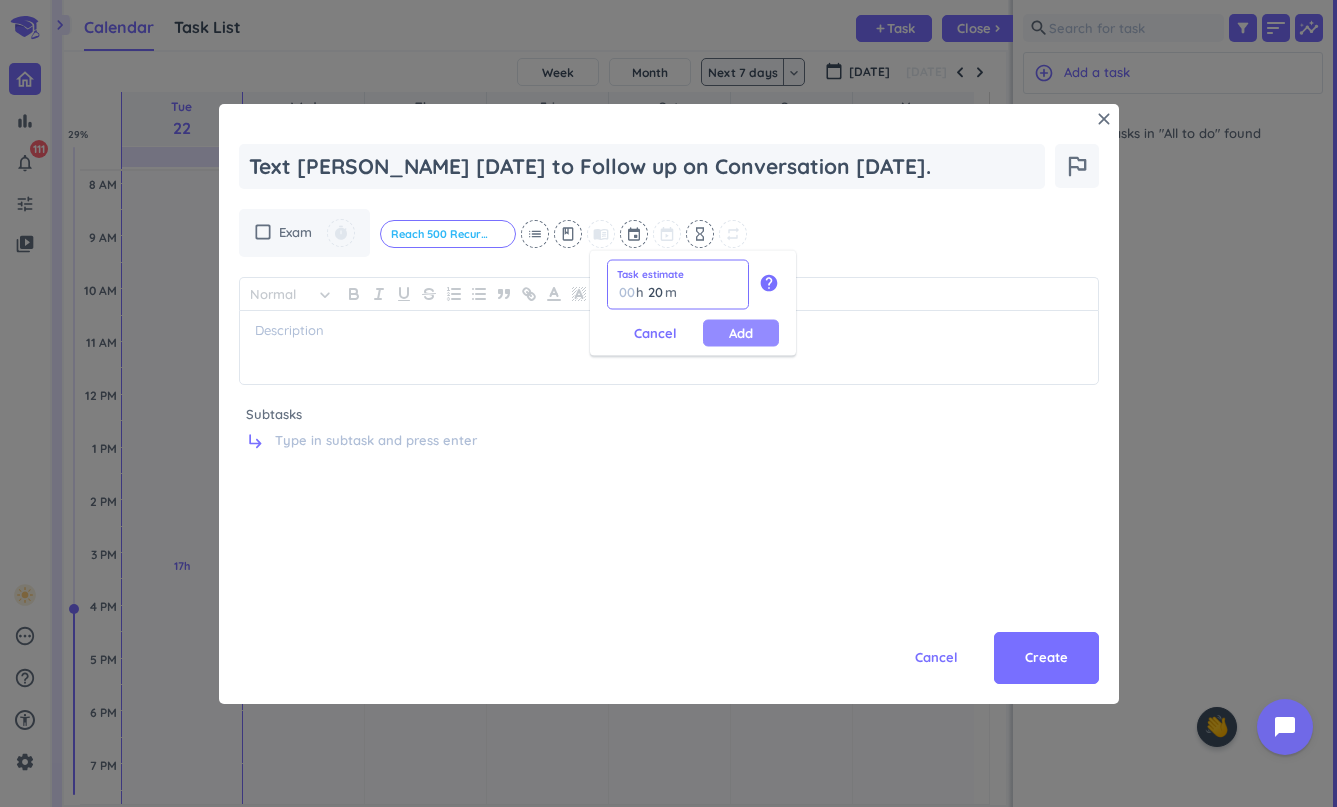 type on "20" 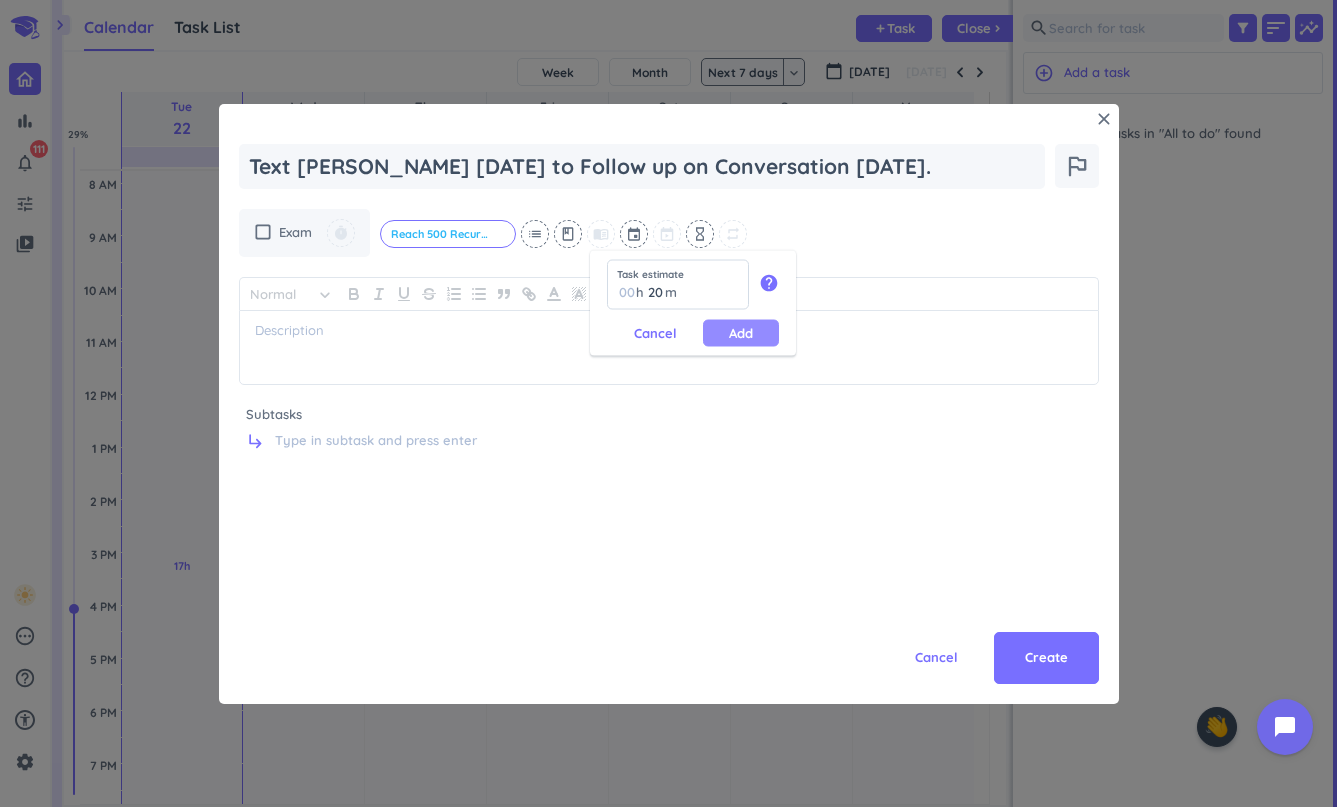 click on "Add" at bounding box center (741, 333) 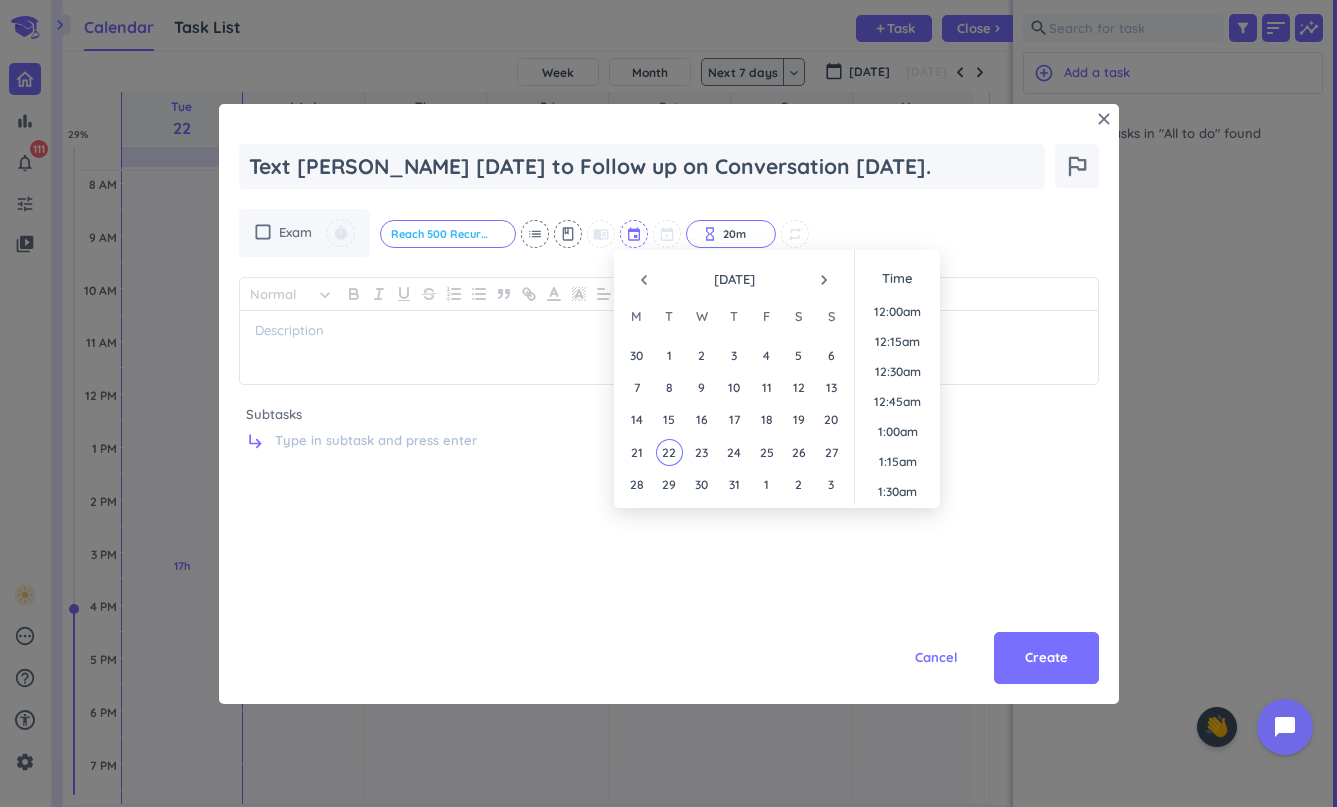 click at bounding box center (635, 234) 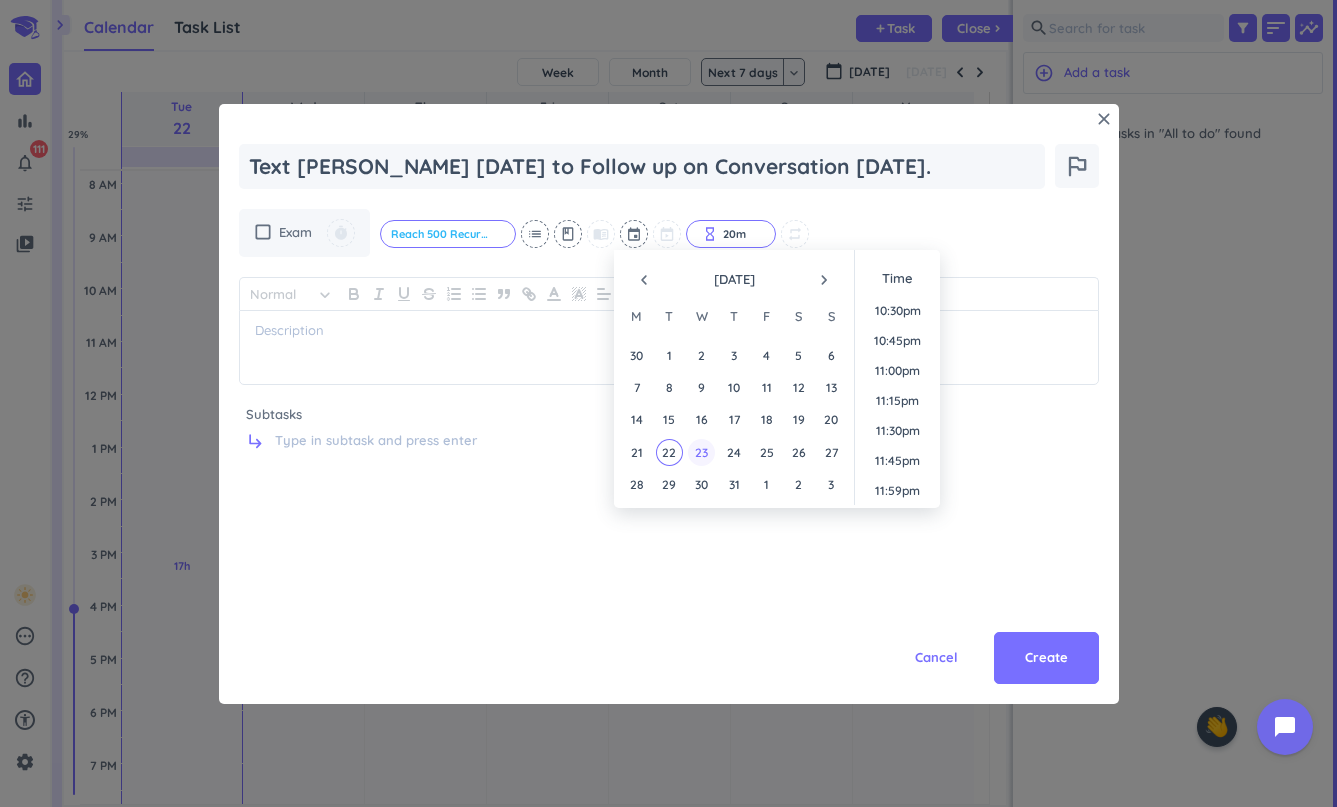 click on "23" at bounding box center (701, 452) 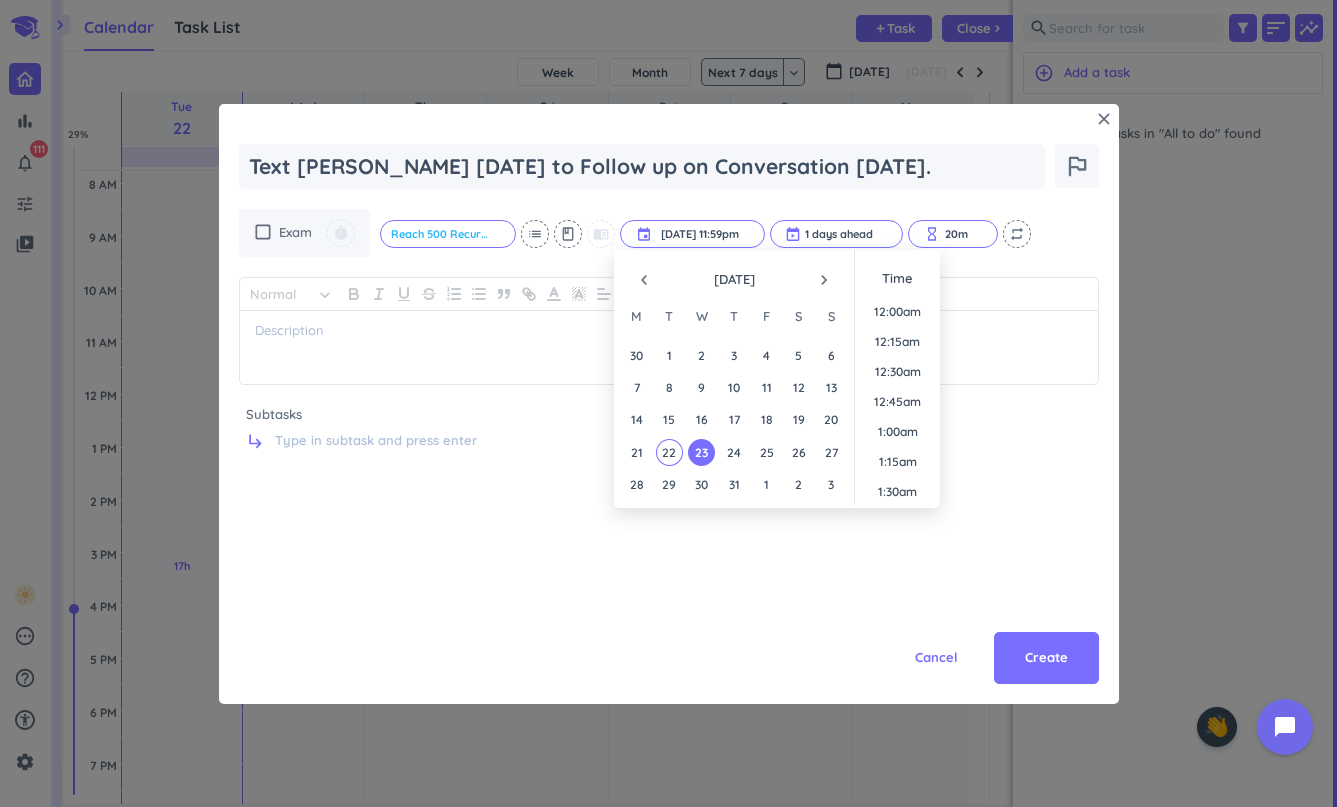 scroll, scrollTop: 2701, scrollLeft: 0, axis: vertical 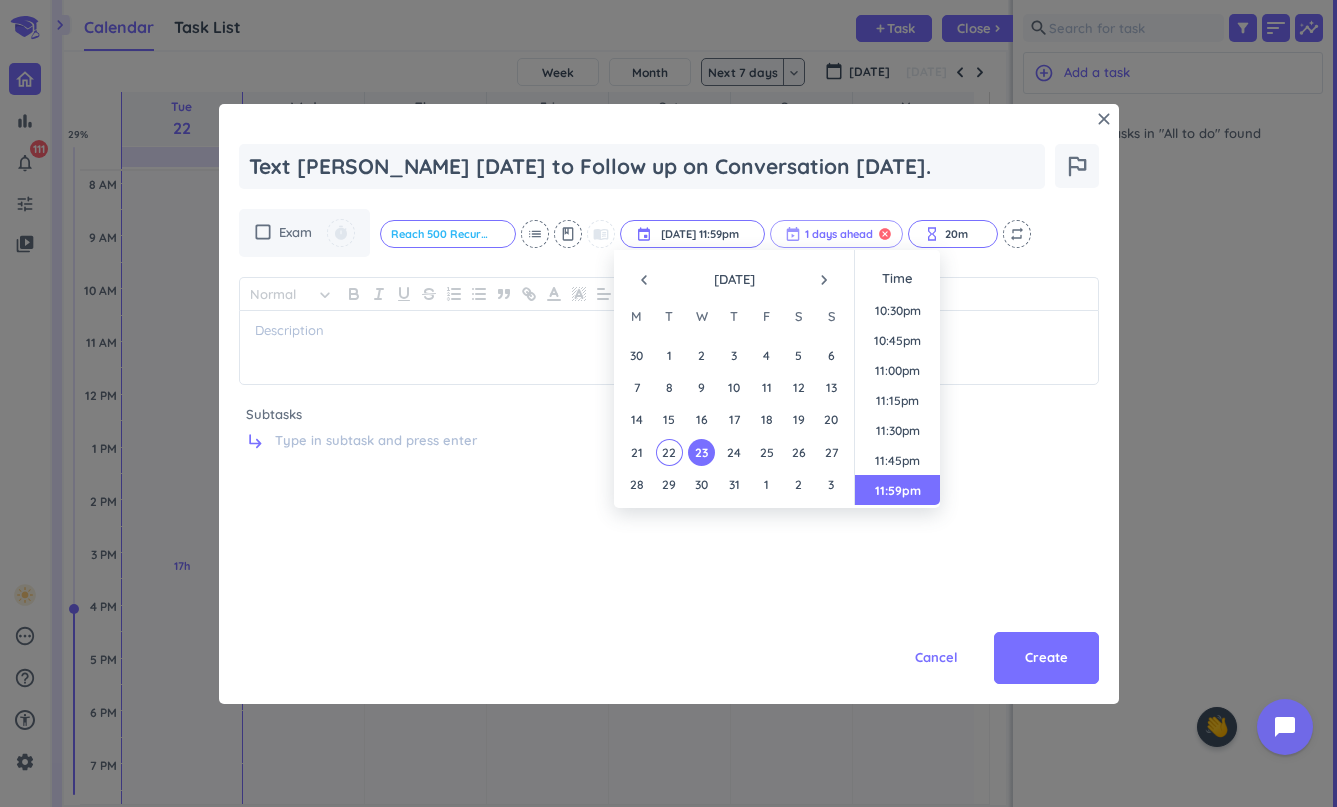 click on "cancel" at bounding box center (885, 234) 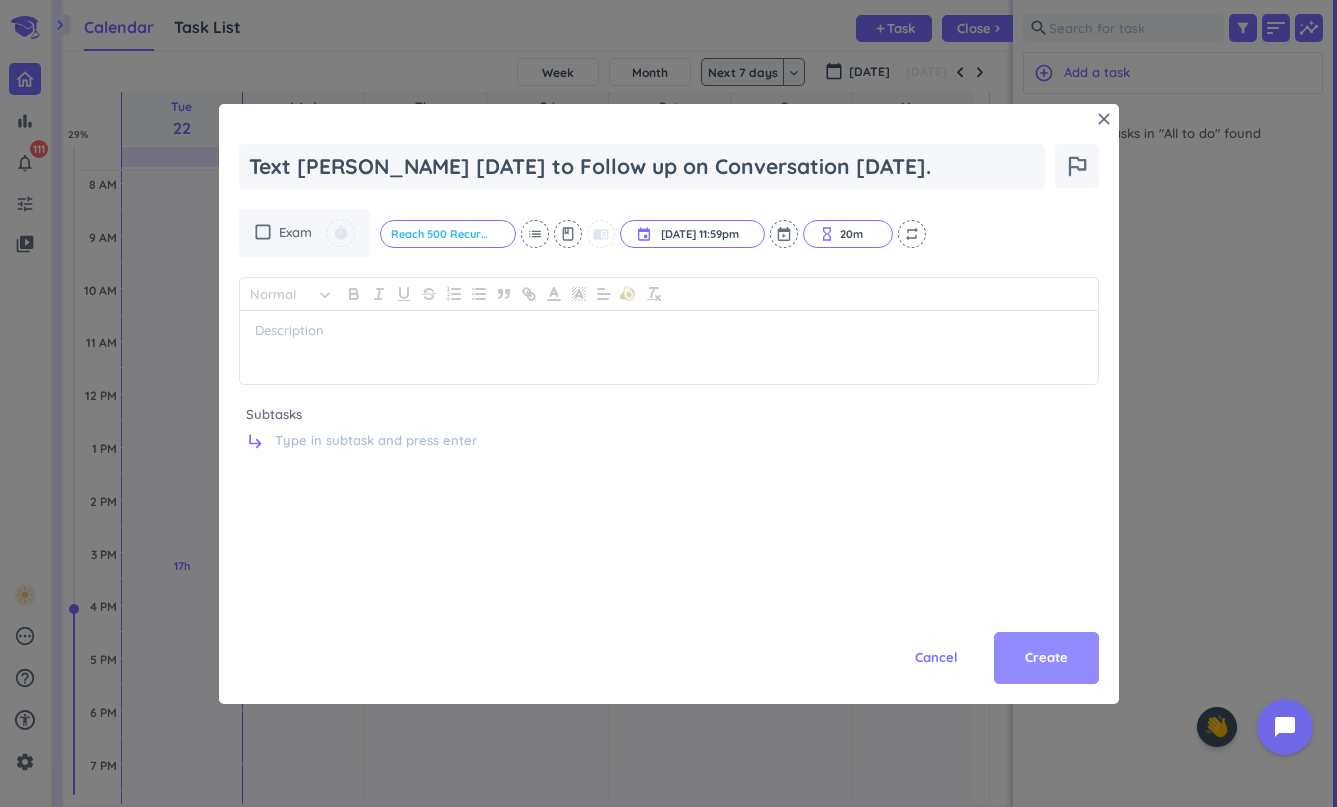 click on "Create" at bounding box center (1046, 658) 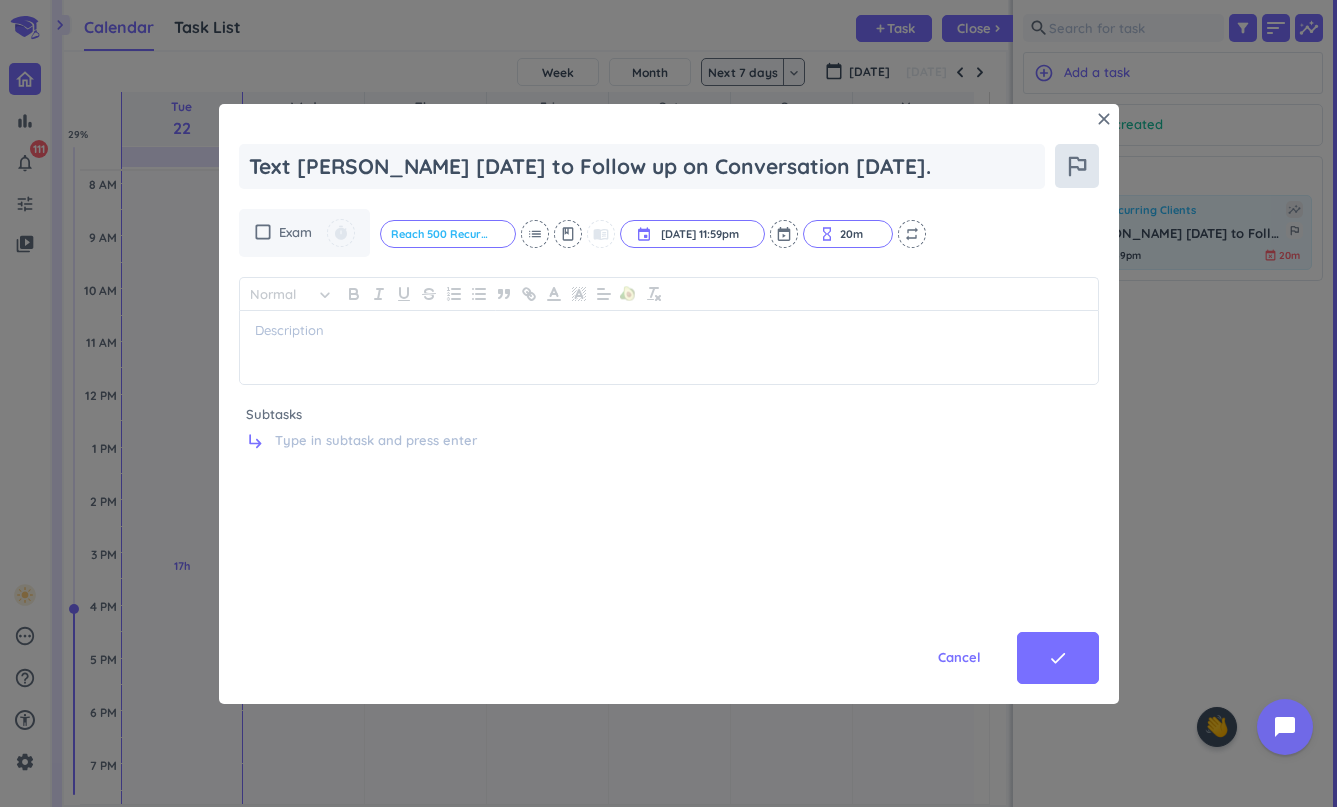 scroll, scrollTop: 16, scrollLeft: 16, axis: both 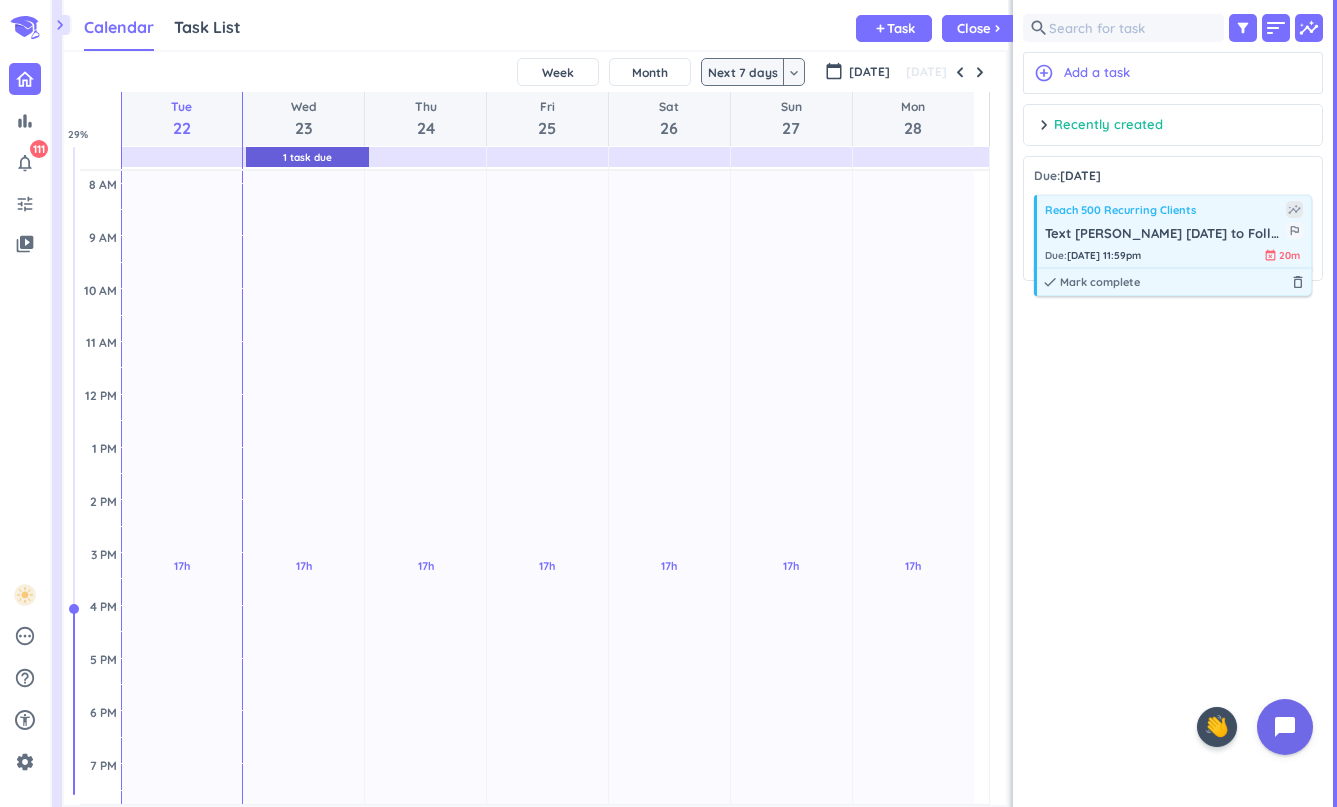 click on "Text [PERSON_NAME] [DATE] to Follow up on Conversation [DATE]." at bounding box center (1165, 234) 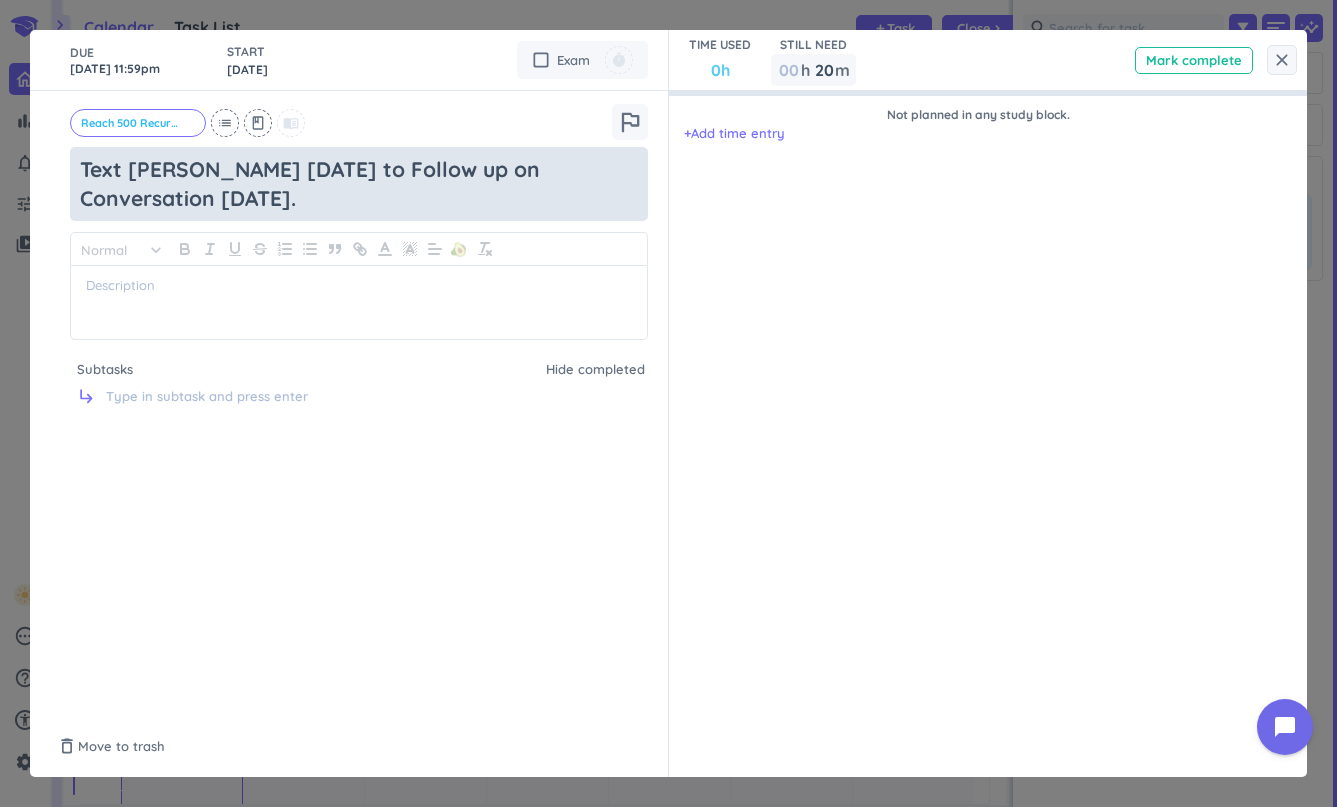 click on "Text [PERSON_NAME] [DATE] to Follow up on Conversation [DATE]." at bounding box center (359, 184) 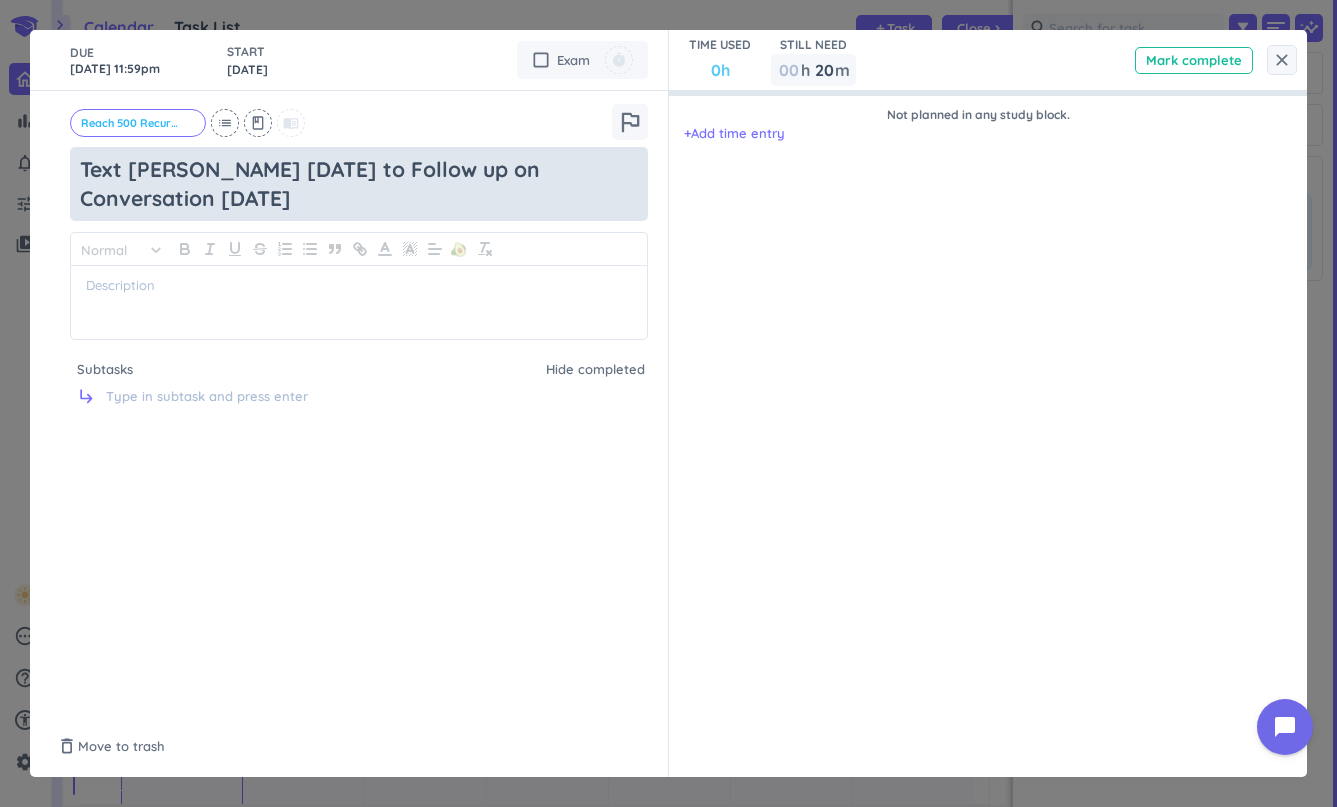 type on "x" 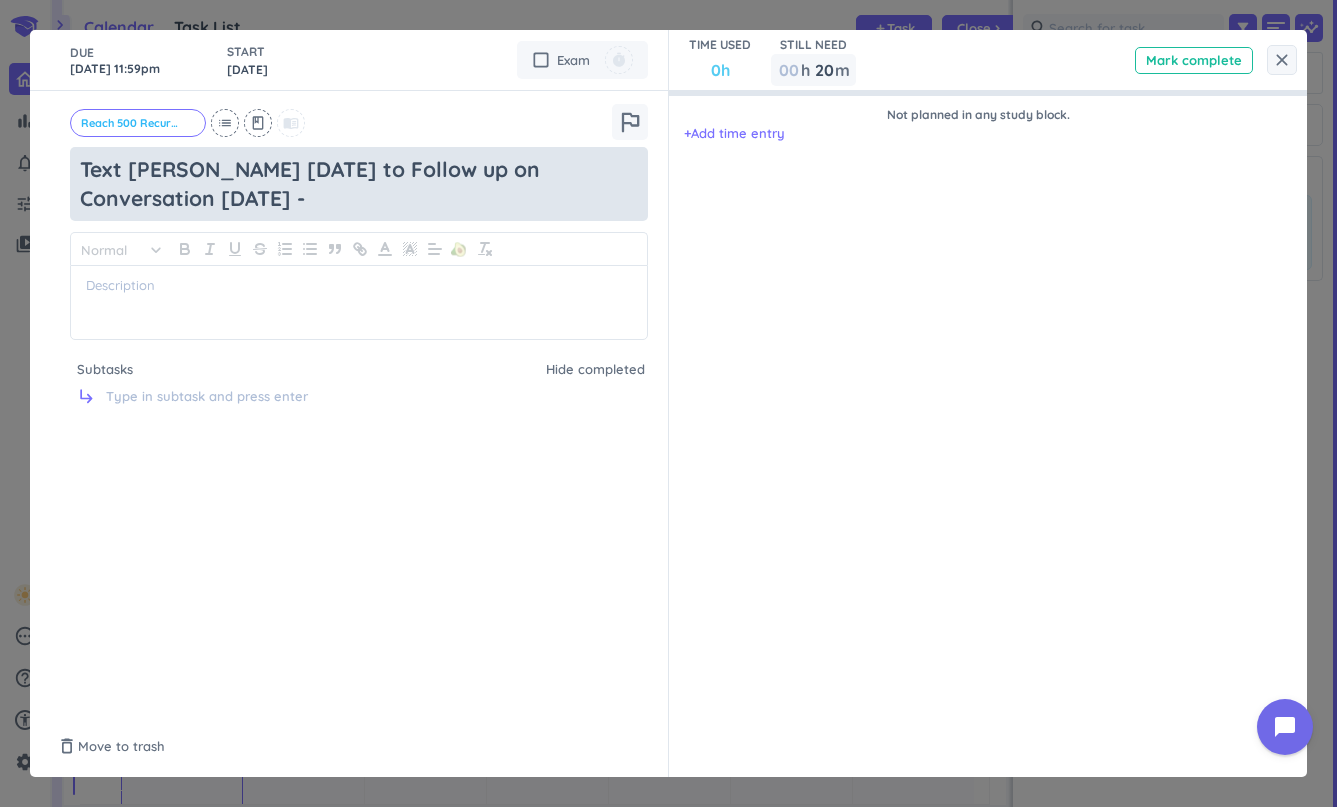type on "x" 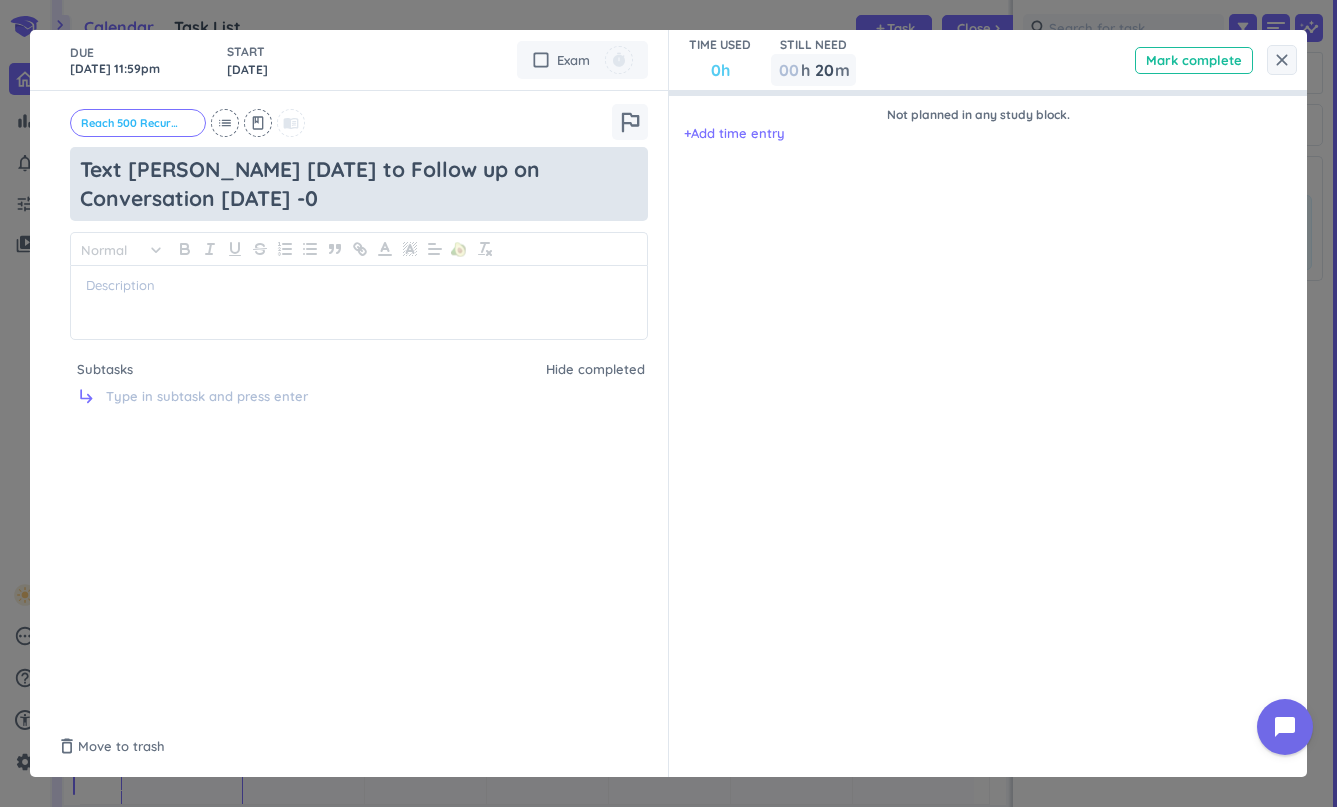 type on "x" 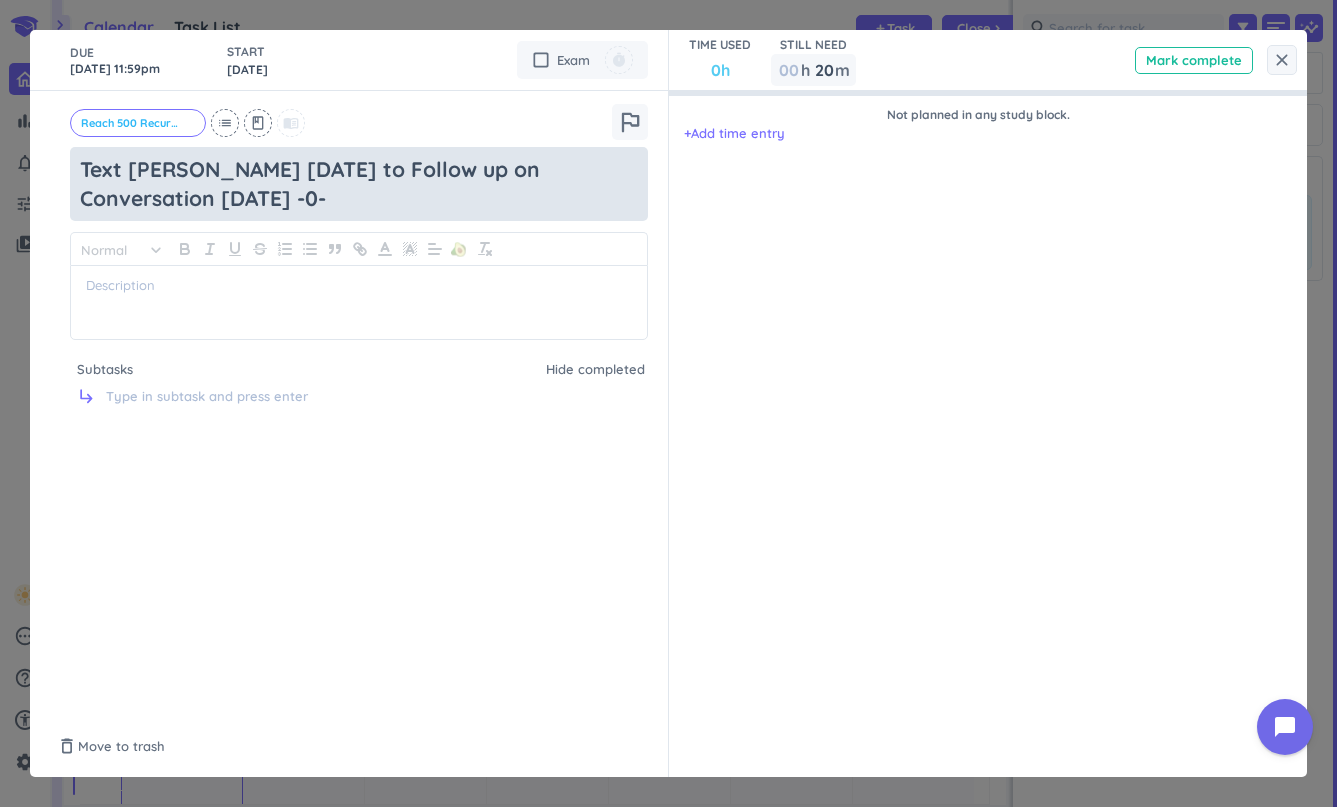 type on "x" 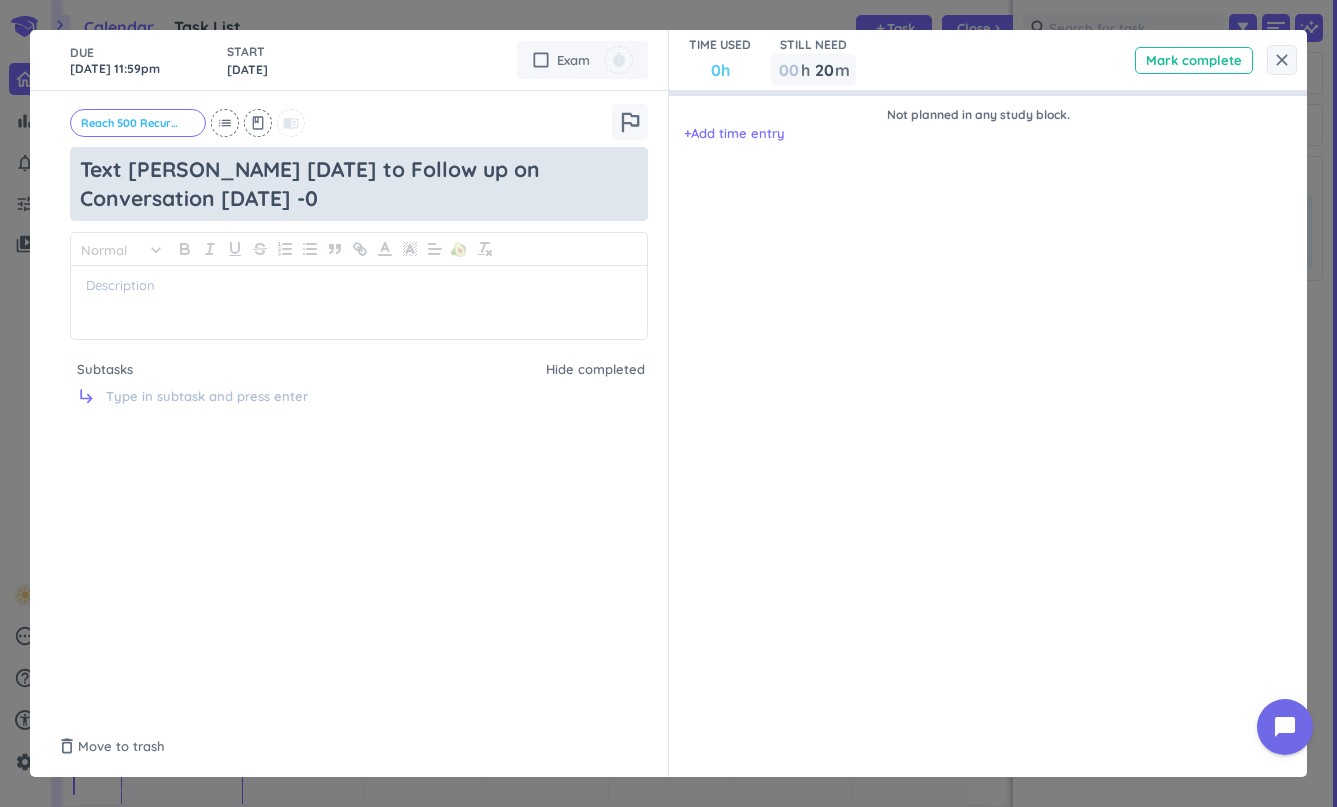 type on "x" 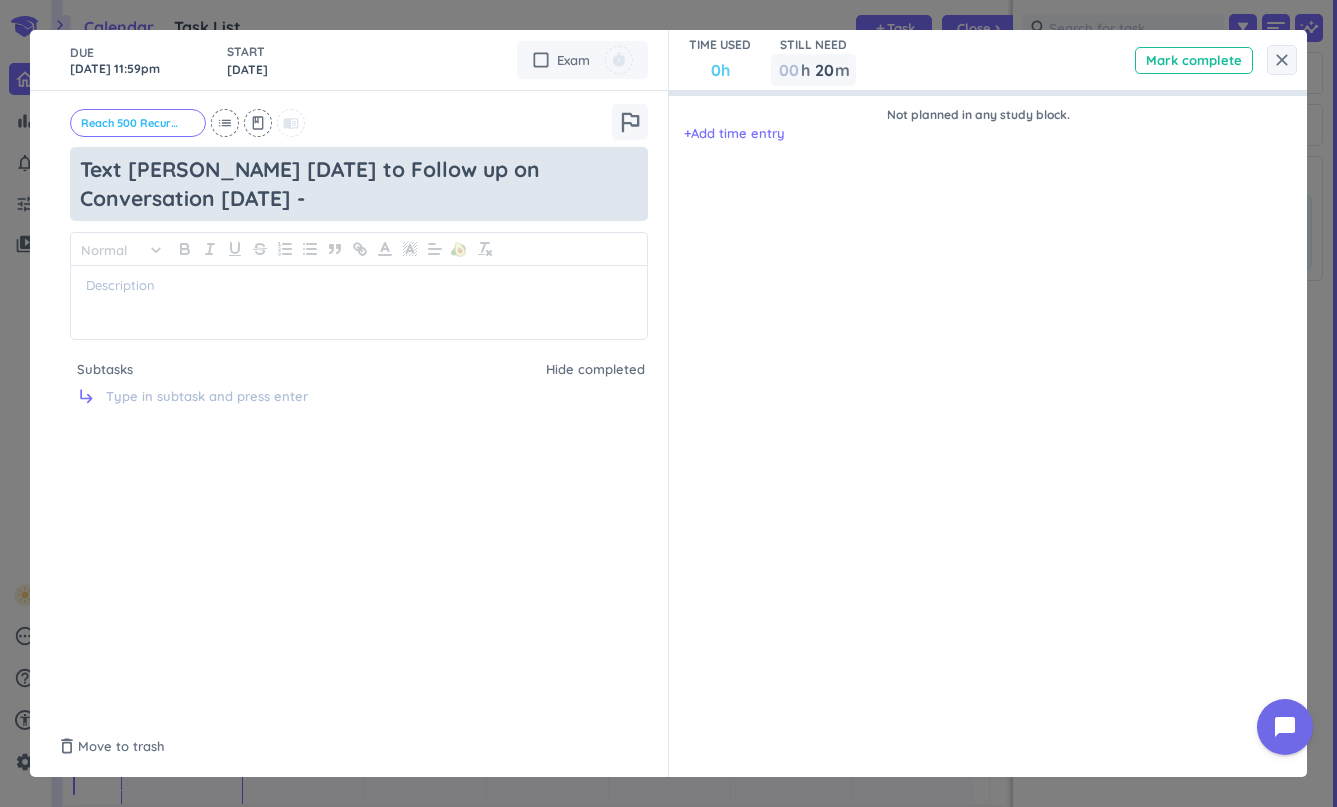 type 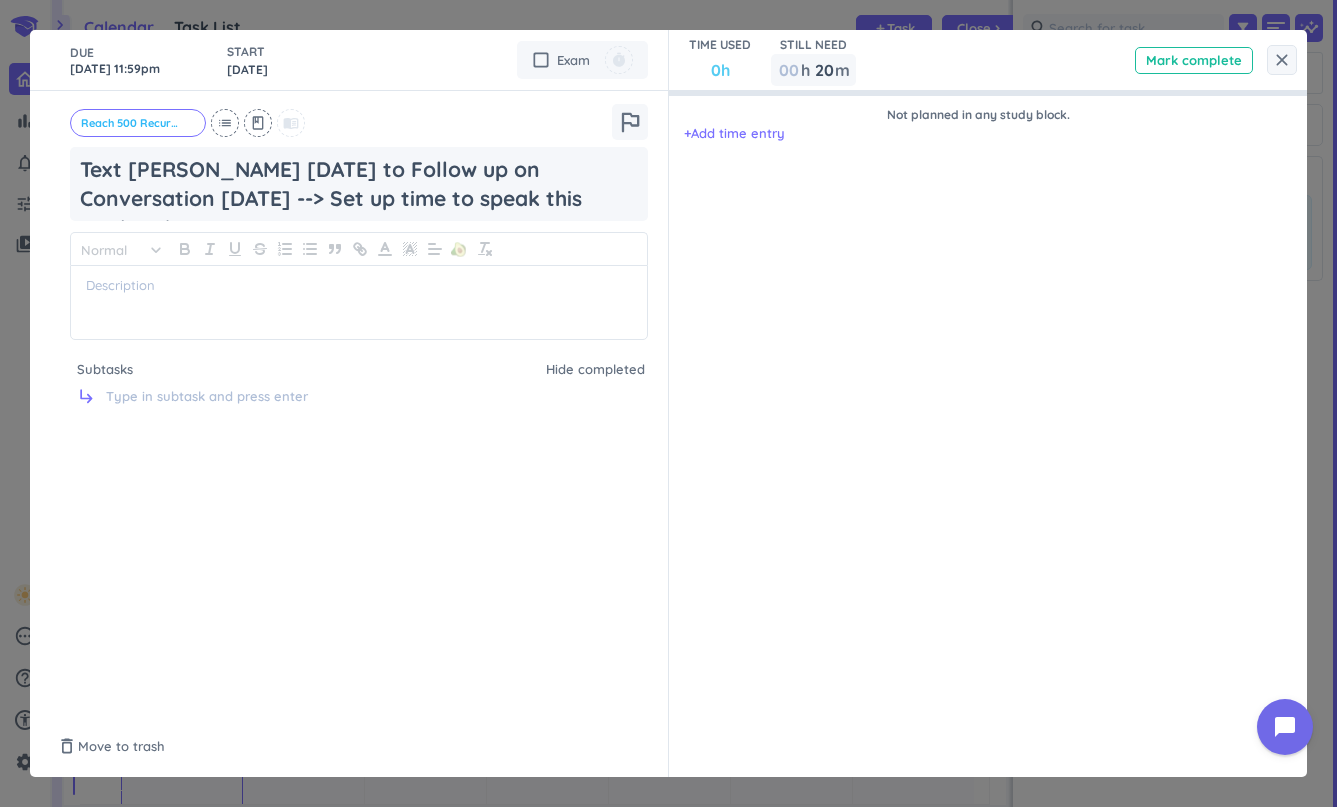 click on "Not planned in any study block. +  Add time entry" at bounding box center [978, 404] 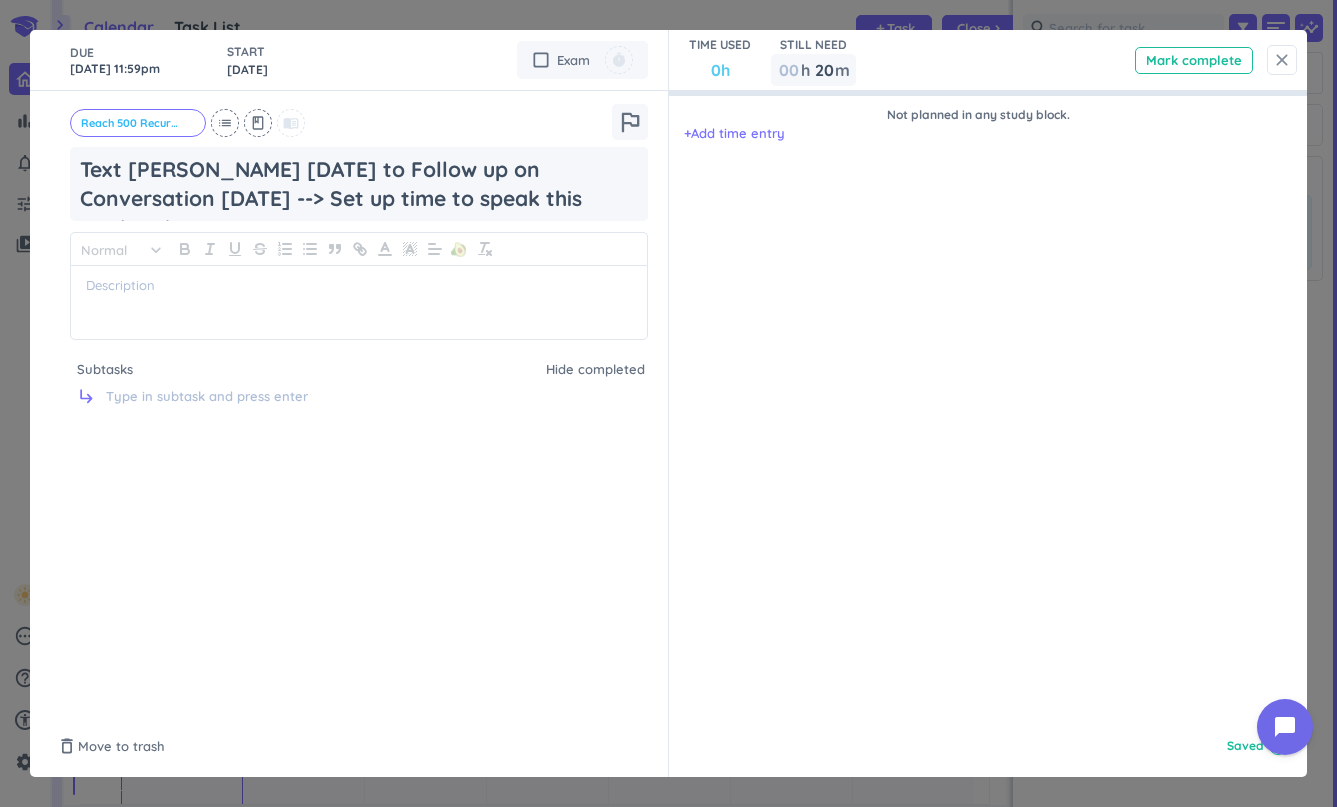 click on "close" at bounding box center [1282, 60] 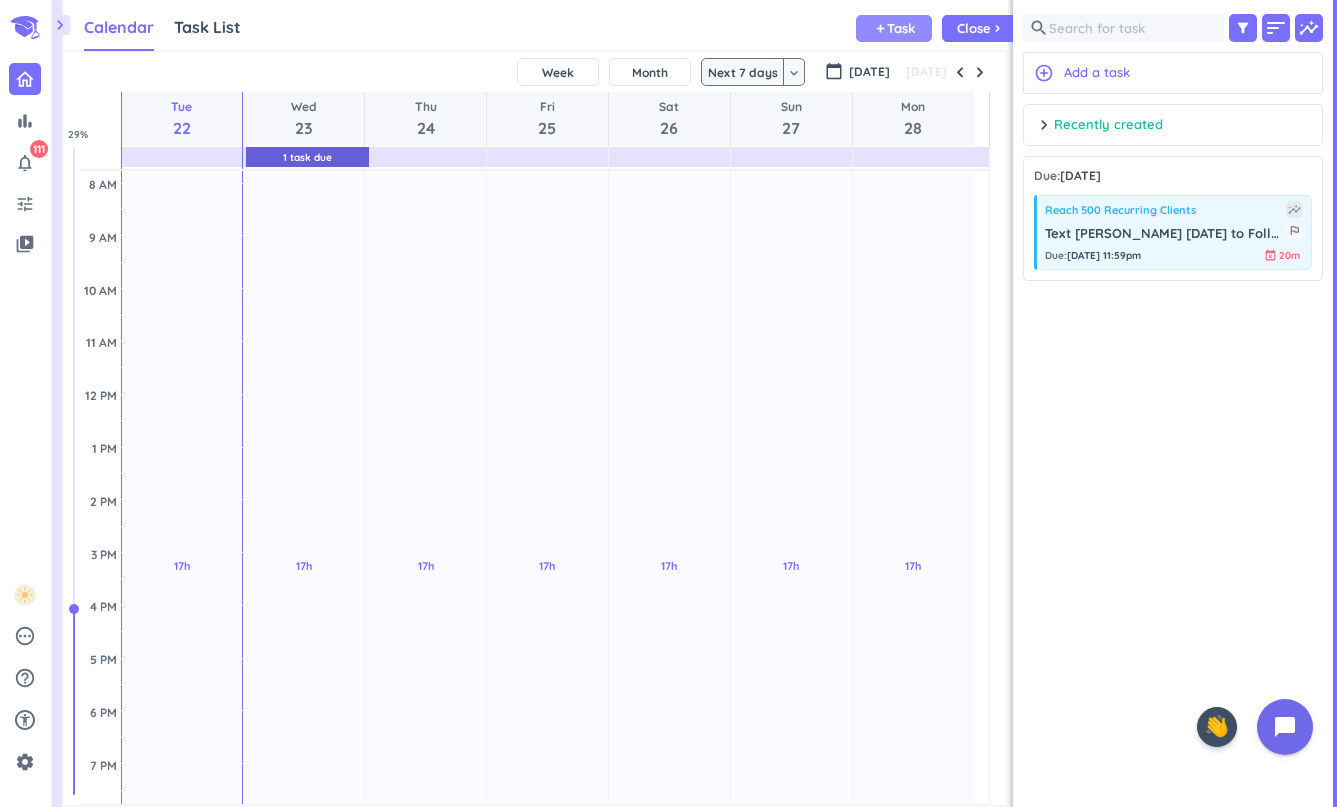 click on "Task" at bounding box center [901, 28] 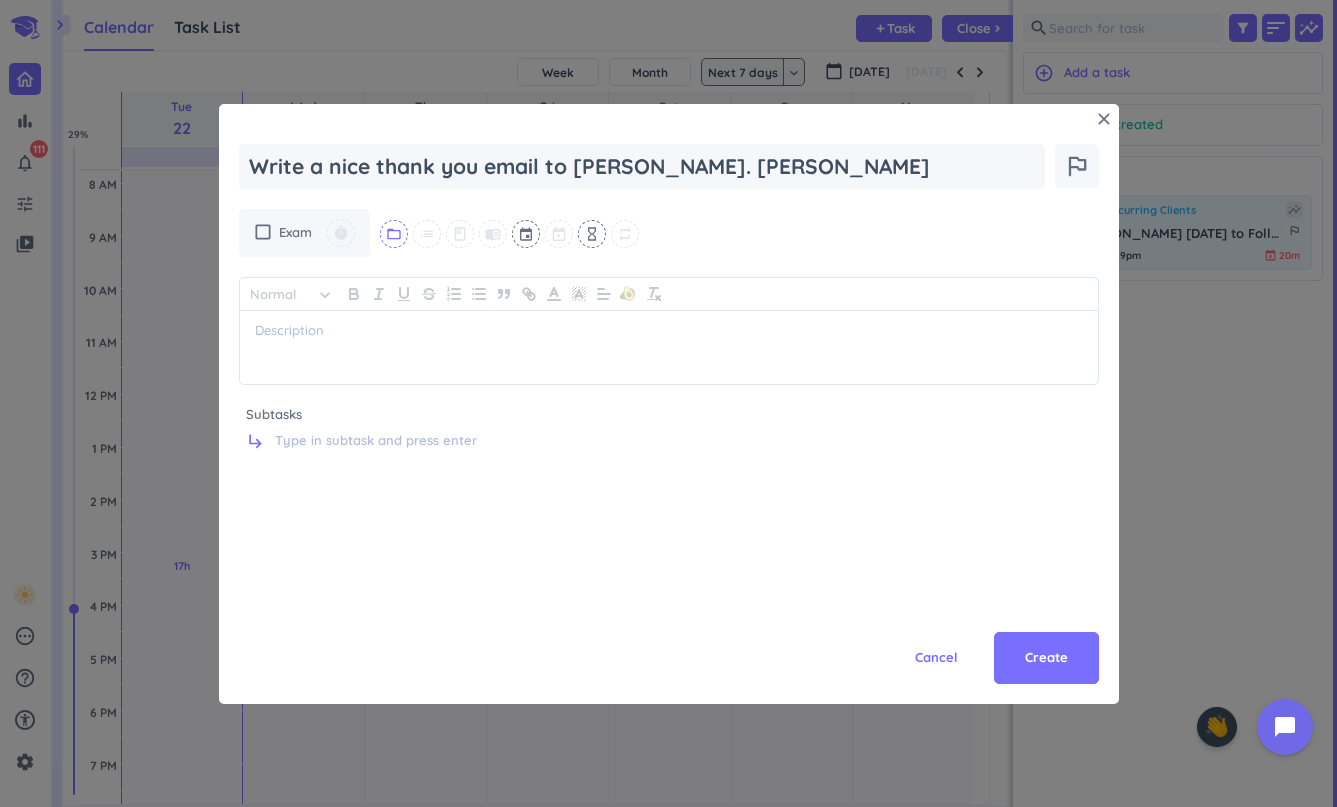 click on "folder_open" at bounding box center [394, 234] 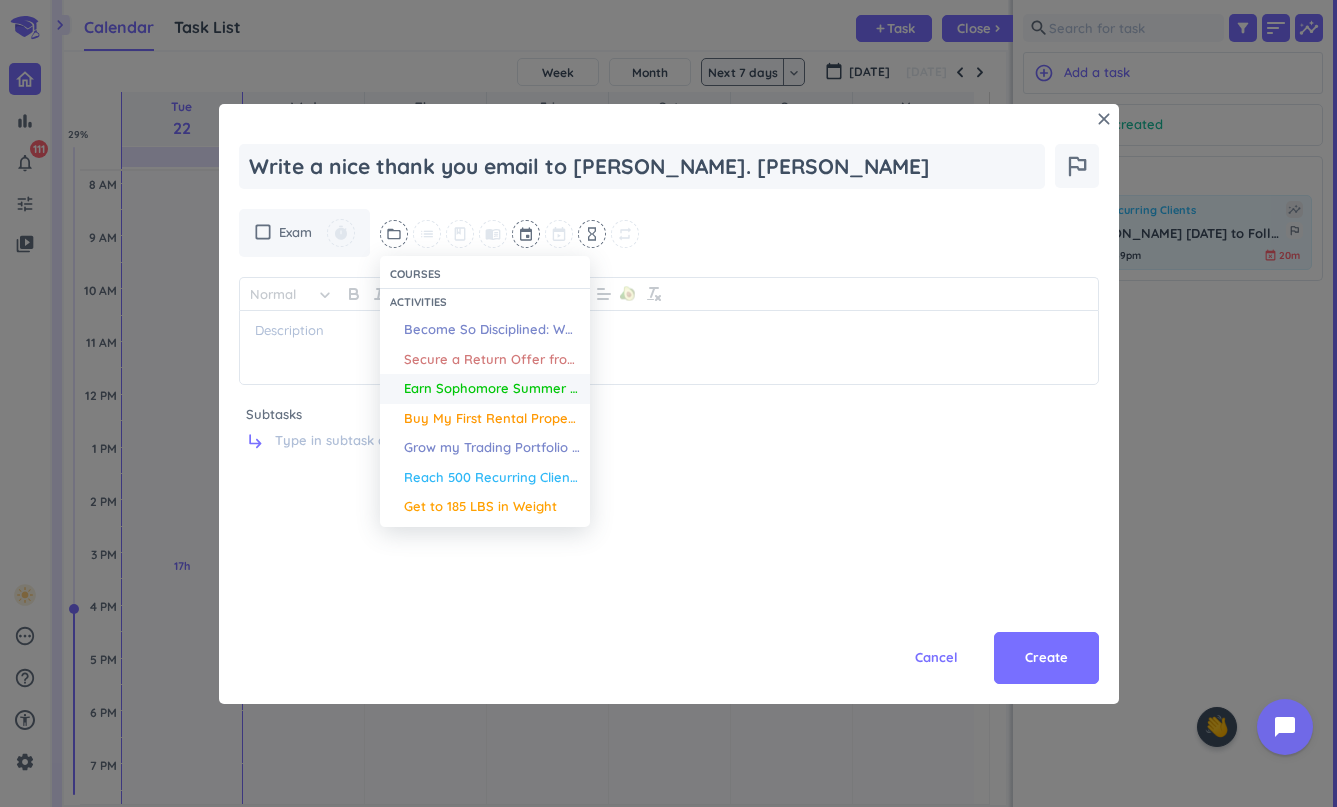 click on "Earn Sophomore Summer Real Estate Private Equity Internship." at bounding box center (492, 389) 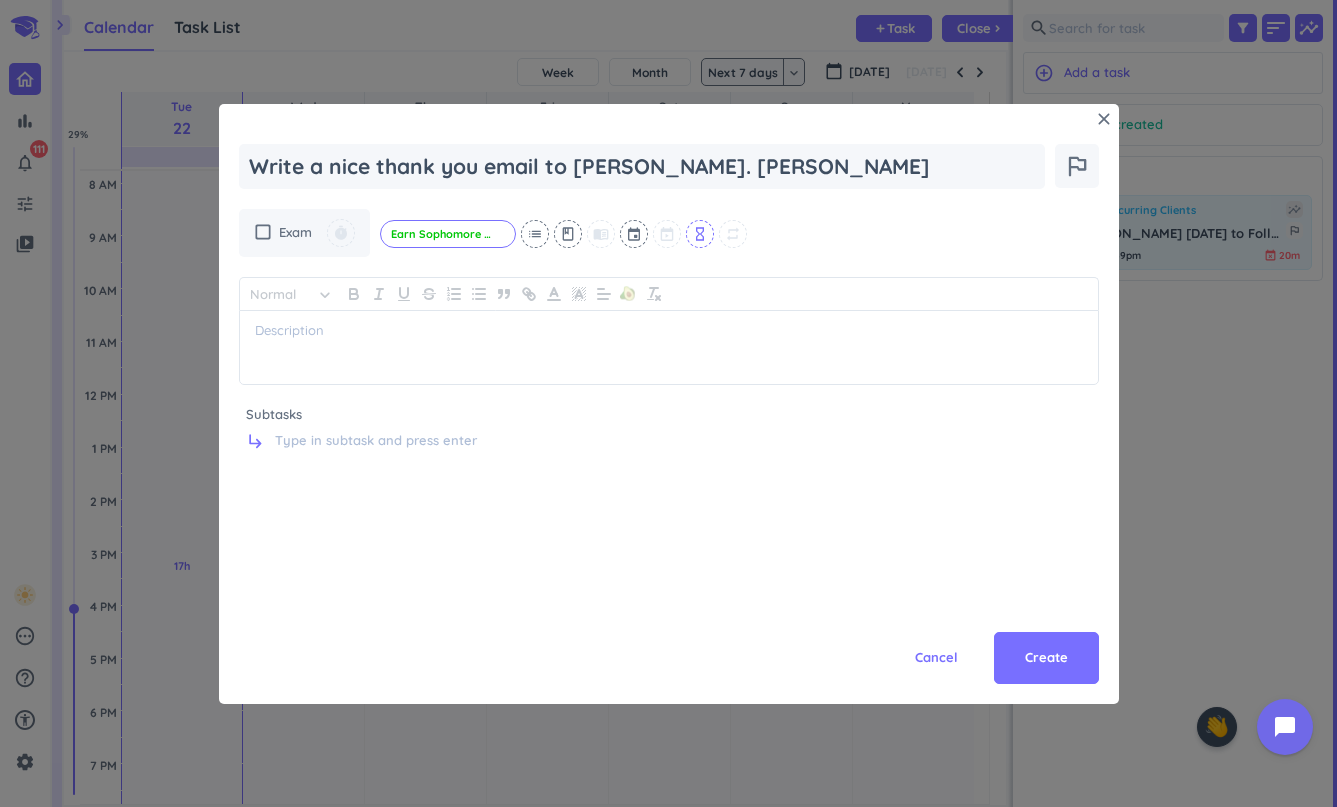 click on "hourglass_empty" at bounding box center (700, 234) 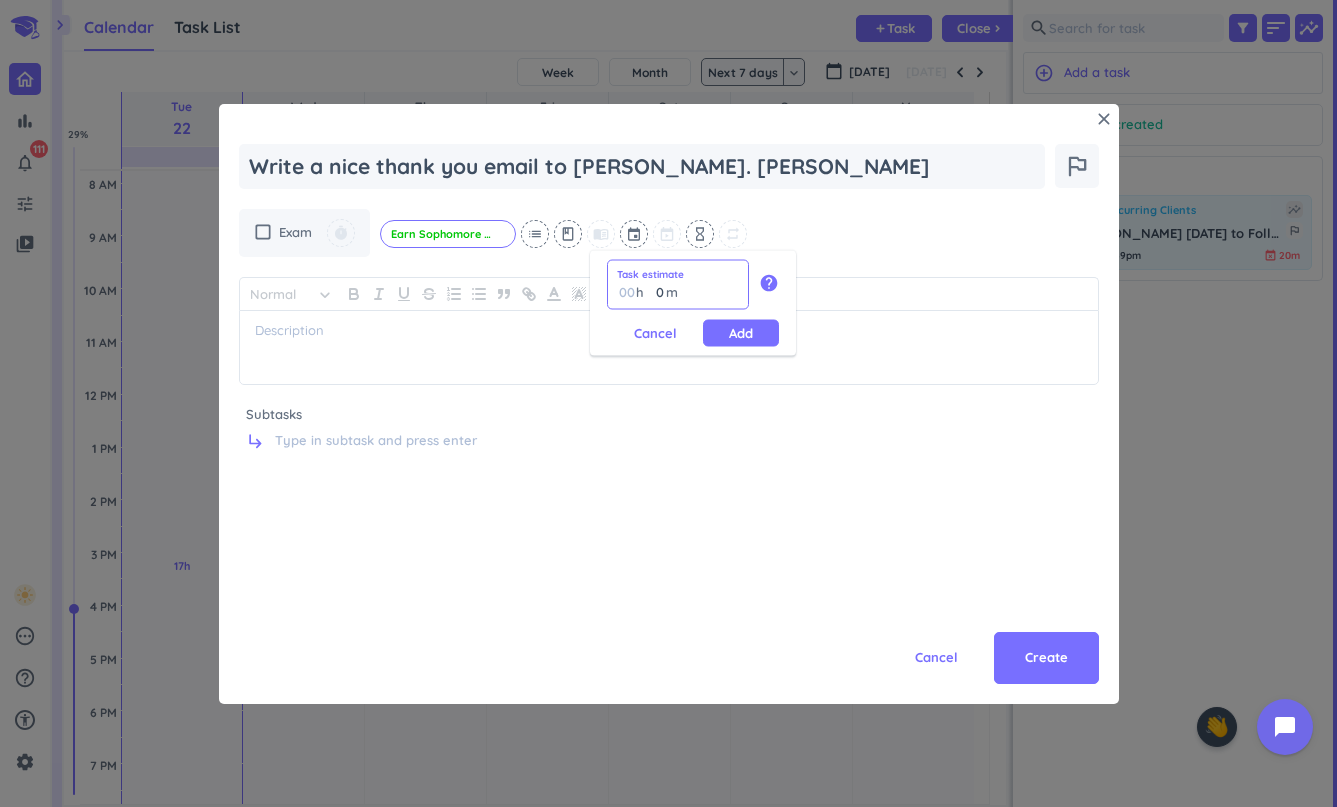click on "0" at bounding box center (655, 292) 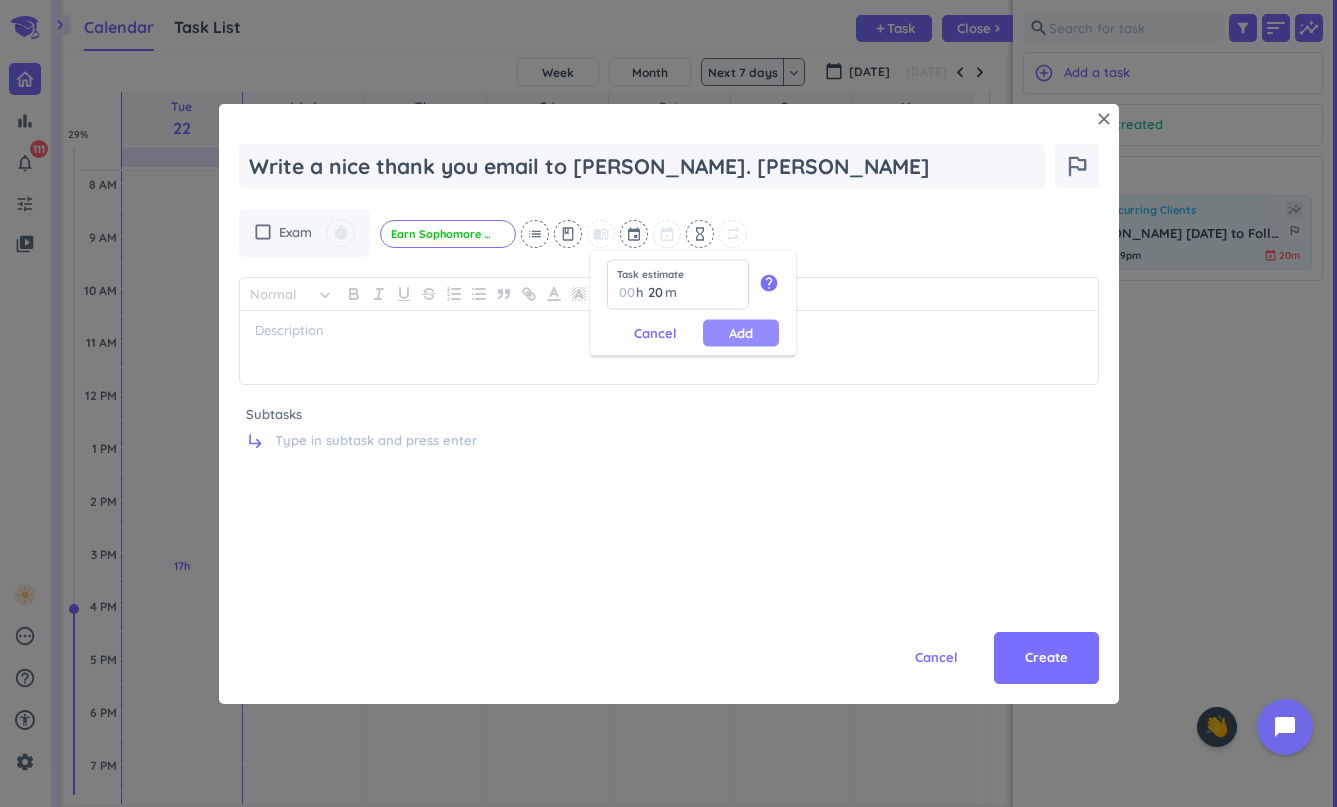 click on "Add" at bounding box center (741, 333) 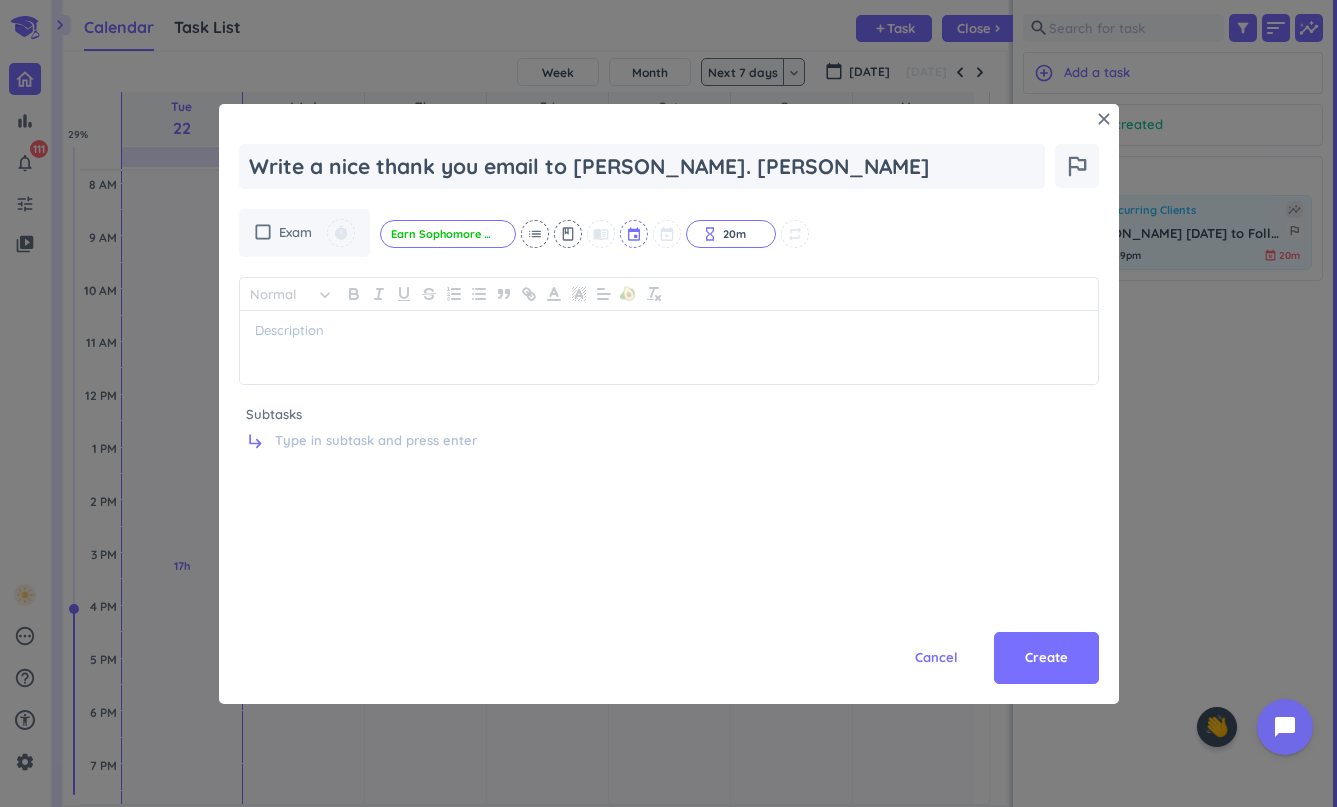 click at bounding box center (635, 234) 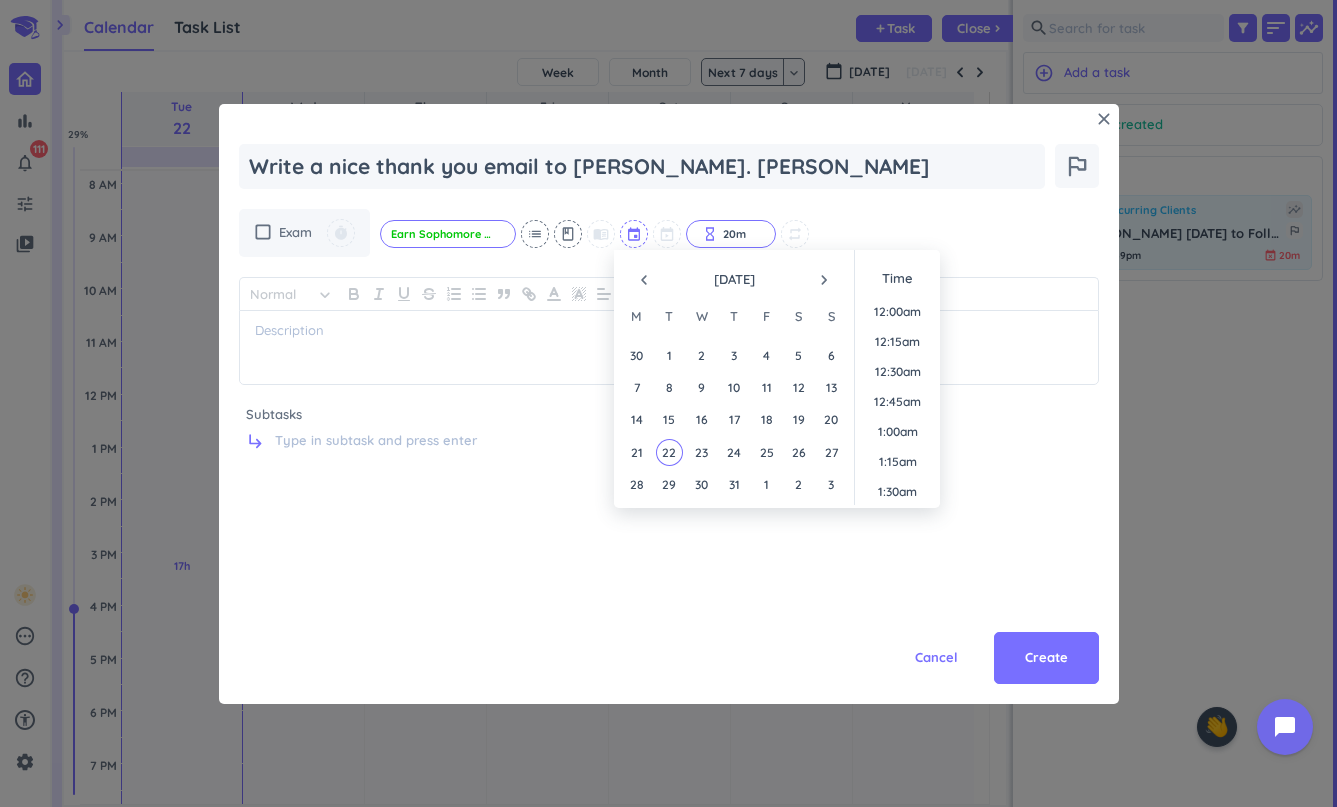 scroll, scrollTop: 2701, scrollLeft: 0, axis: vertical 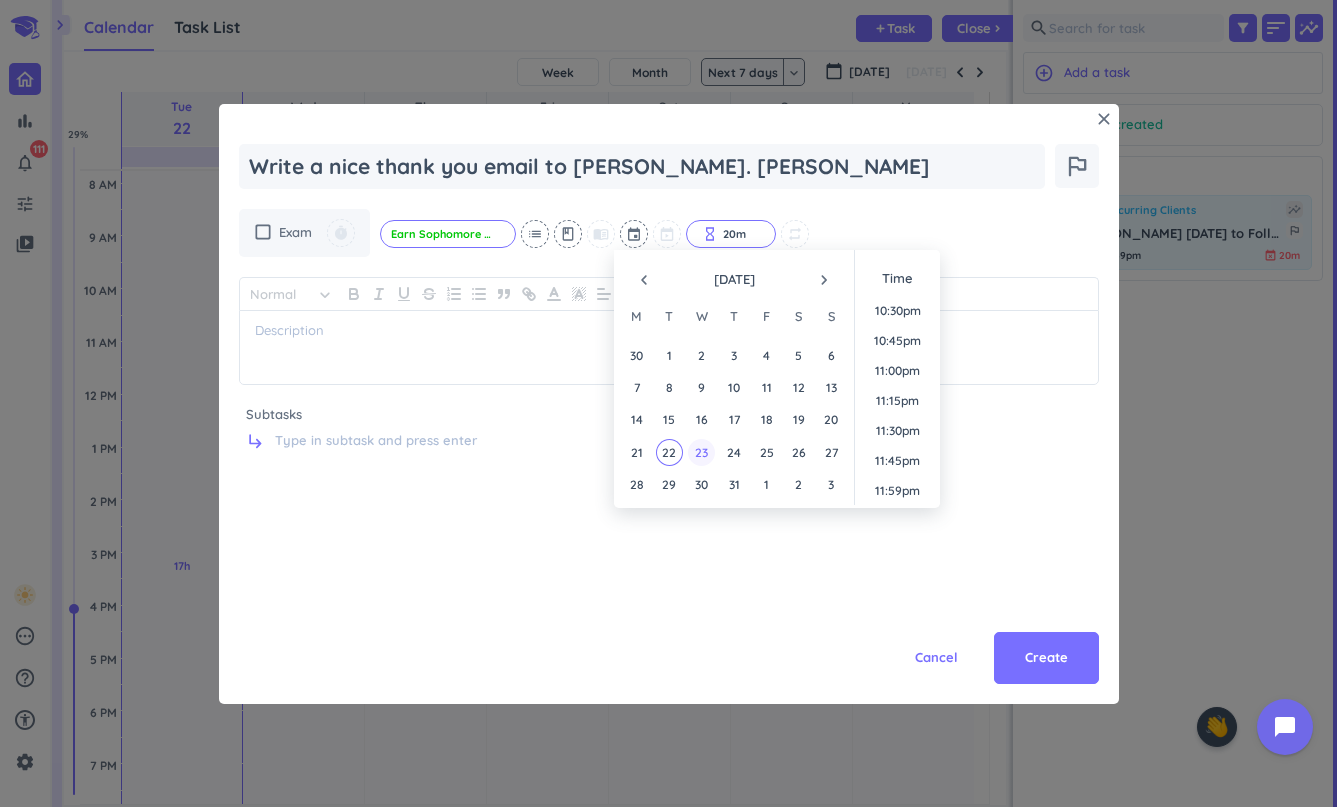 click on "23" at bounding box center (701, 452) 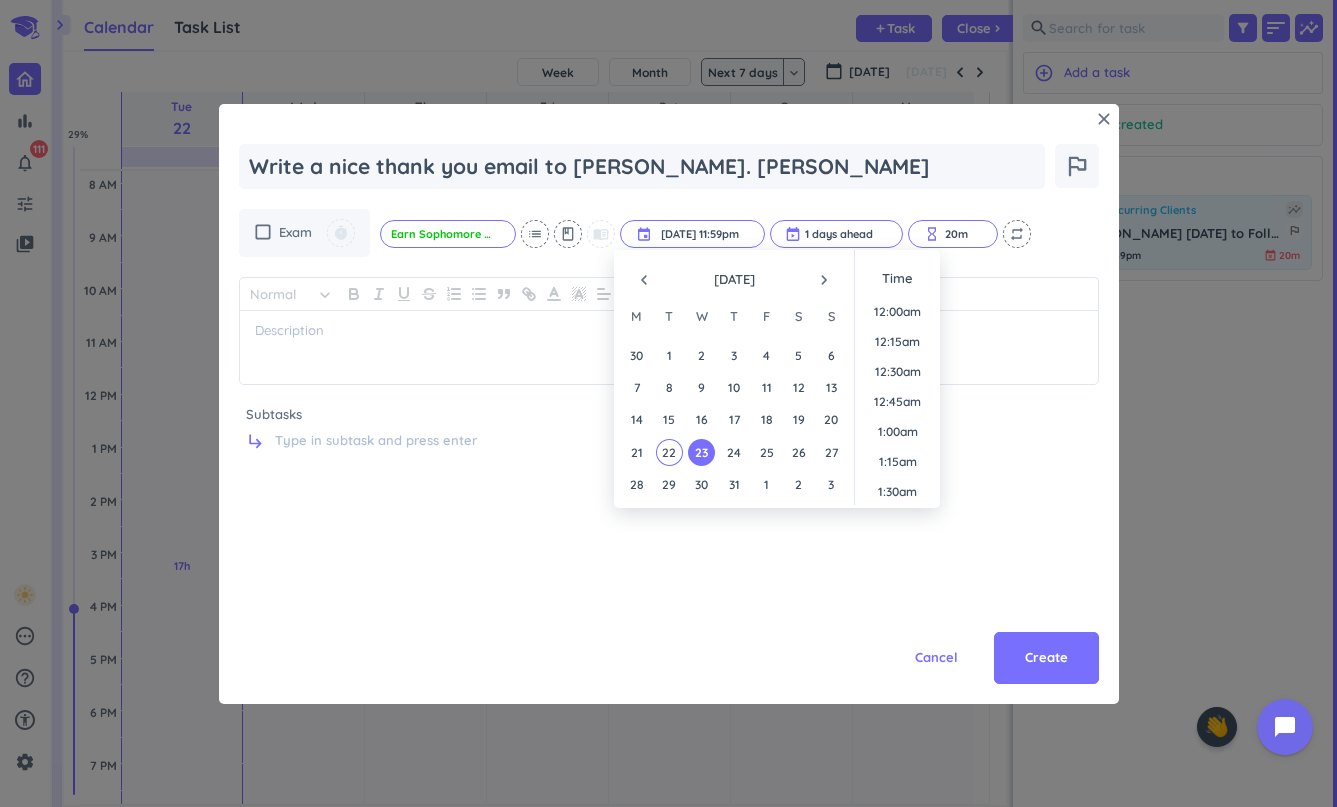 scroll, scrollTop: 2701, scrollLeft: 0, axis: vertical 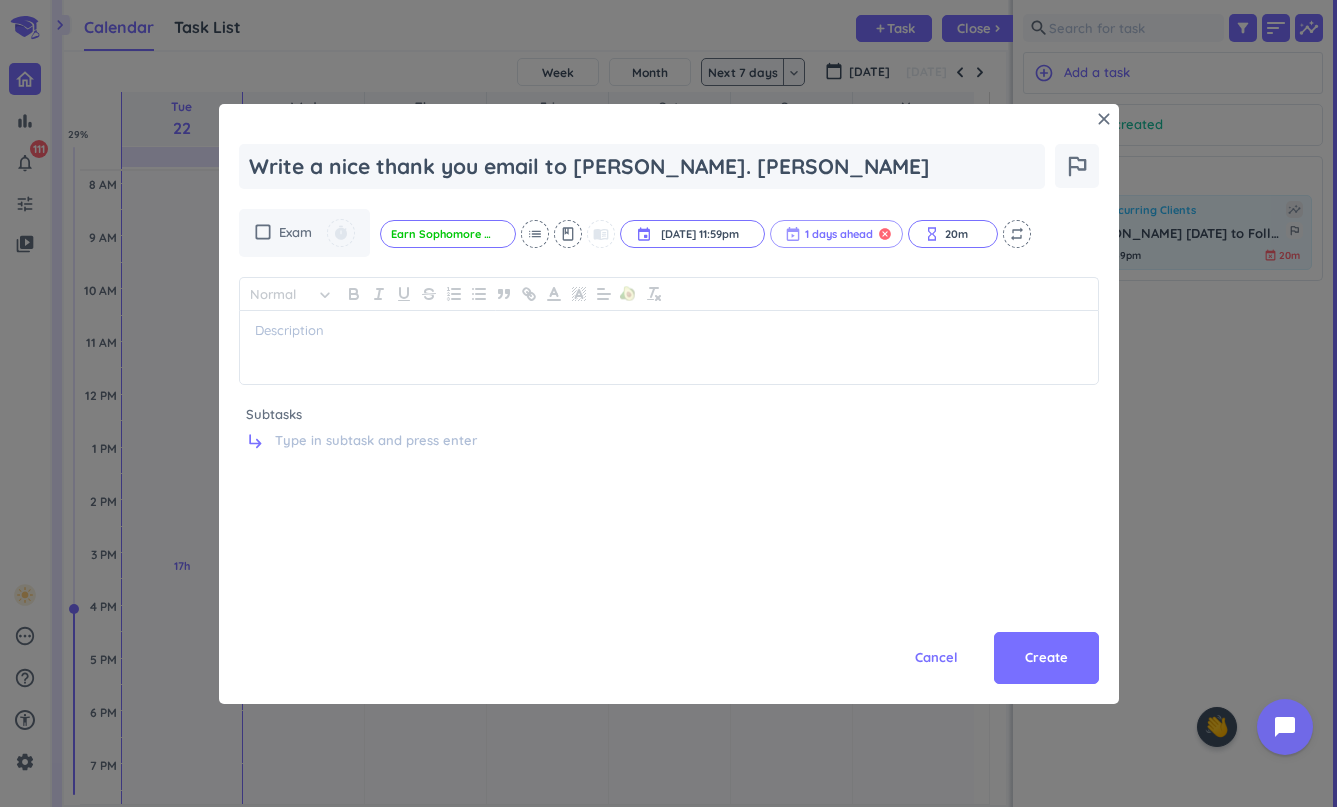 click on "cancel" at bounding box center [885, 234] 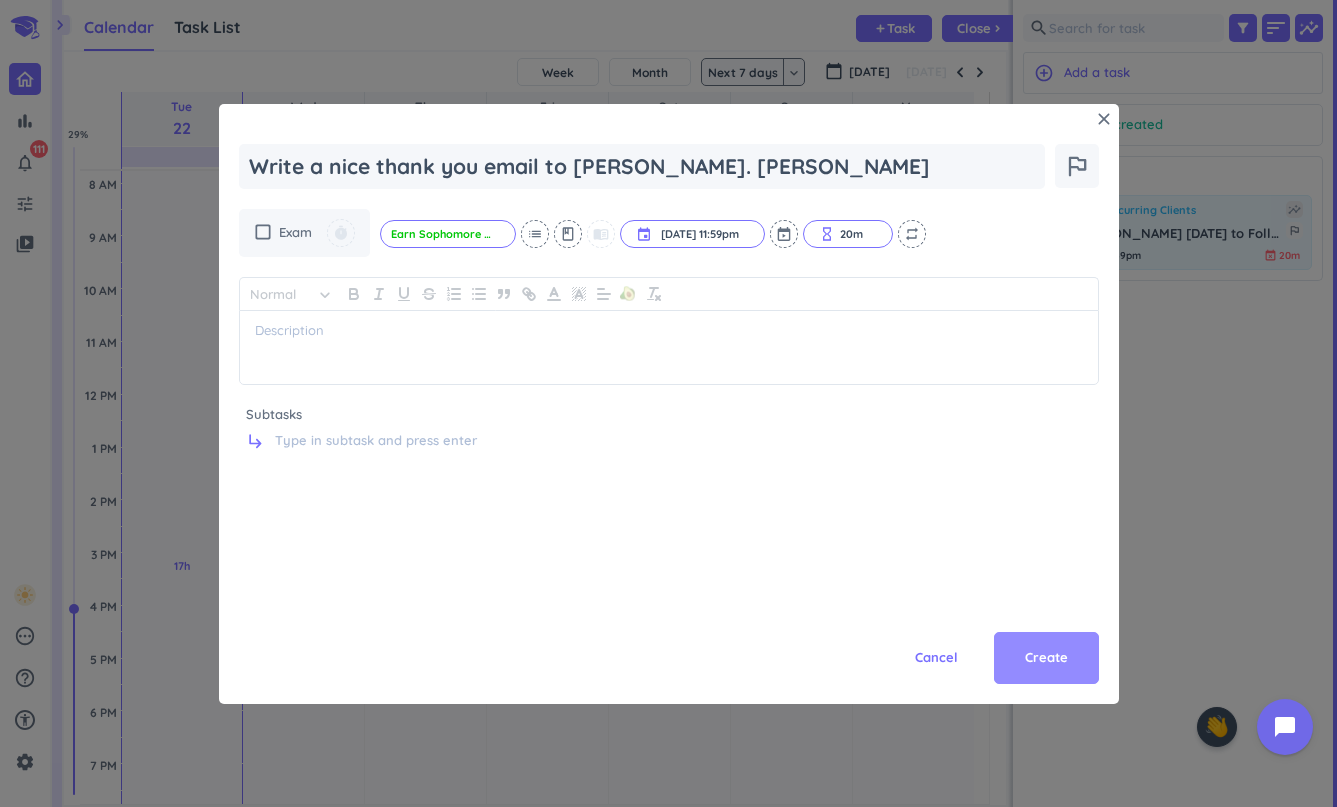 click on "Create" at bounding box center (1046, 658) 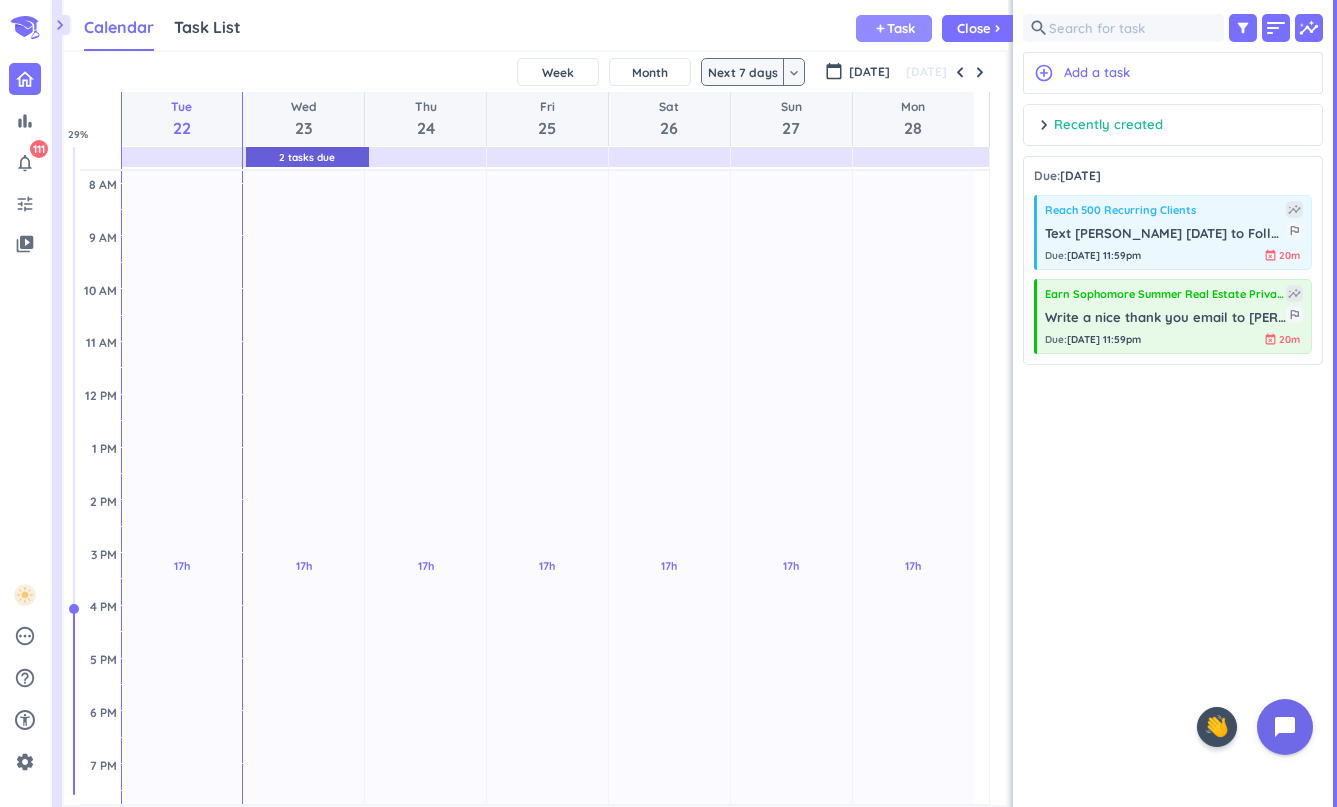 click on "add Task" at bounding box center (894, 28) 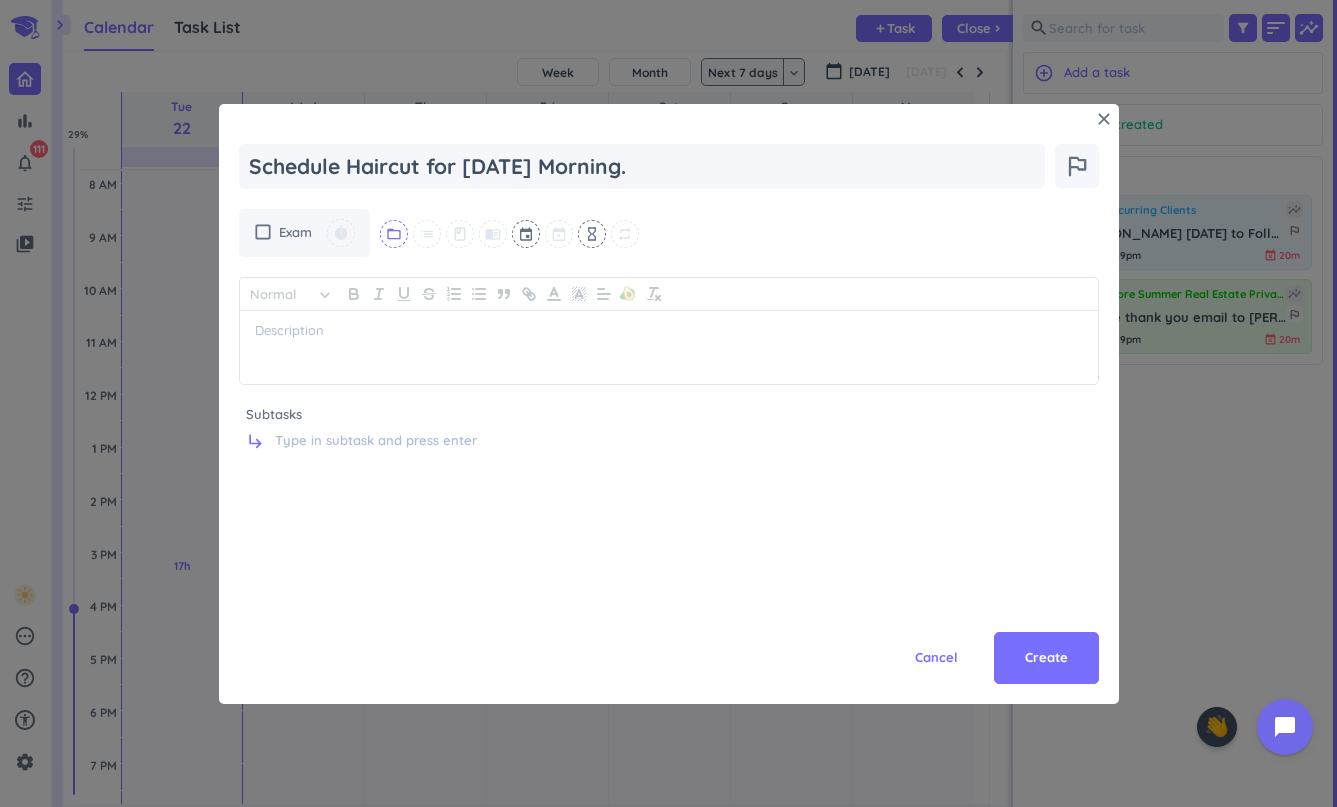 click on "folder_open" at bounding box center [394, 234] 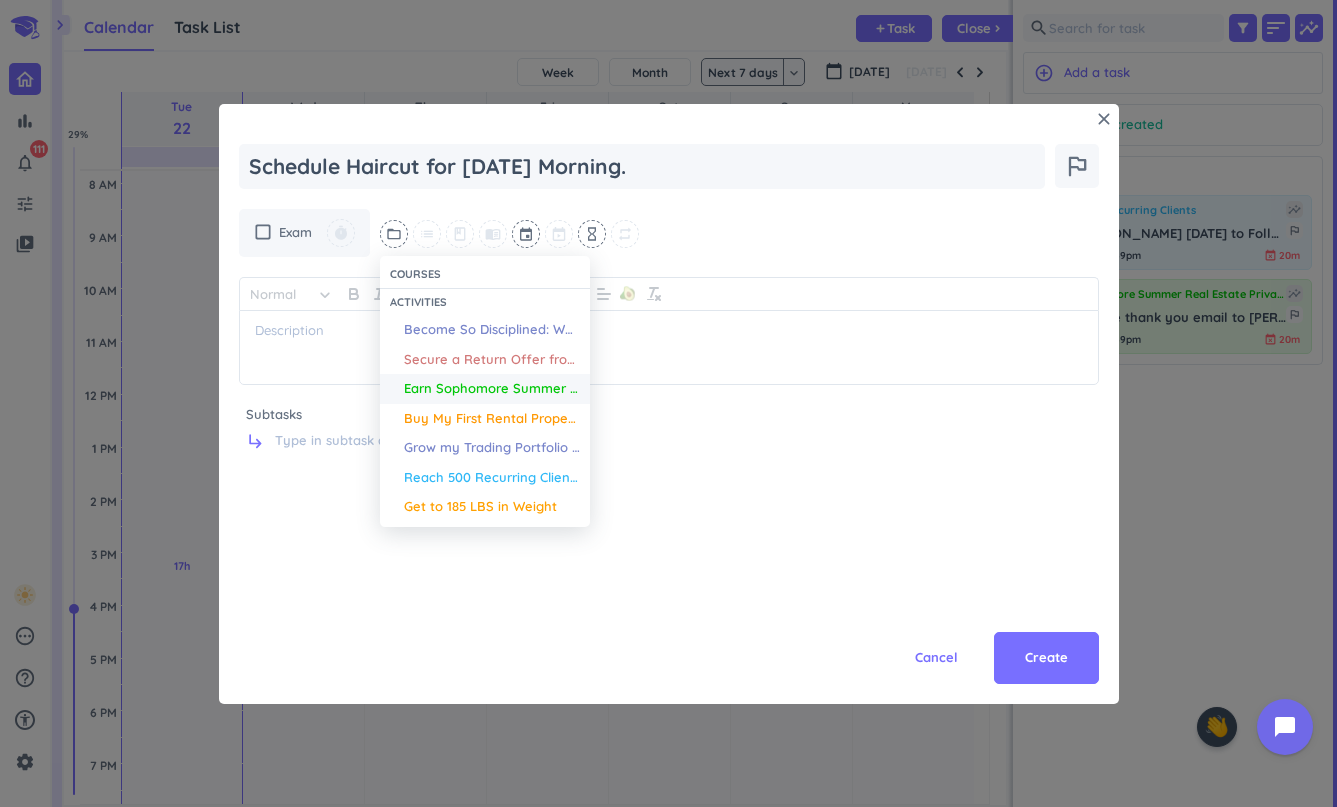 click on "Earn Sophomore Summer Real Estate Private Equity Internship." at bounding box center (492, 389) 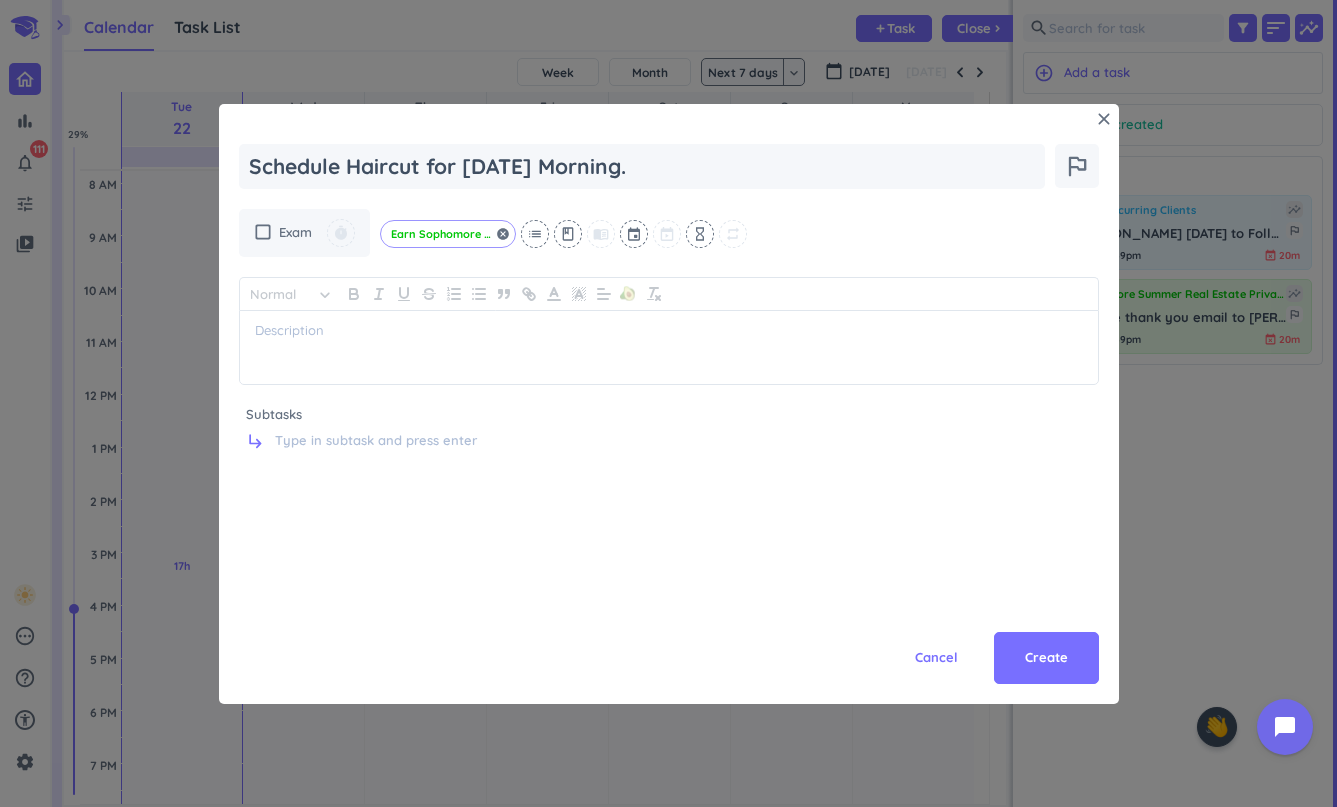 click on "Earn Sophomore Summer Real Estate Private Equity Internship." 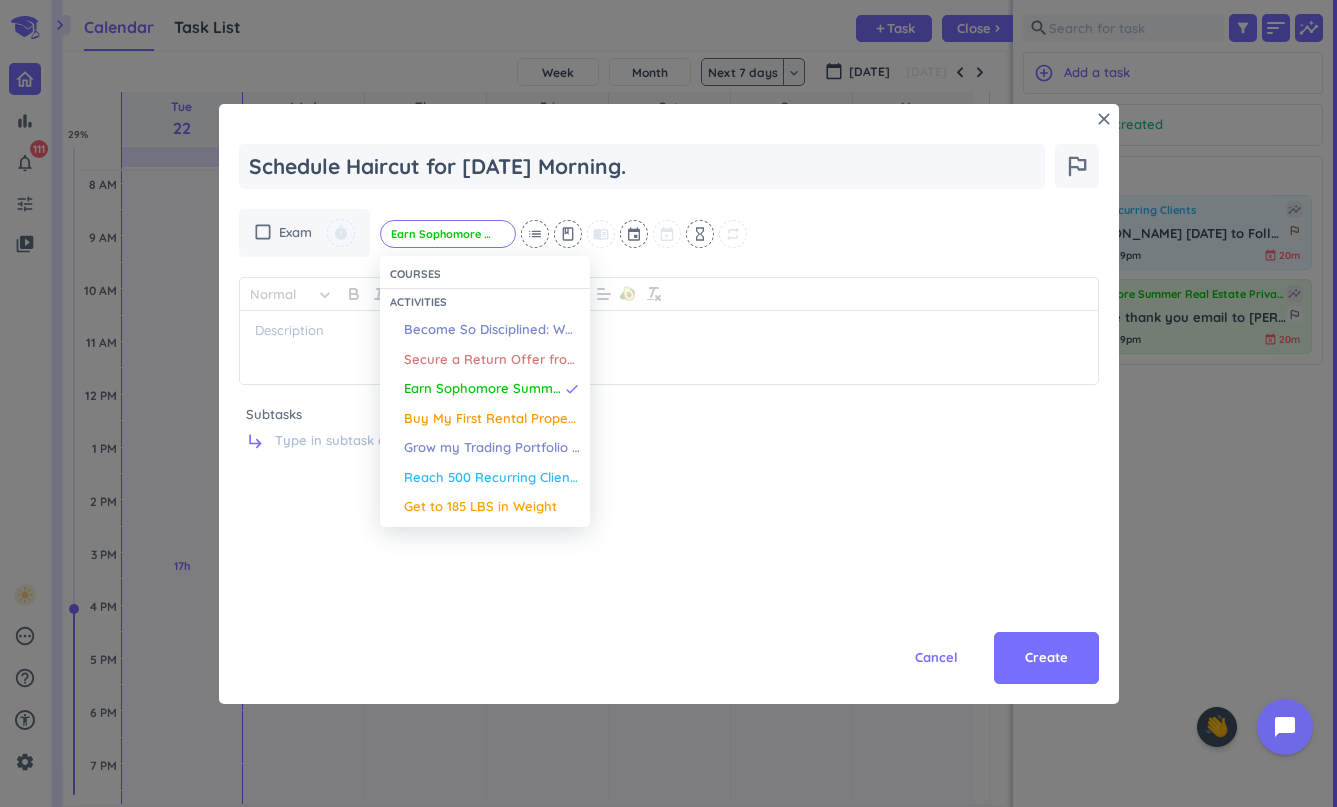 click at bounding box center (668, 403) 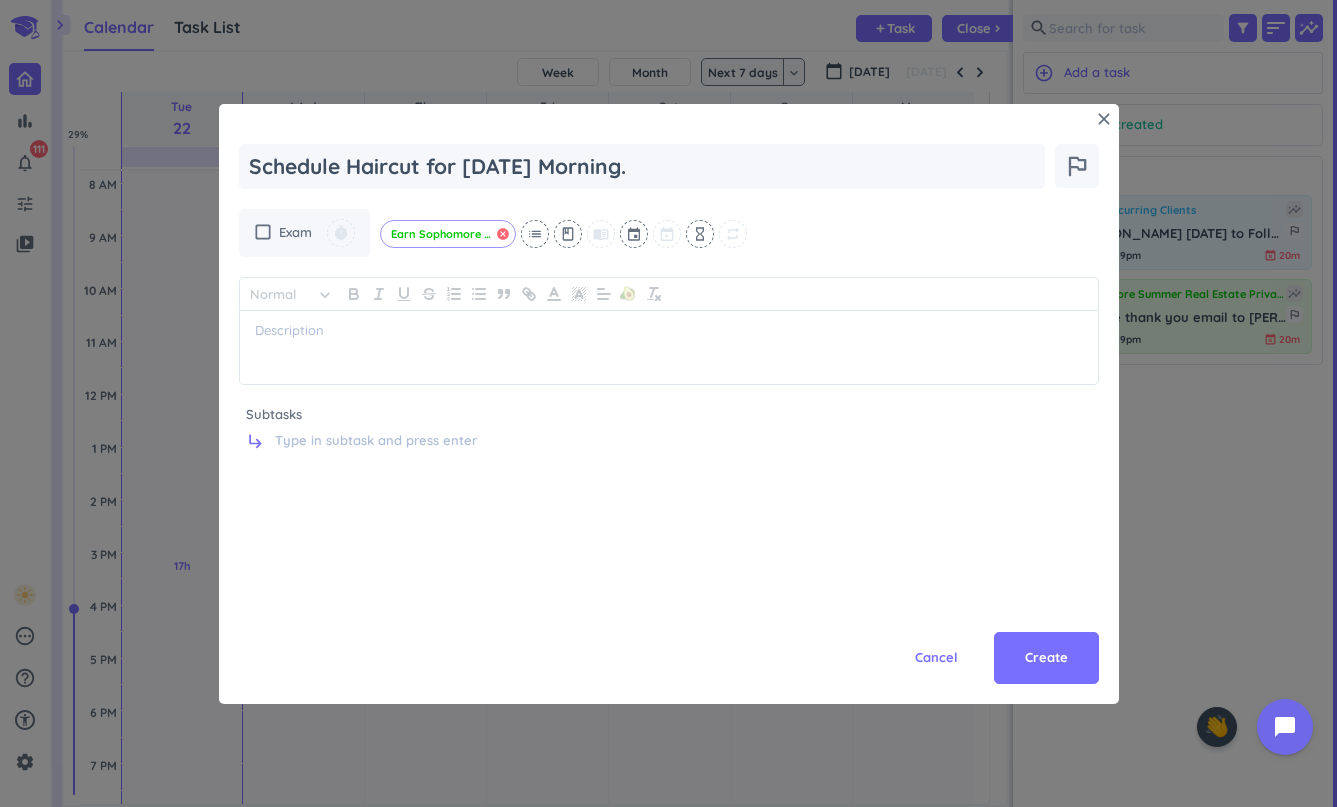 click on "cancel" at bounding box center (503, 234) 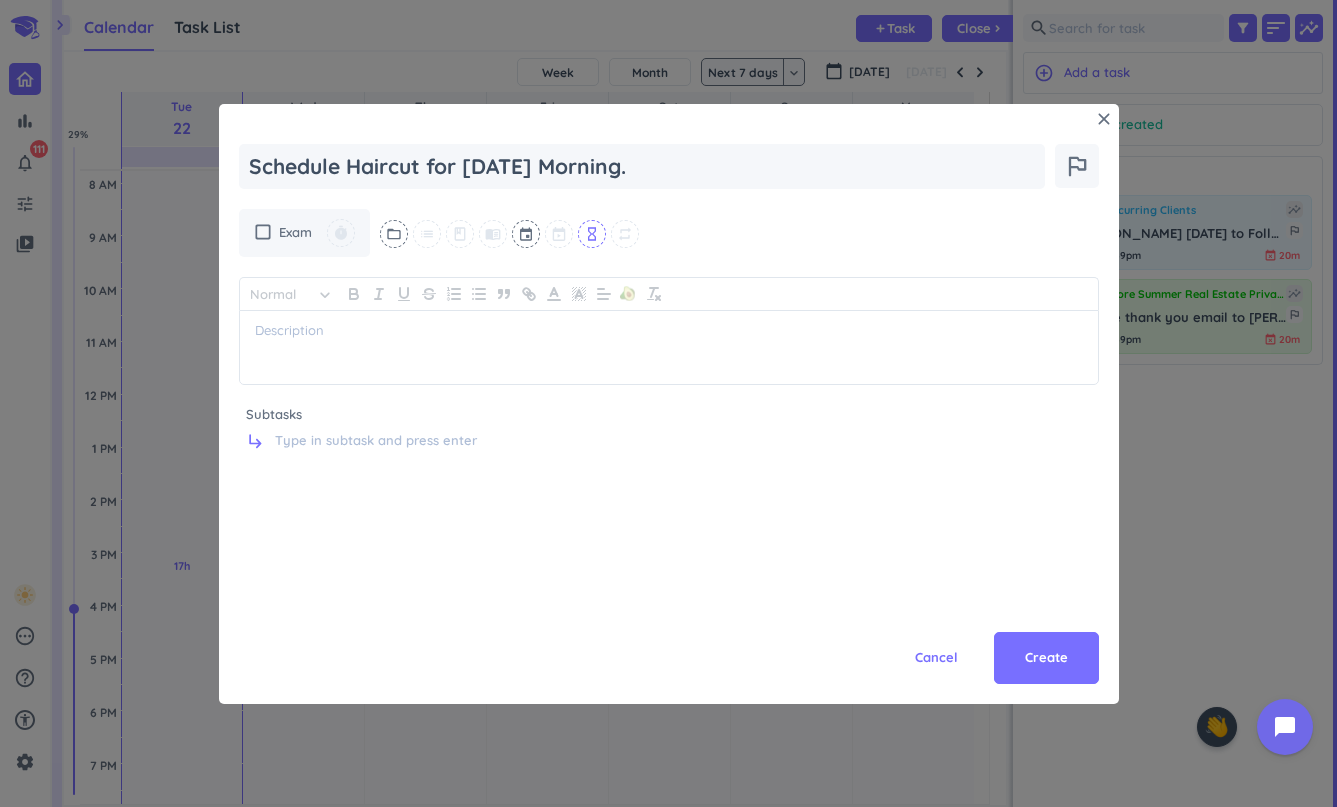 click on "hourglass_empty" at bounding box center [592, 234] 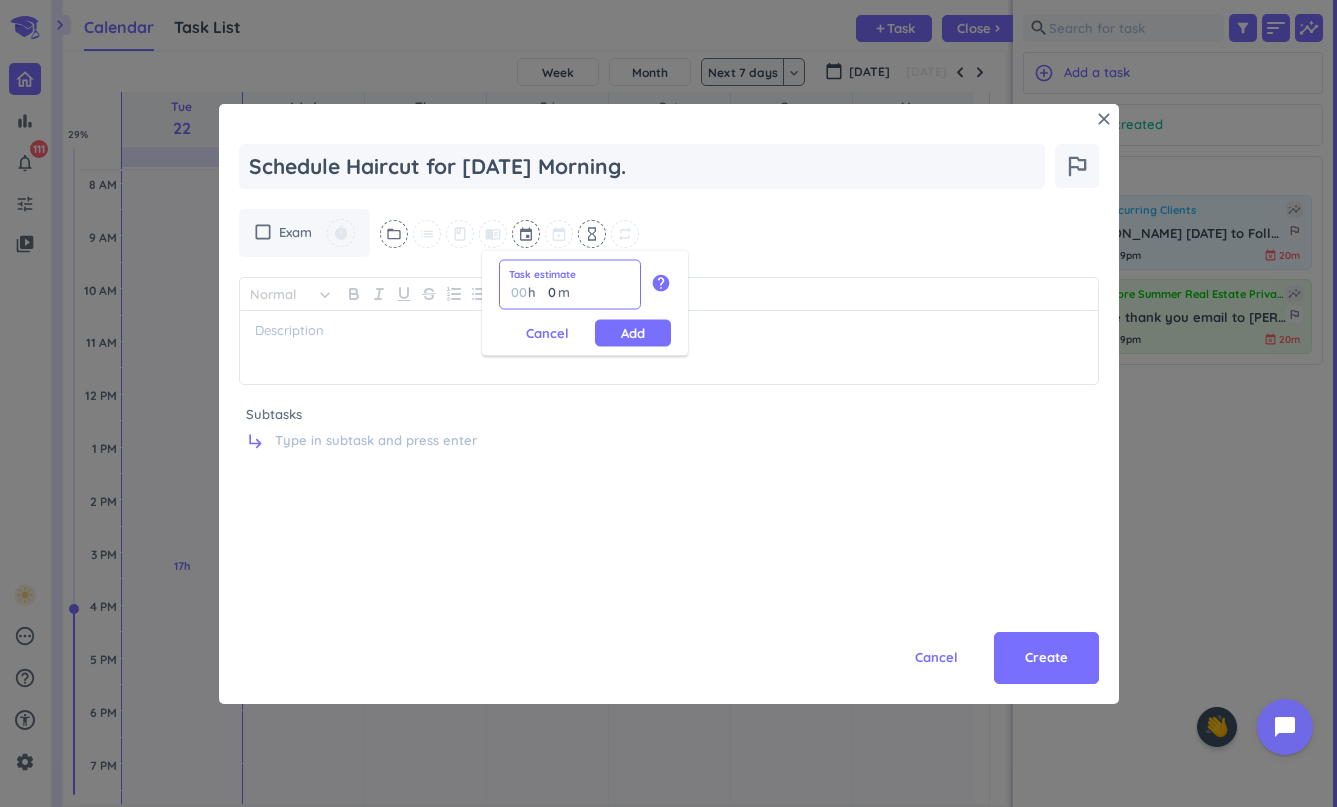 click on "0" at bounding box center (547, 292) 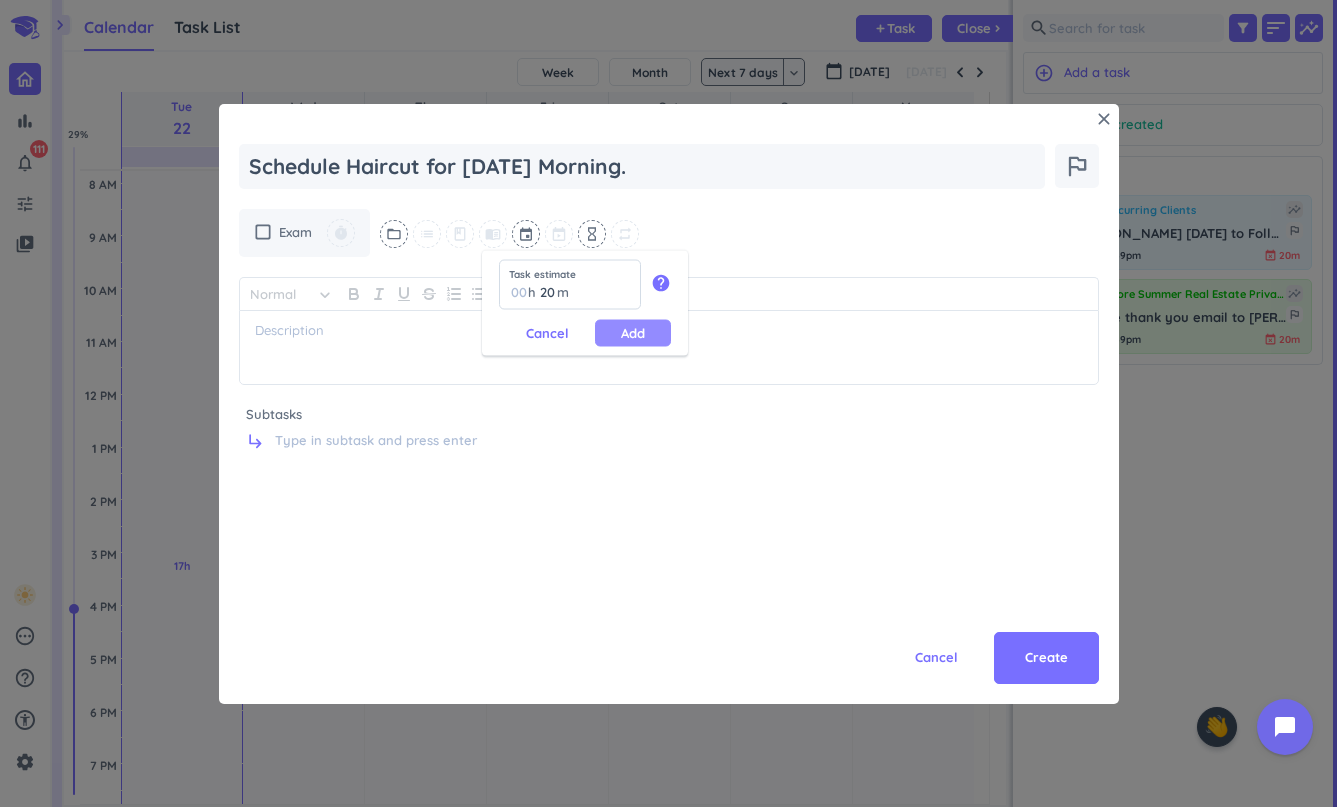 click on "Add" at bounding box center [633, 333] 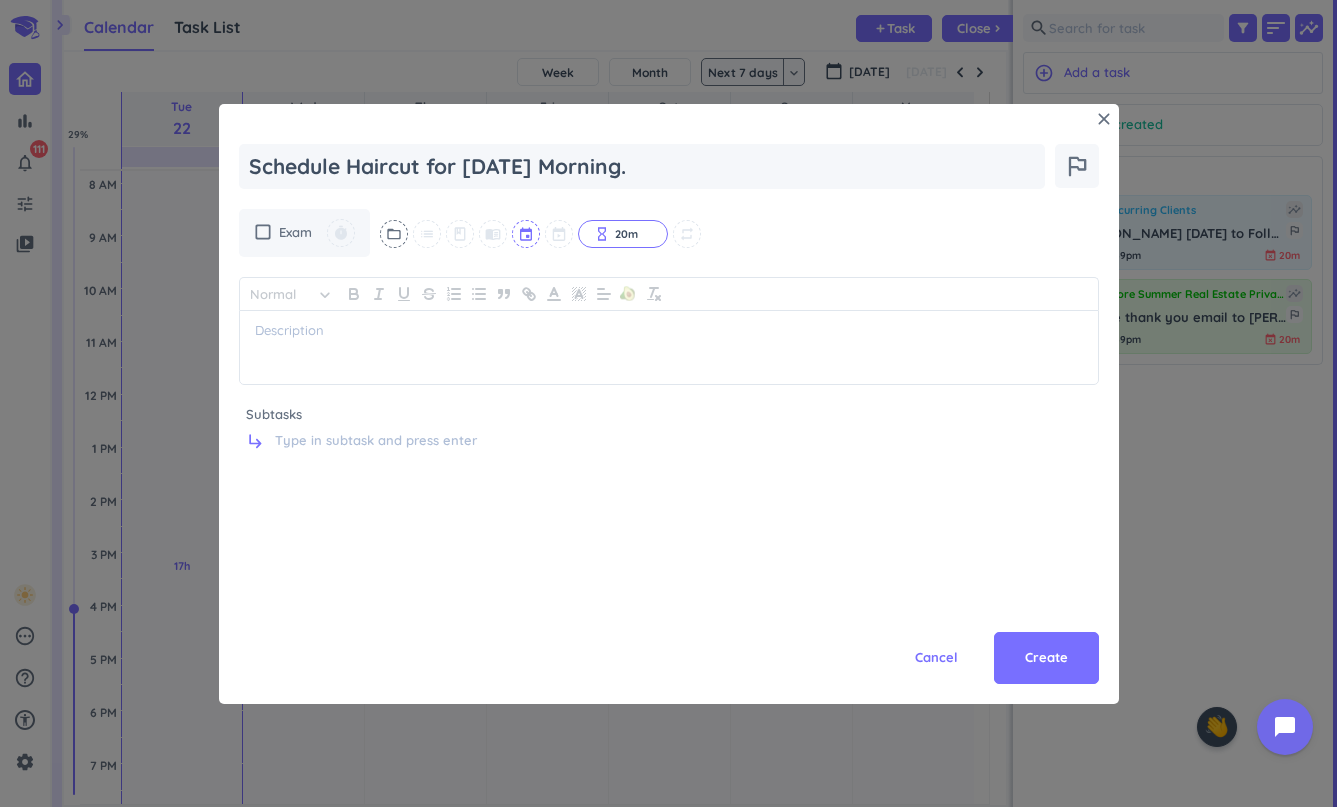 click at bounding box center [527, 234] 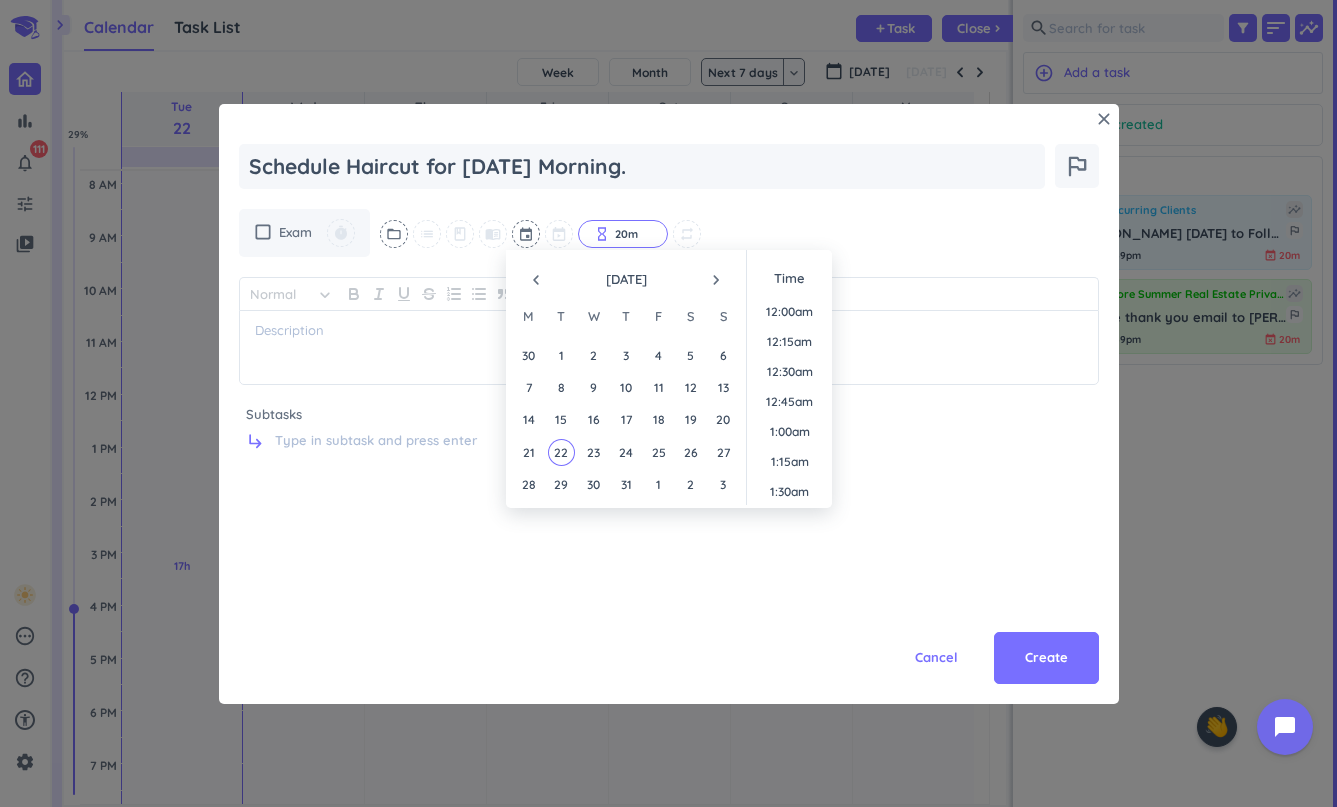 scroll, scrollTop: 2701, scrollLeft: 0, axis: vertical 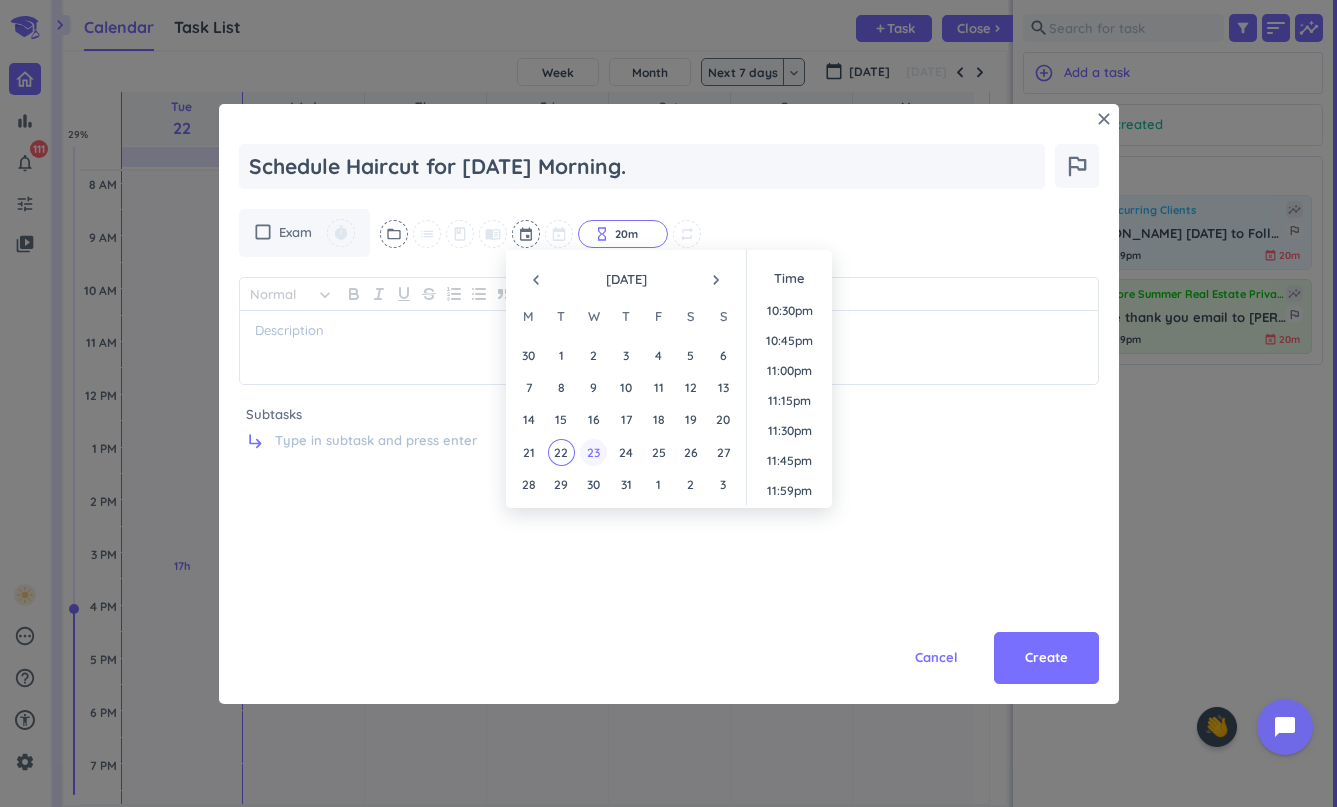 click on "23" at bounding box center (593, 452) 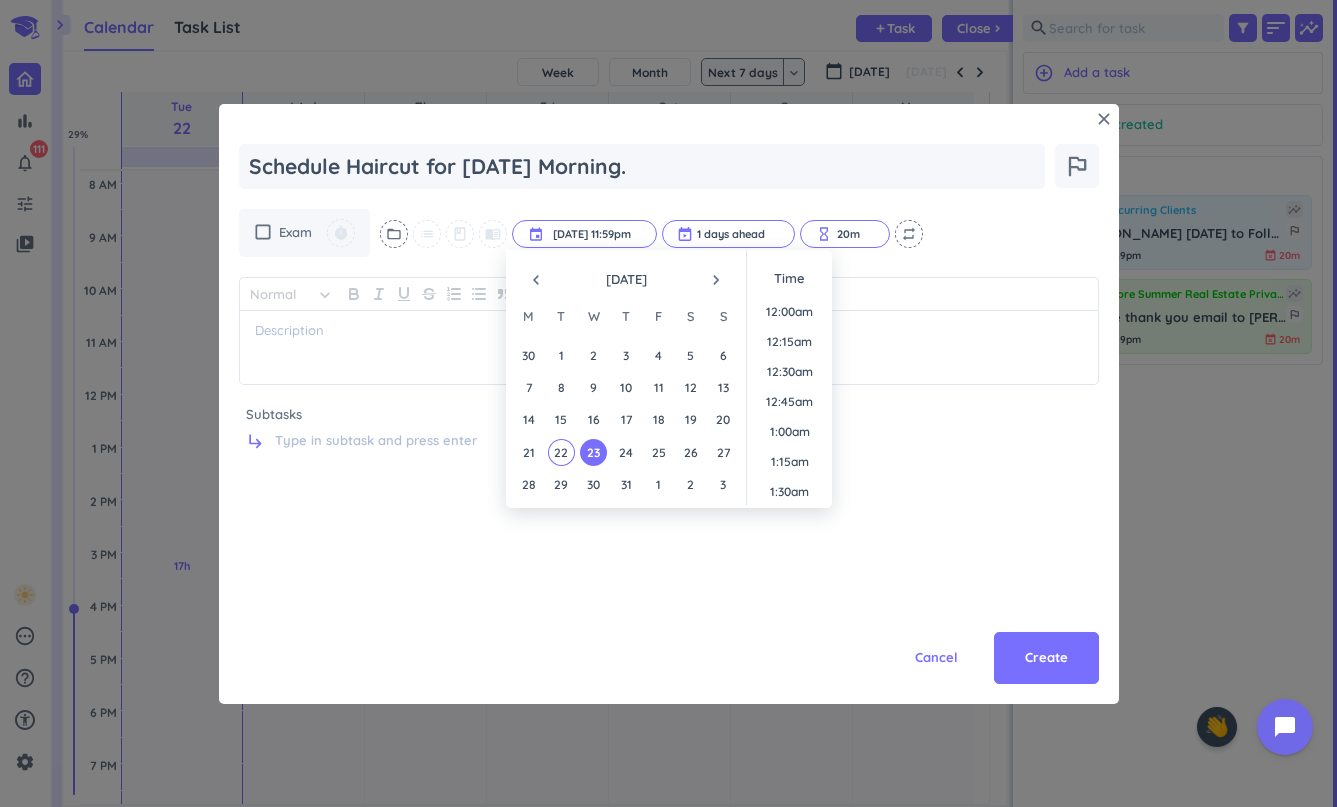 scroll, scrollTop: 2701, scrollLeft: 0, axis: vertical 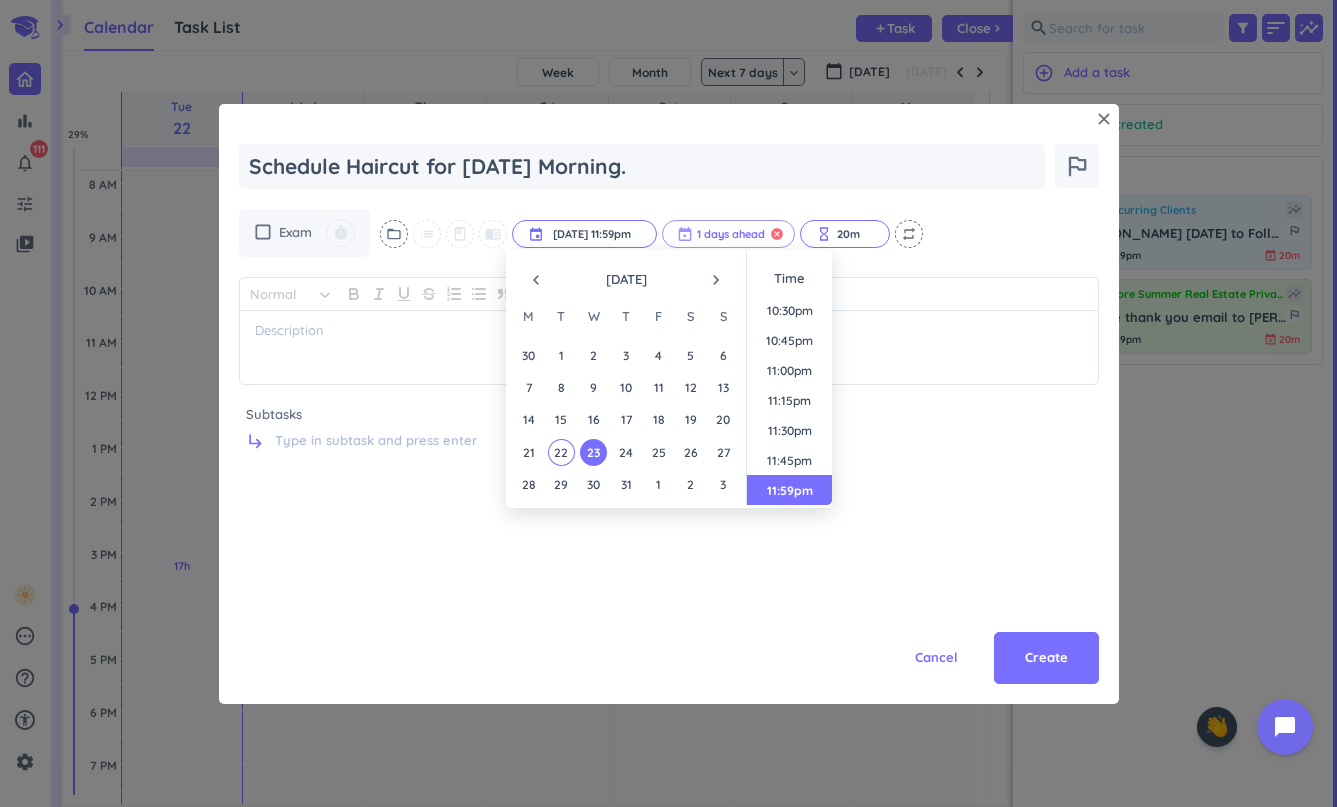 click on "cancel" at bounding box center [777, 234] 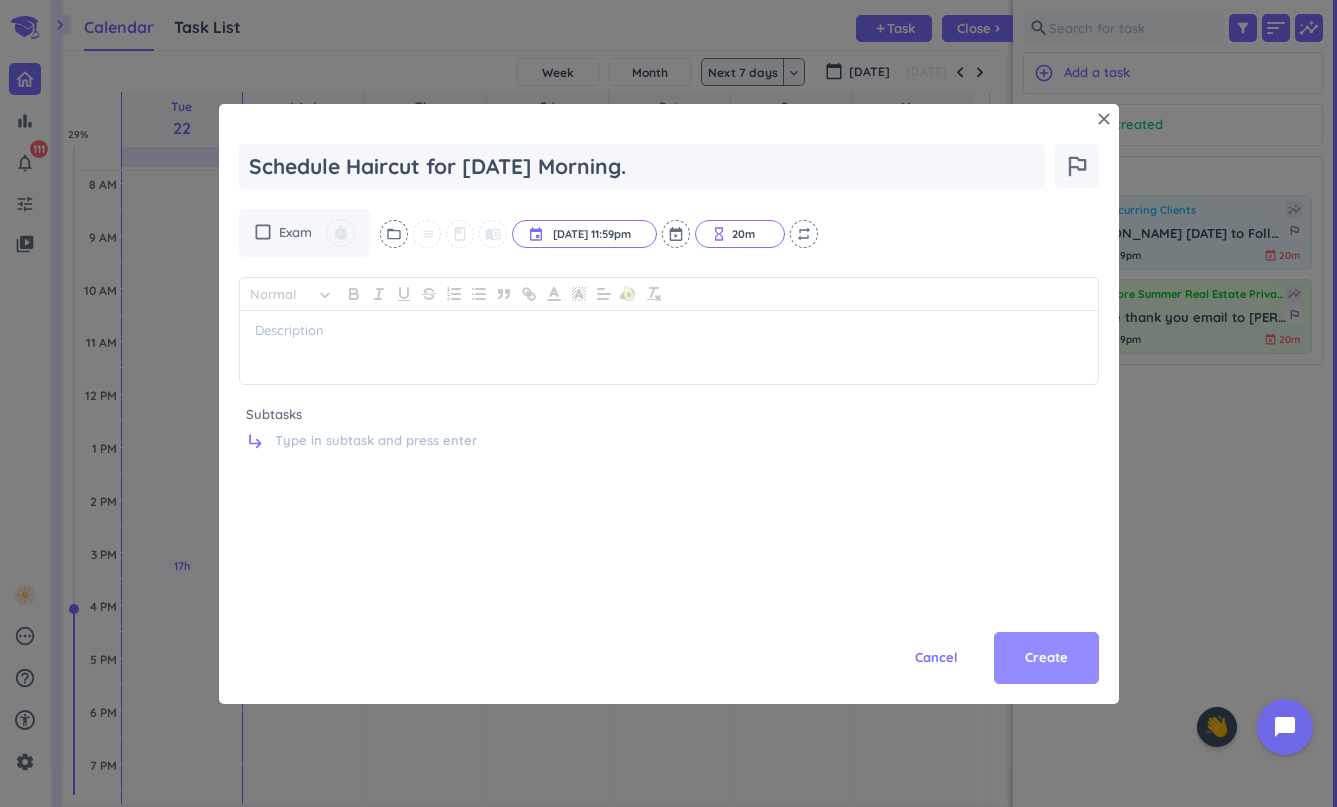 click on "Create" at bounding box center (1046, 658) 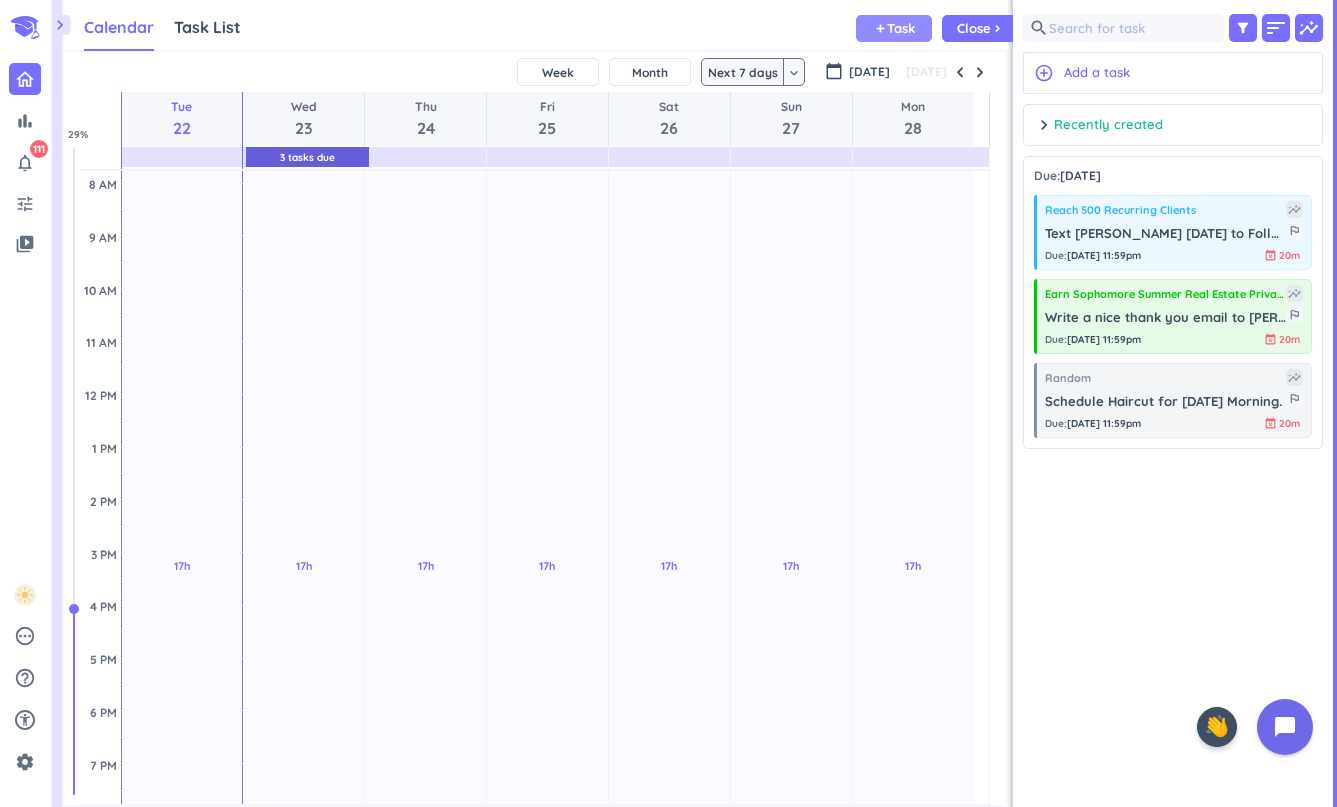 click on "add" at bounding box center [880, 28] 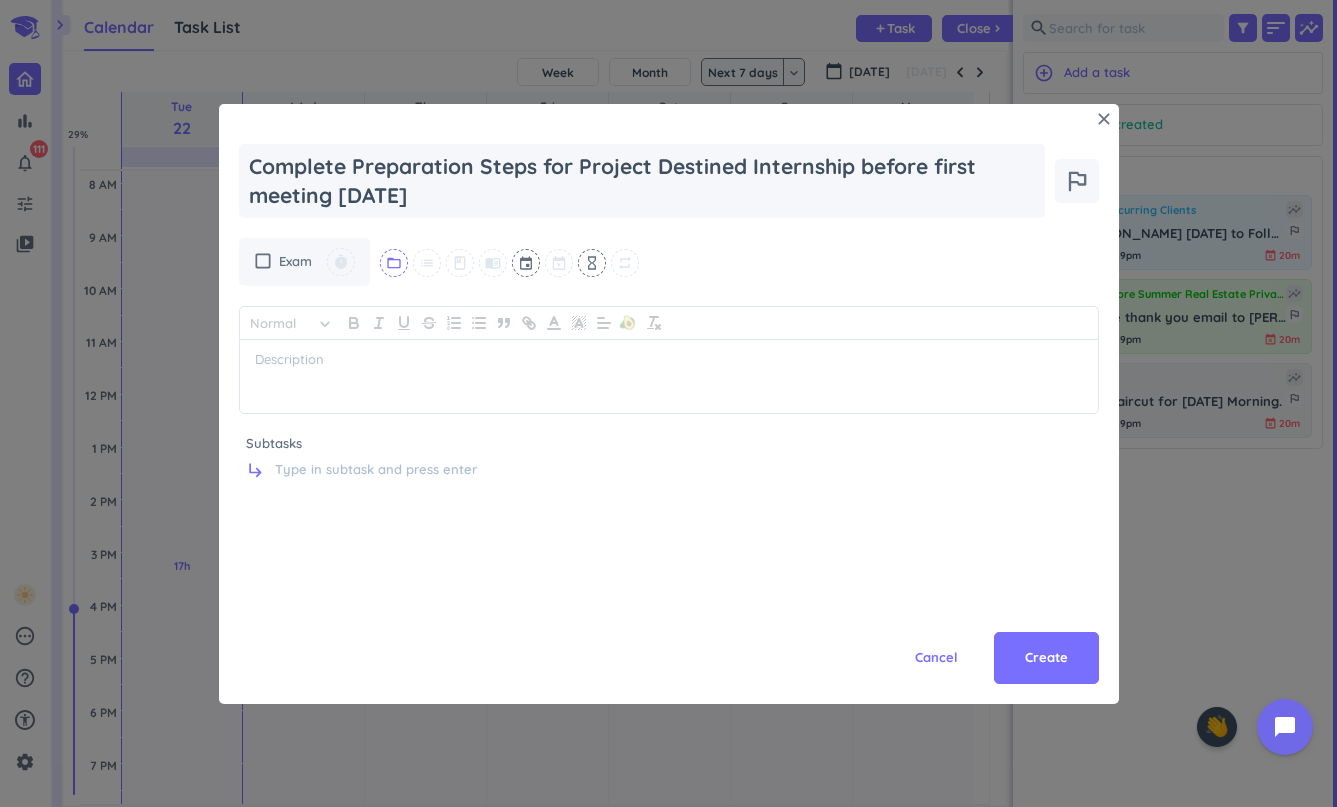 click on "folder_open" at bounding box center (394, 263) 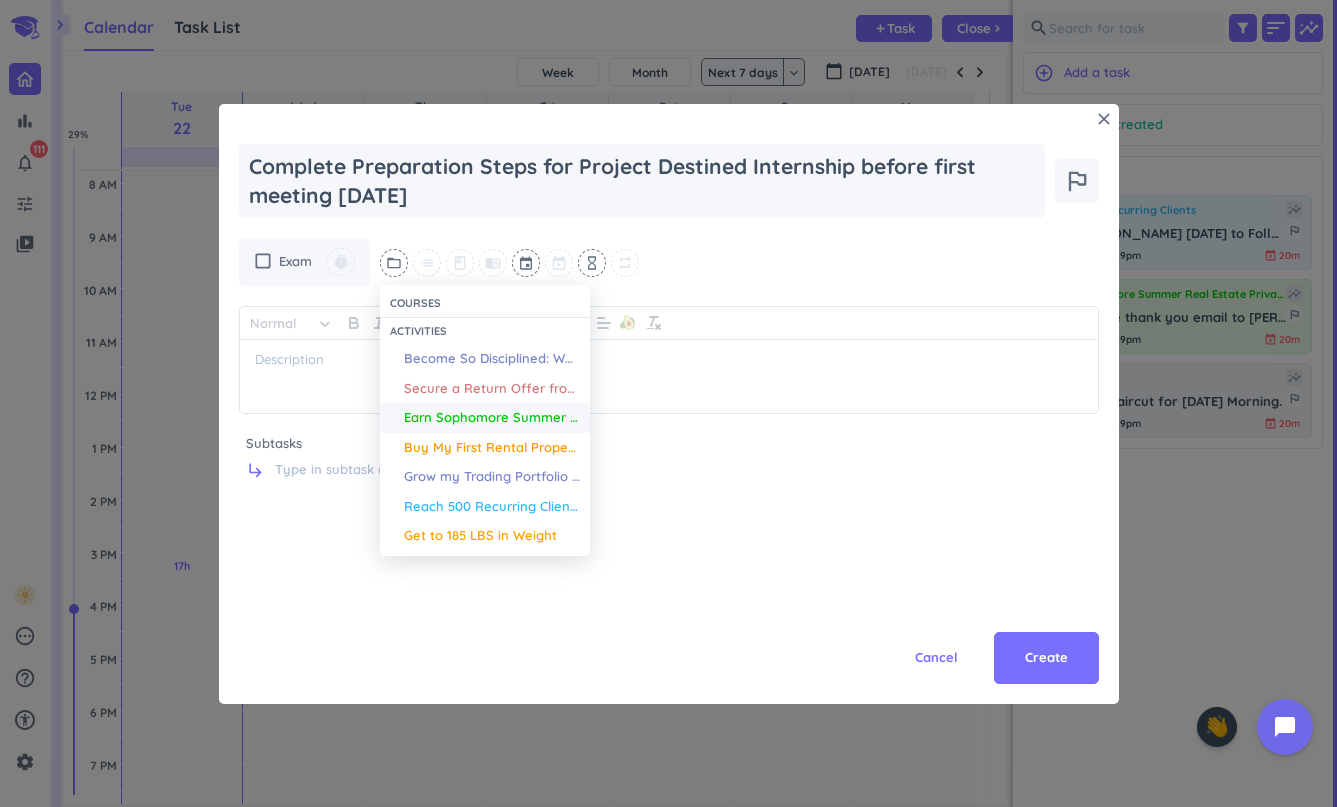 click on "Earn Sophomore Summer Real Estate Private Equity Internship." at bounding box center (492, 418) 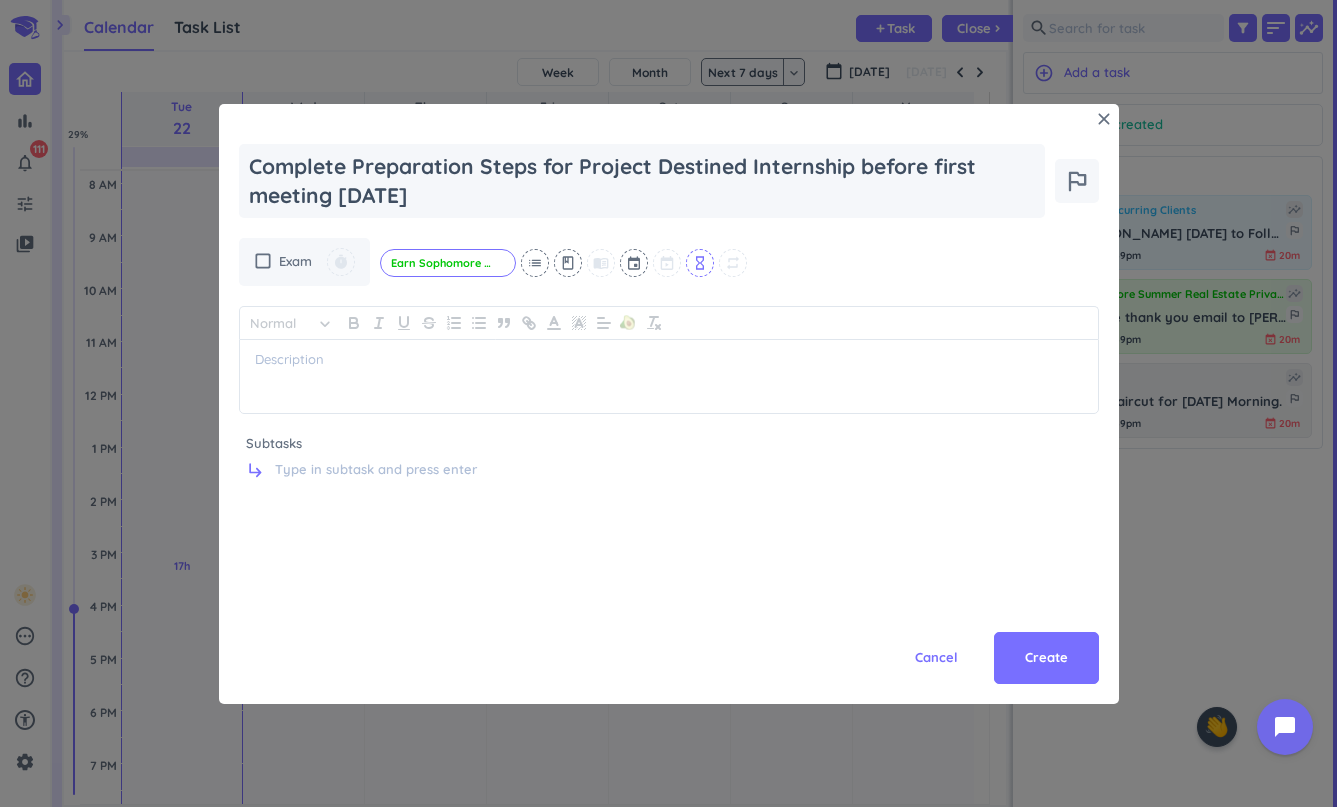 click on "hourglass_empty" at bounding box center [700, 263] 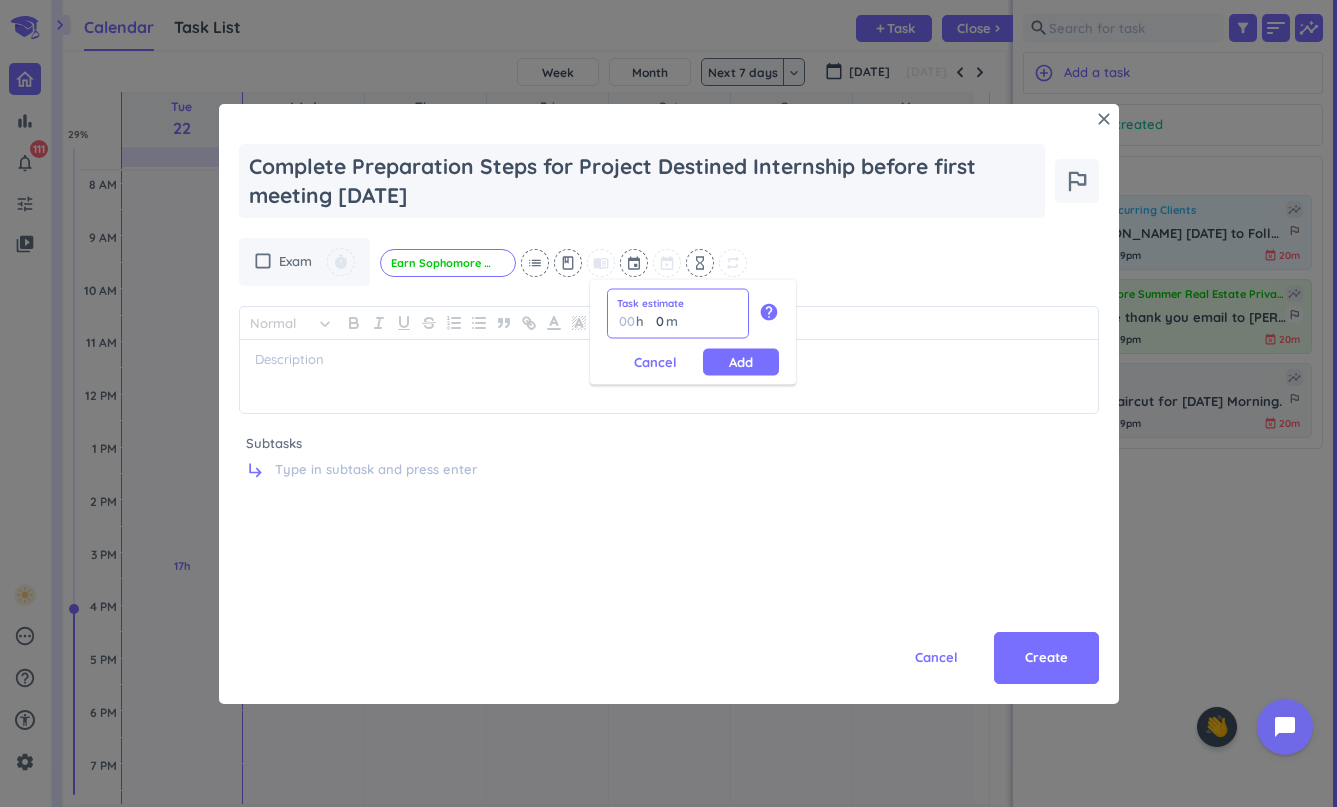 click on "0" at bounding box center (655, 321) 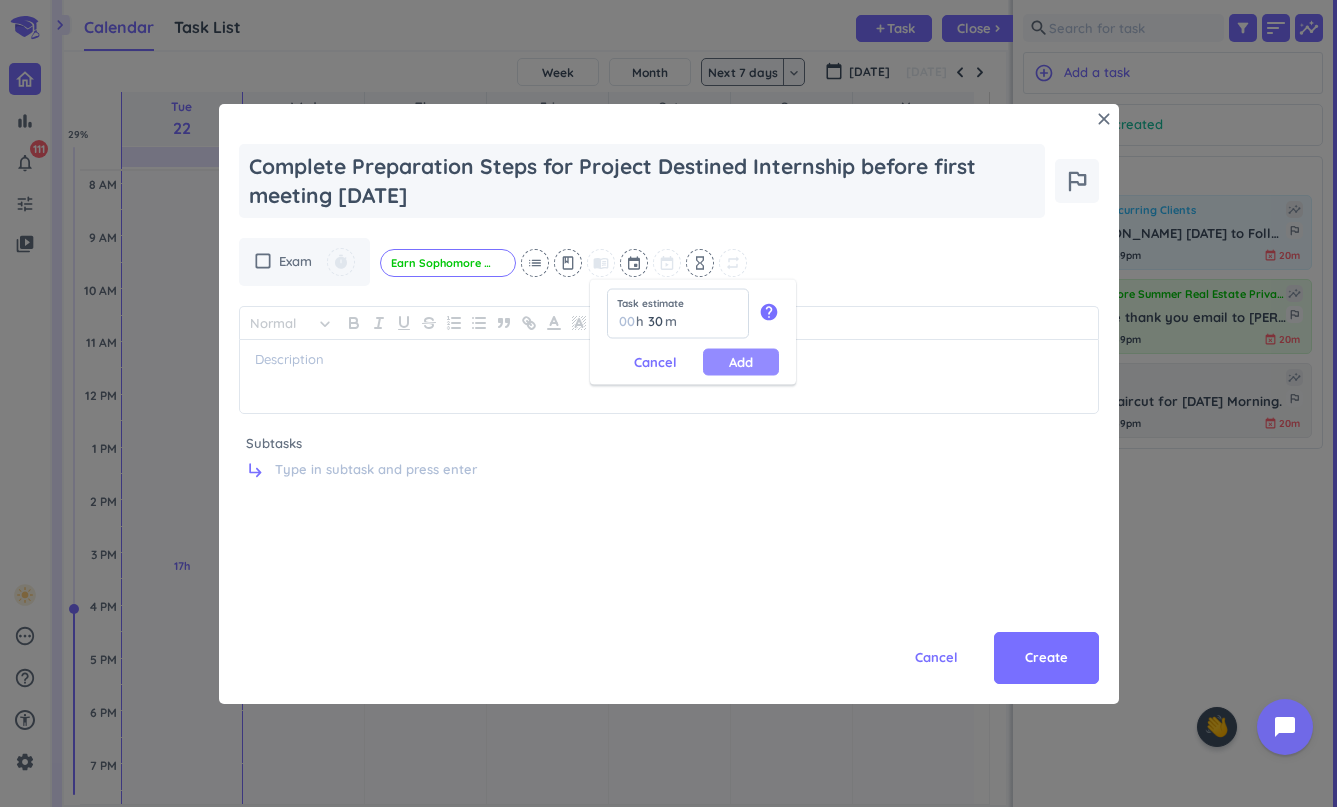 click on "Add" at bounding box center (741, 362) 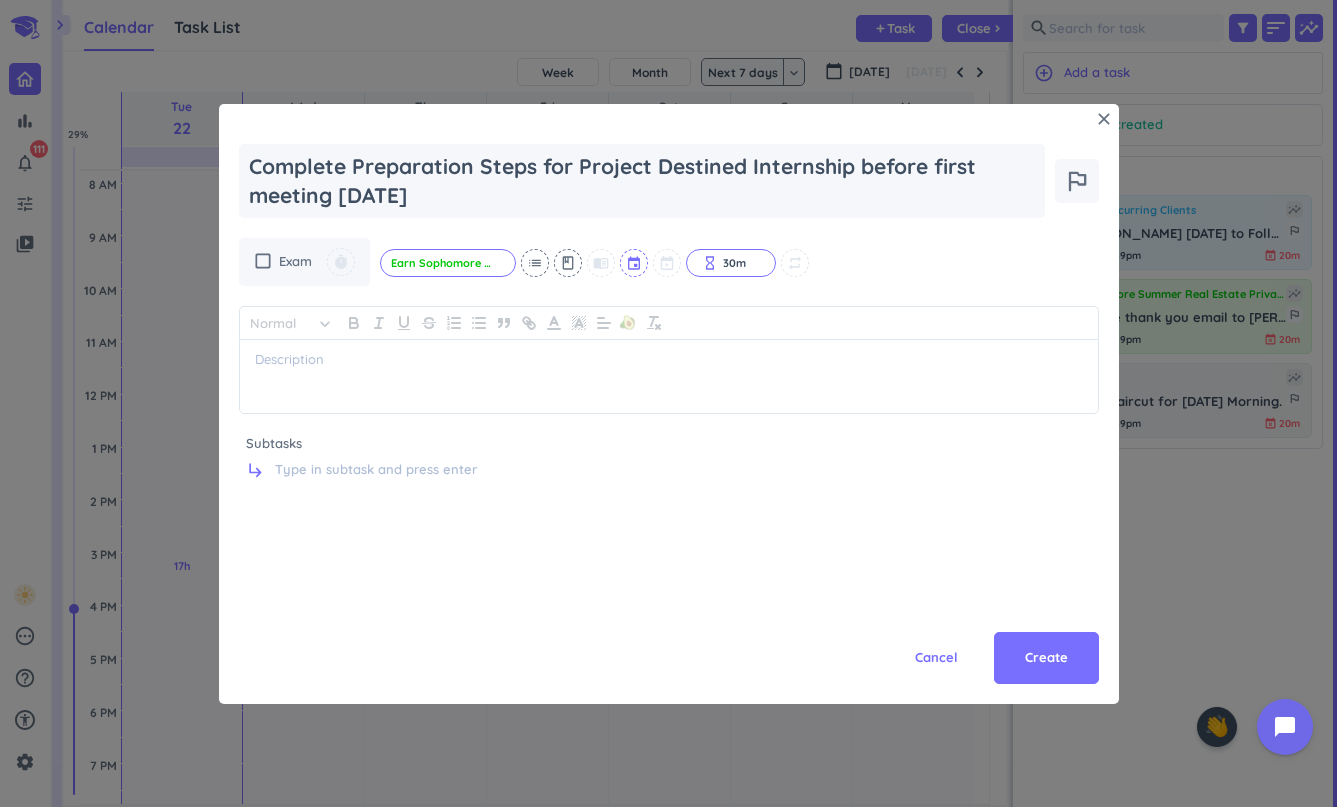 click at bounding box center (635, 263) 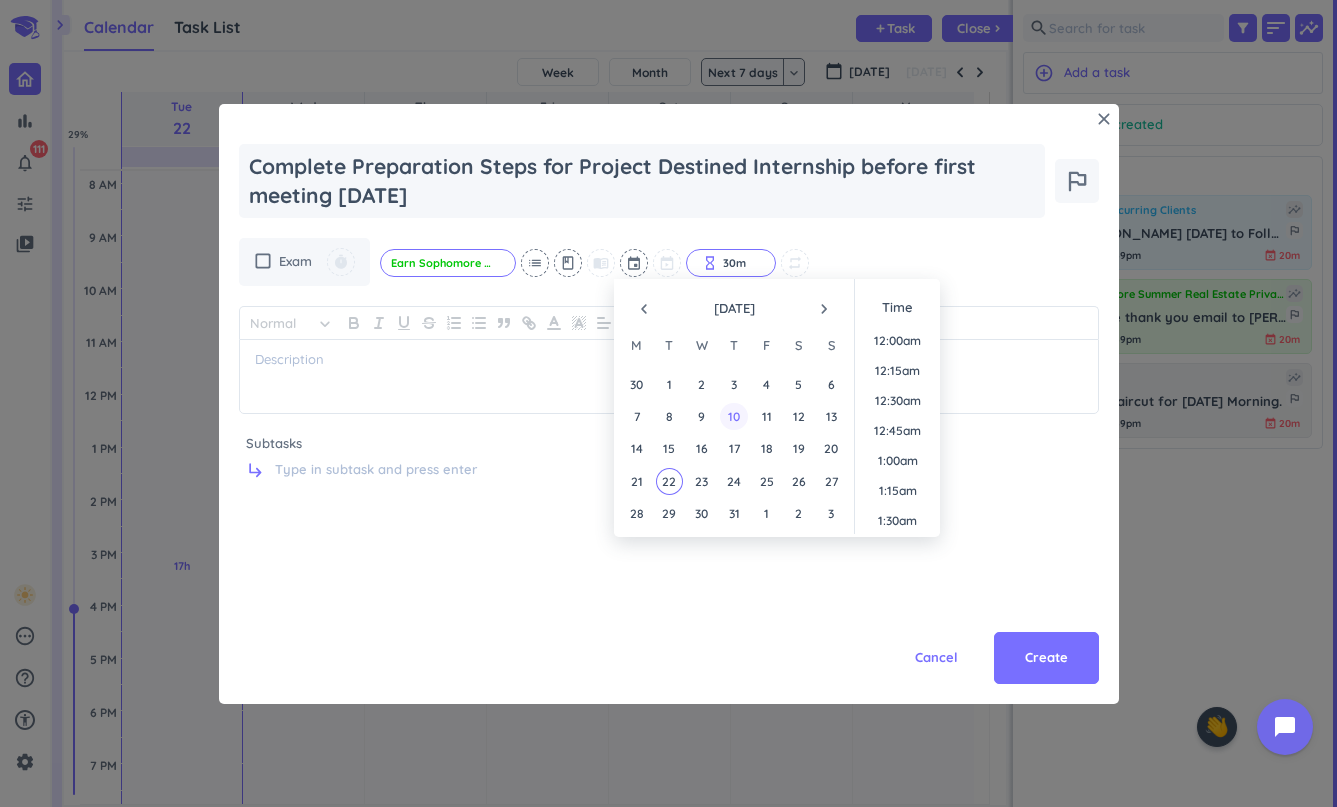 scroll, scrollTop: 2701, scrollLeft: 0, axis: vertical 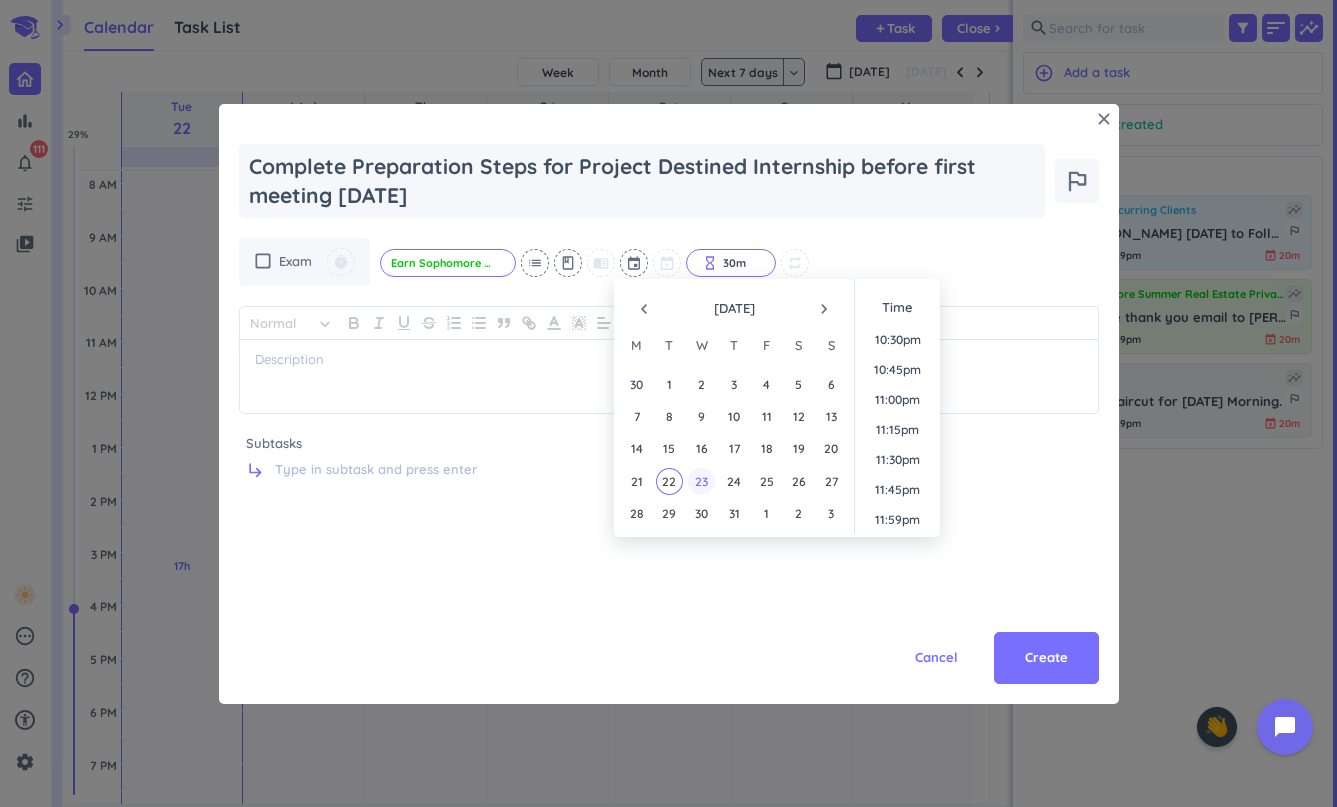 click on "23" at bounding box center (701, 481) 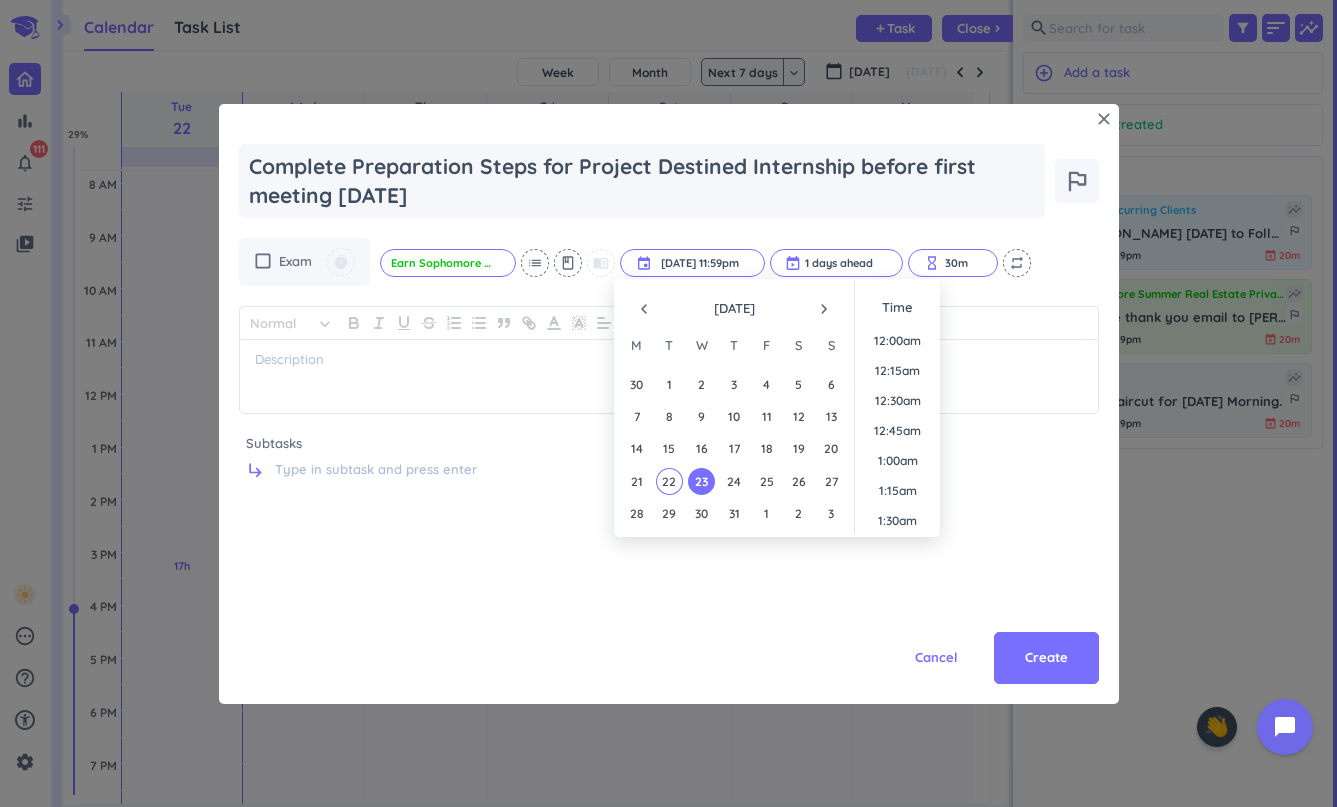 scroll, scrollTop: 2701, scrollLeft: 0, axis: vertical 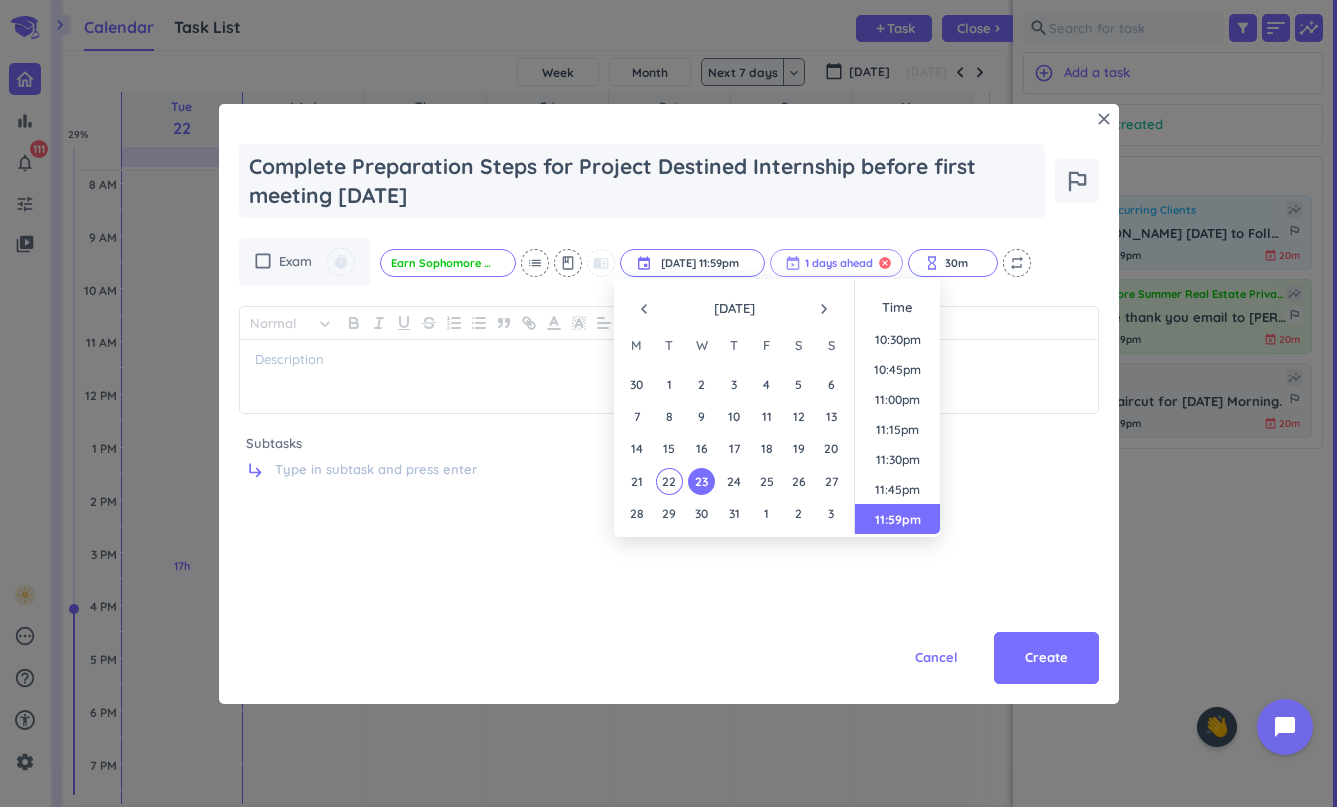click on "cancel" at bounding box center (885, 263) 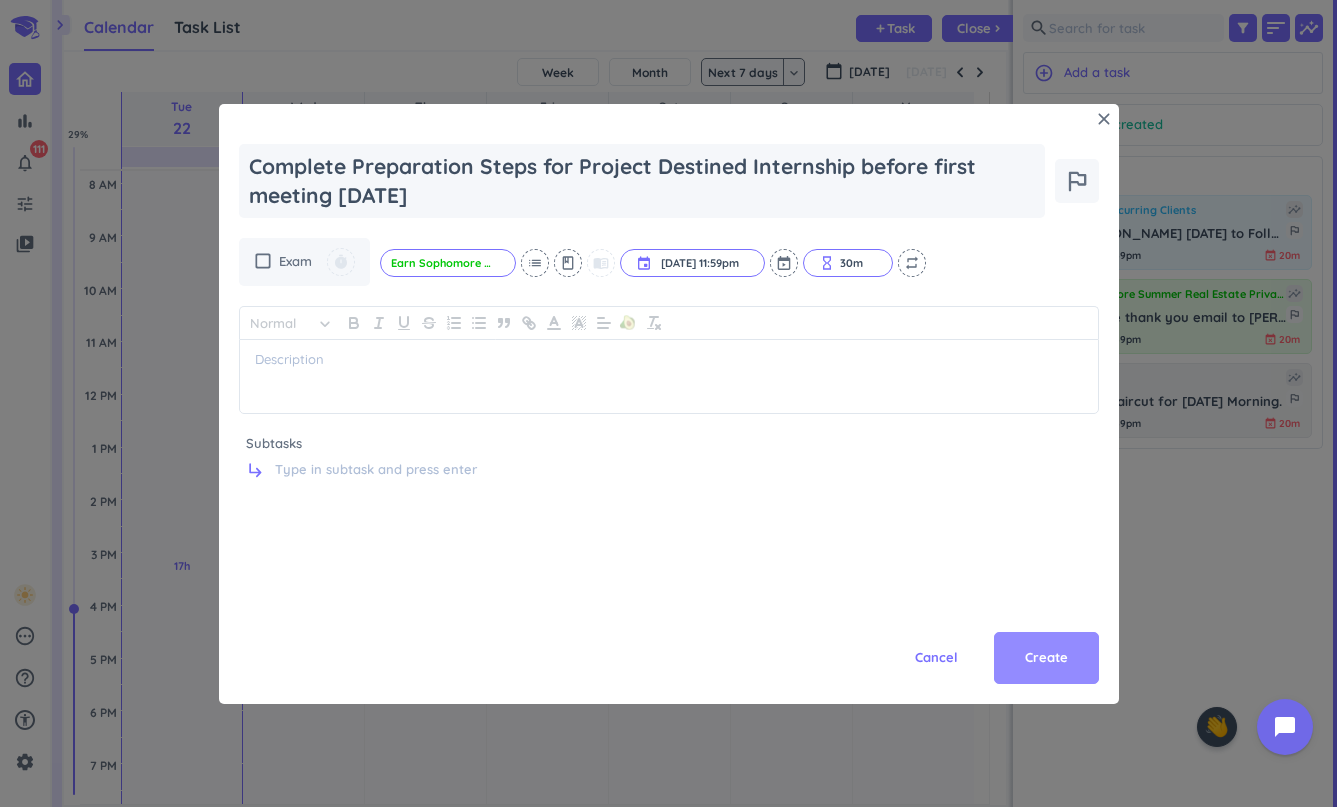 click on "Create" at bounding box center [1046, 658] 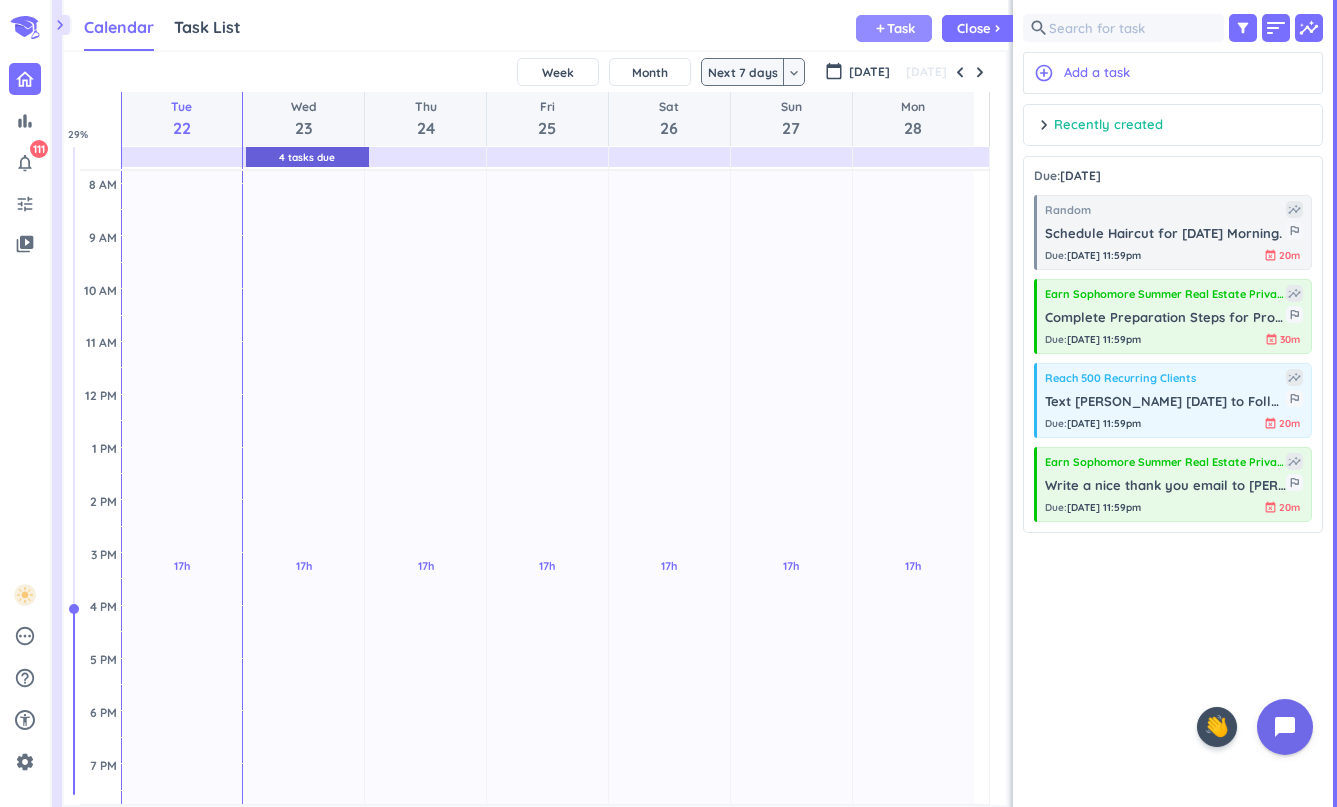 click on "add Task" at bounding box center [894, 28] 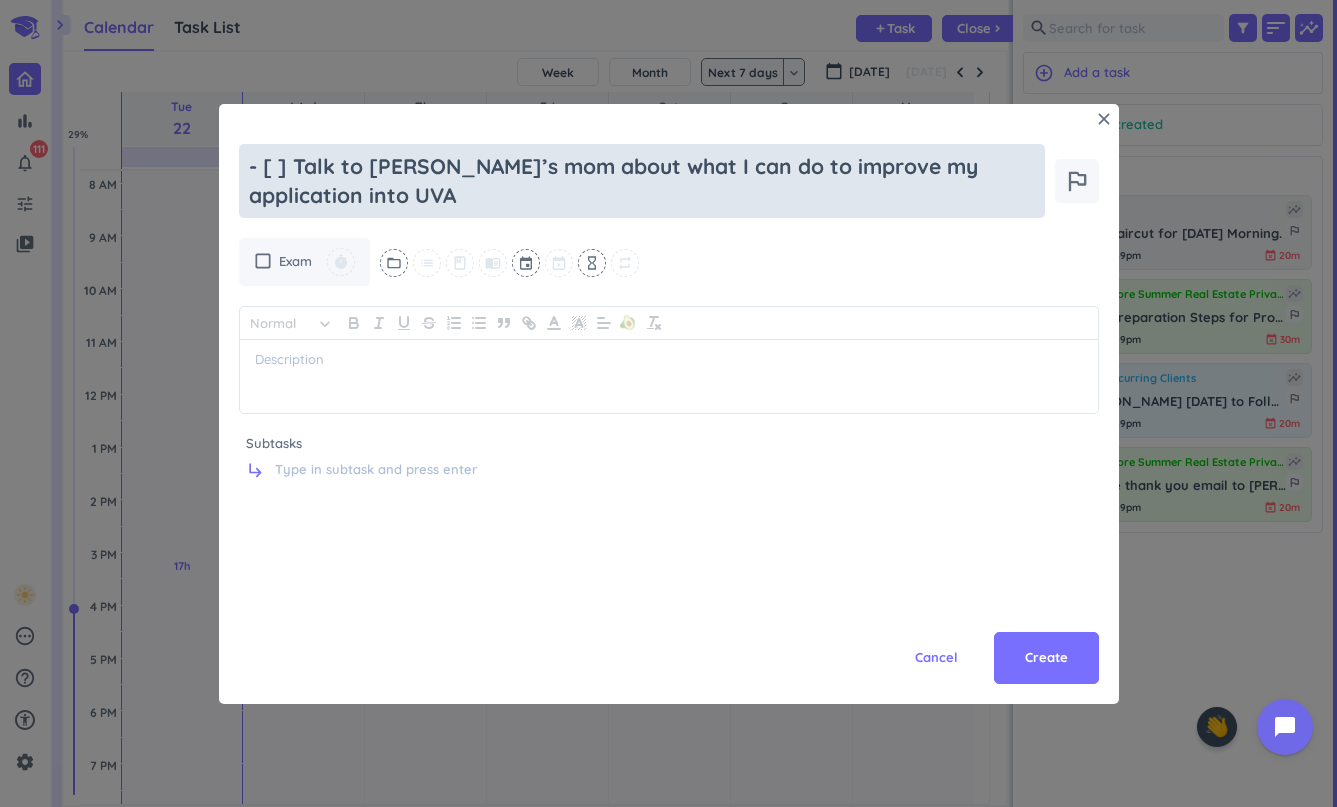 drag, startPoint x: 289, startPoint y: 158, endPoint x: 238, endPoint y: 158, distance: 51 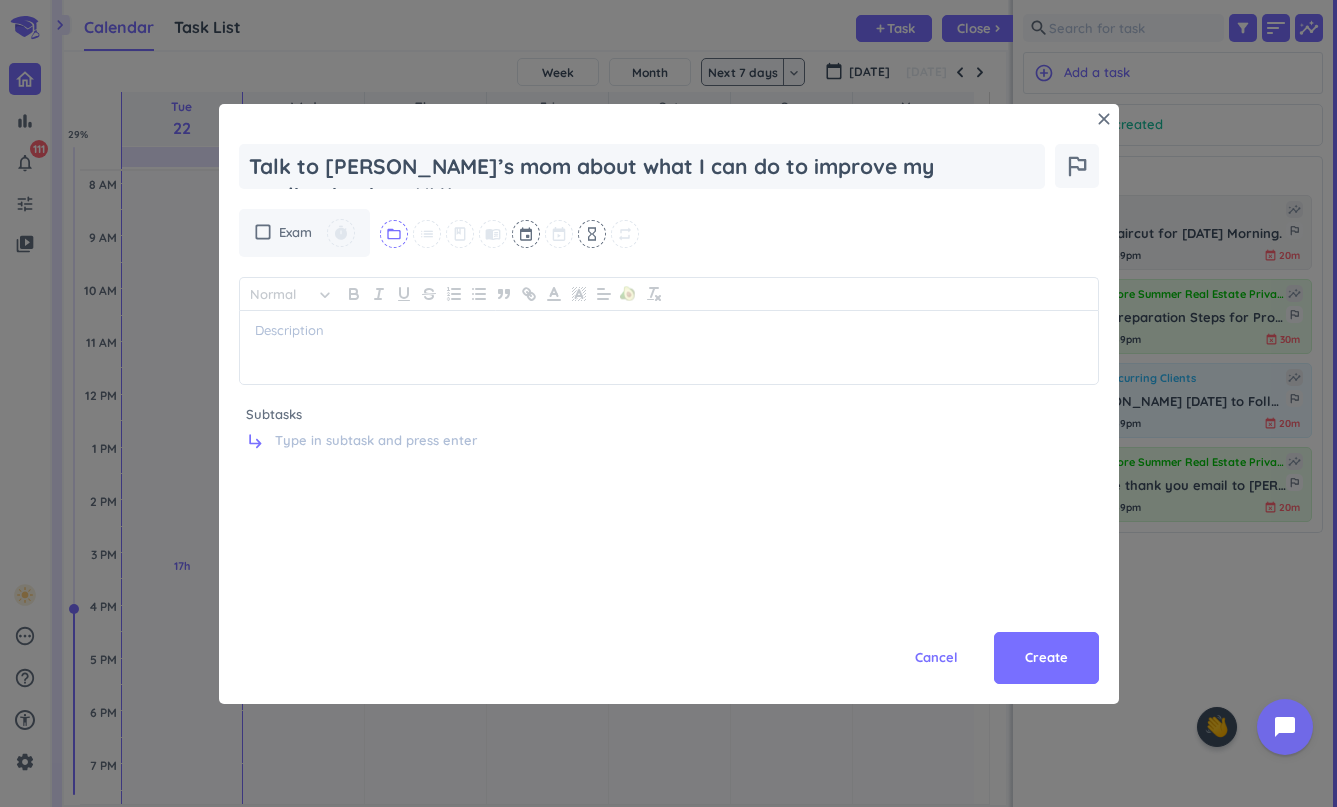 click on "folder_open" at bounding box center (394, 234) 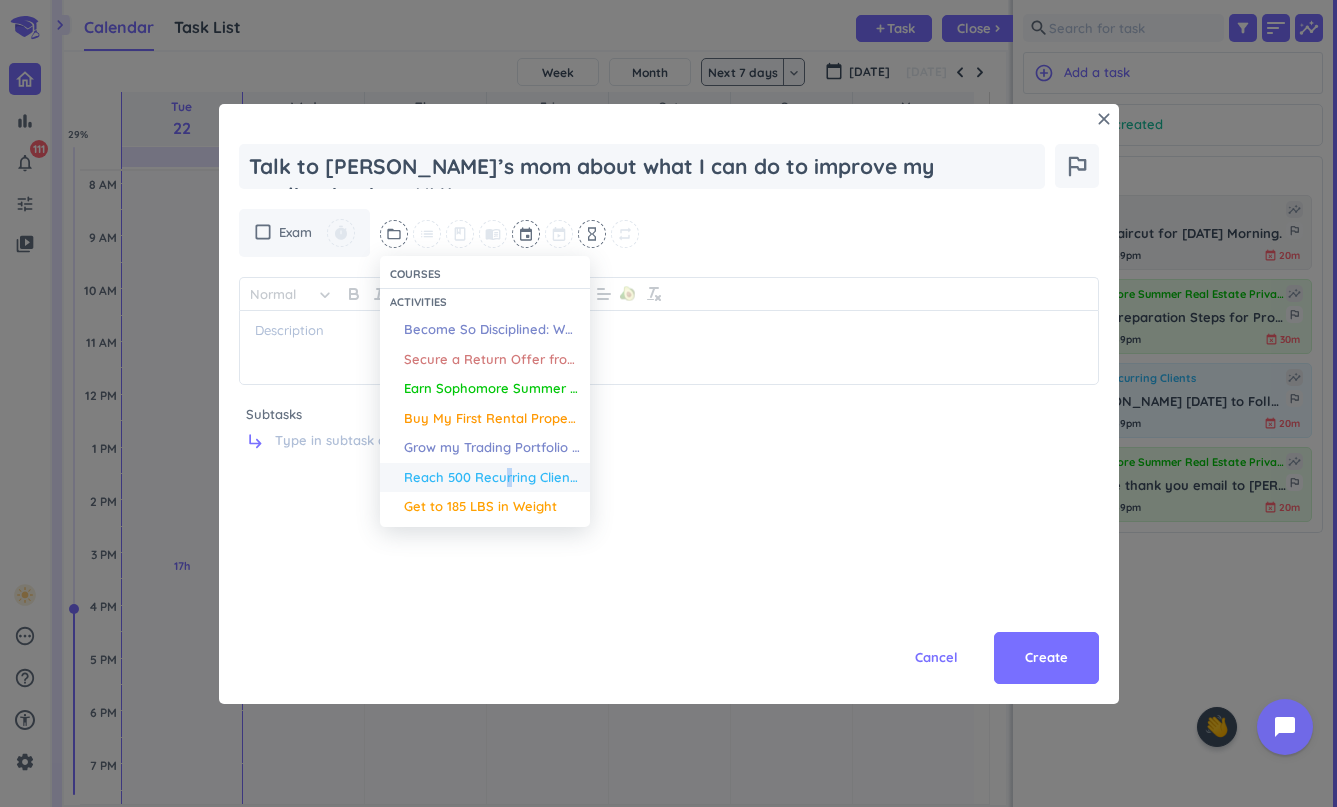 click on "Reach 500 Recurring Clients" at bounding box center [492, 478] 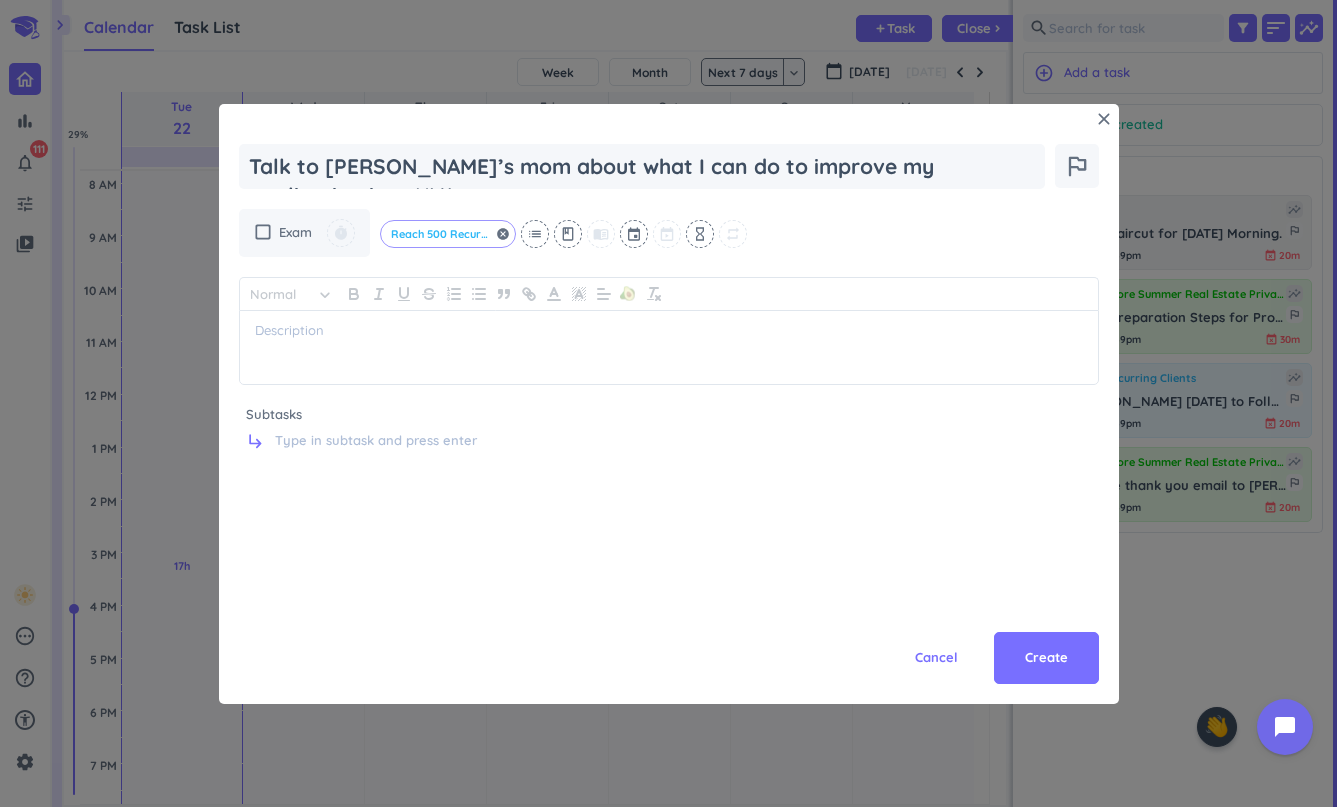 click on "Reach 500 Recurring Clients" 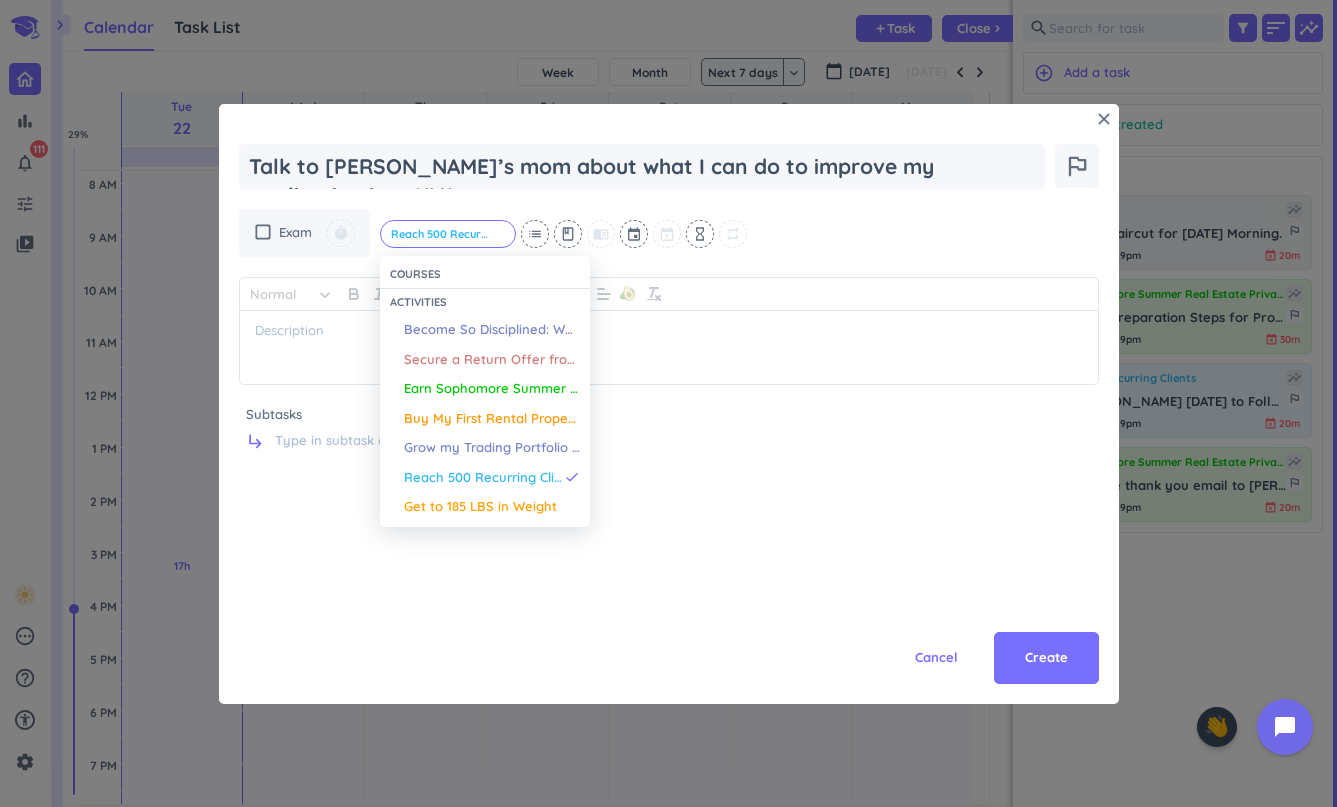 click at bounding box center (668, 403) 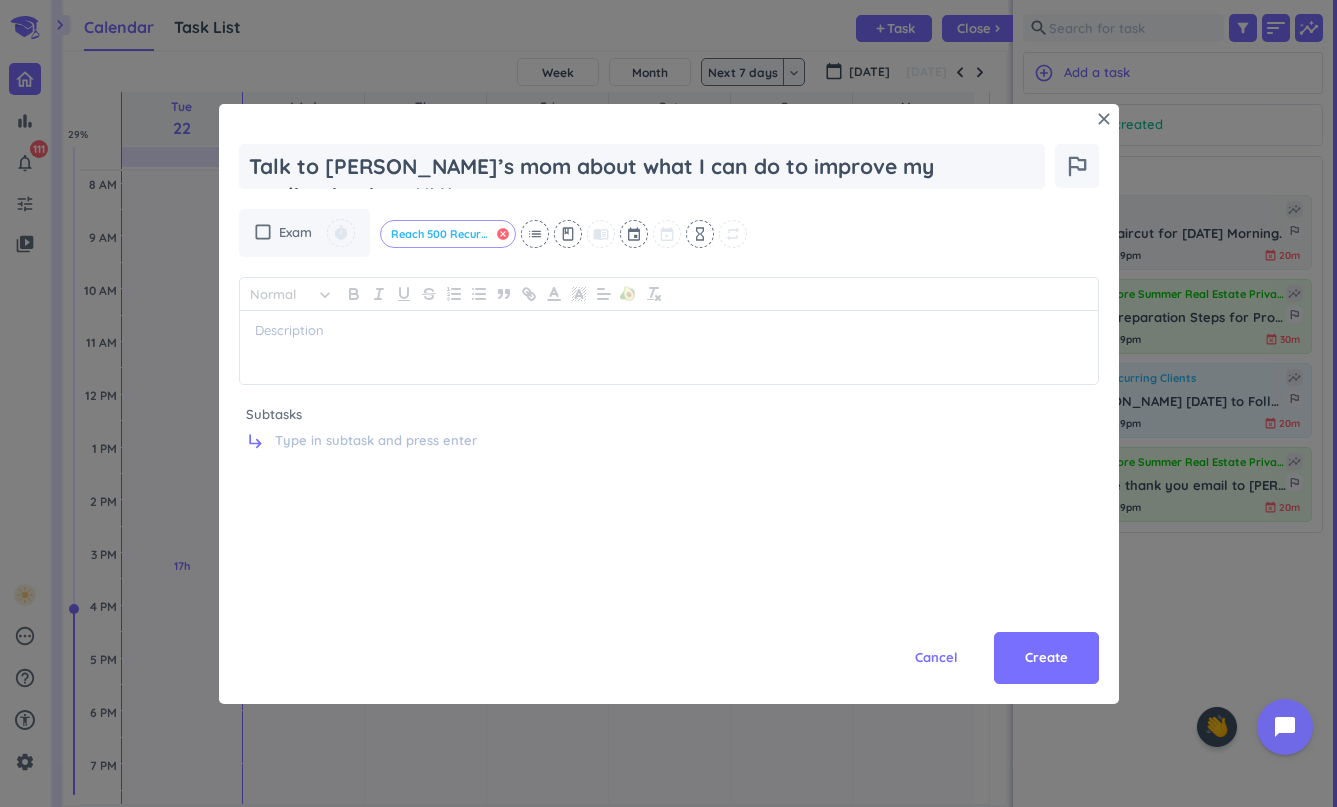 click on "cancel" at bounding box center (503, 234) 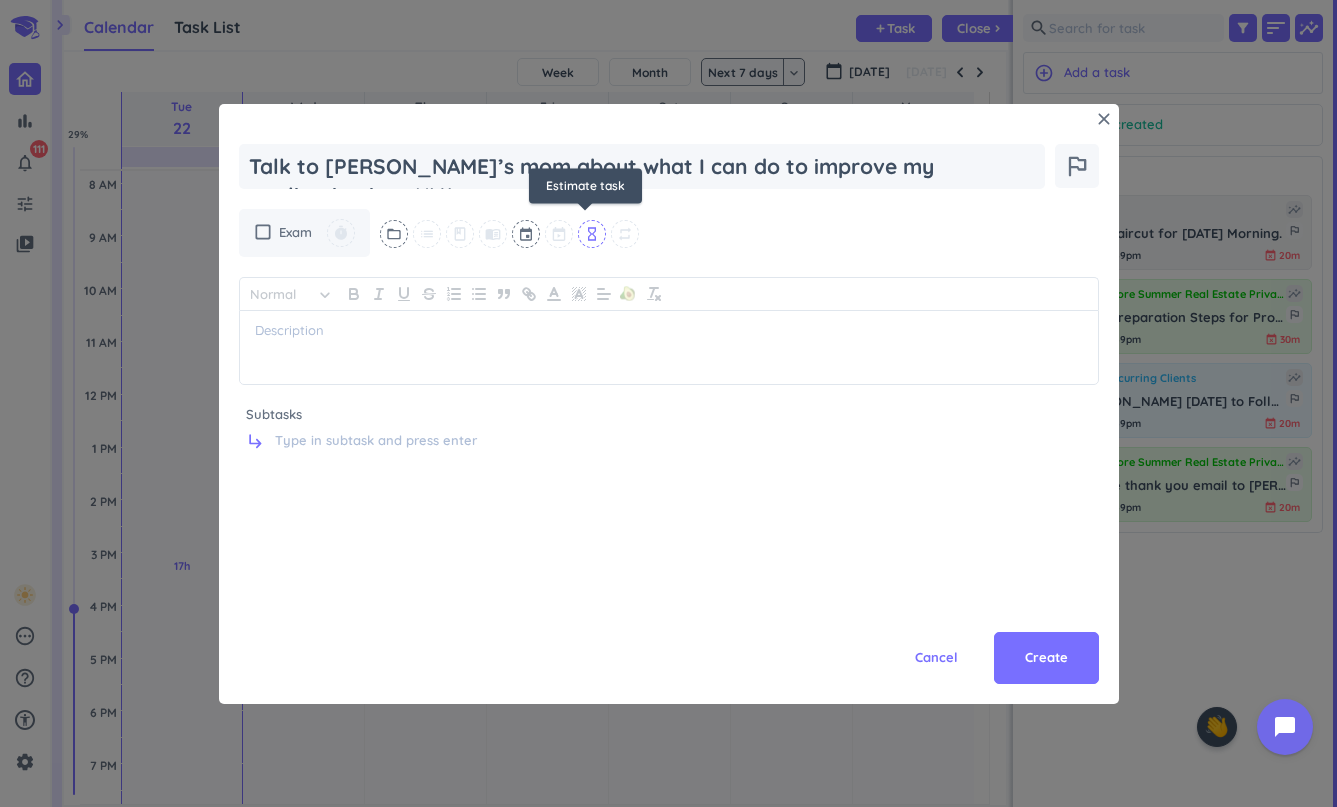 click on "hourglass_empty" at bounding box center (592, 234) 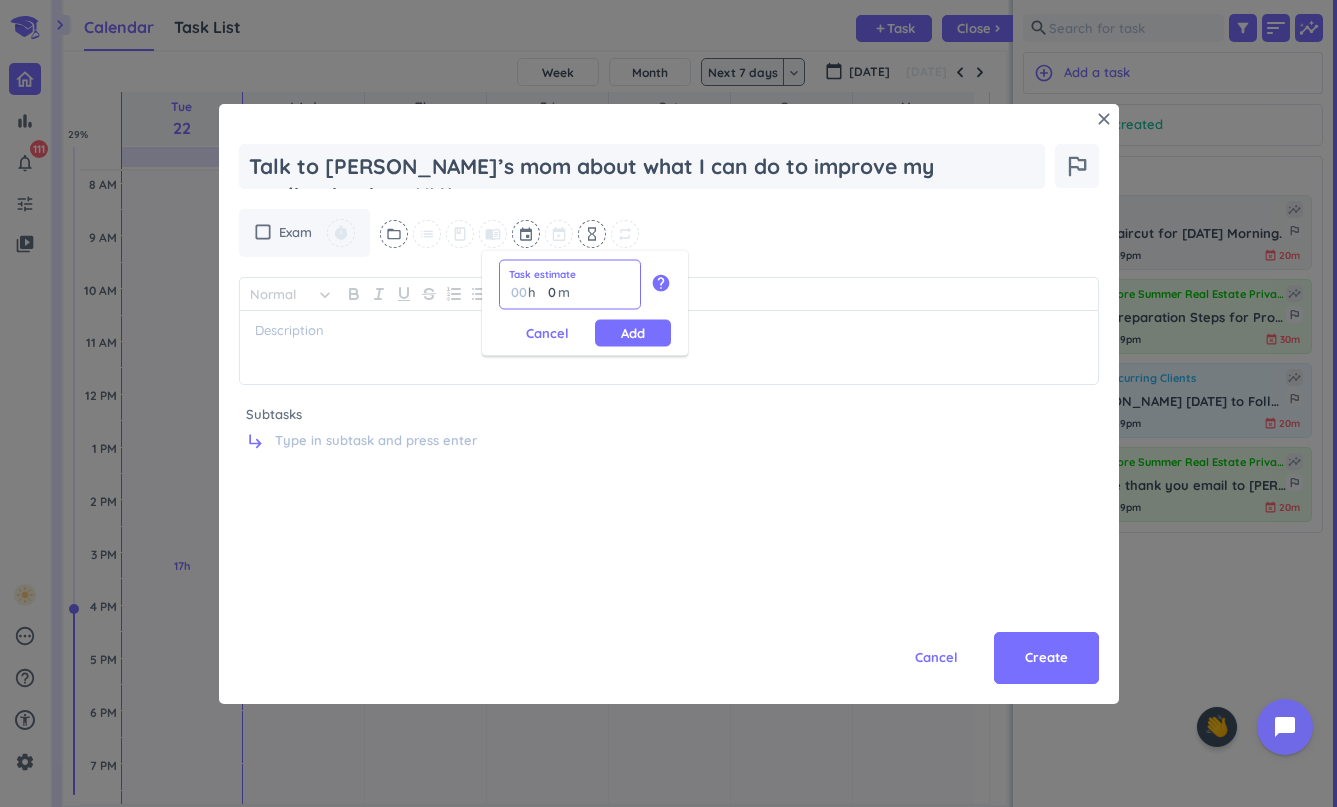 click on "0" at bounding box center [547, 292] 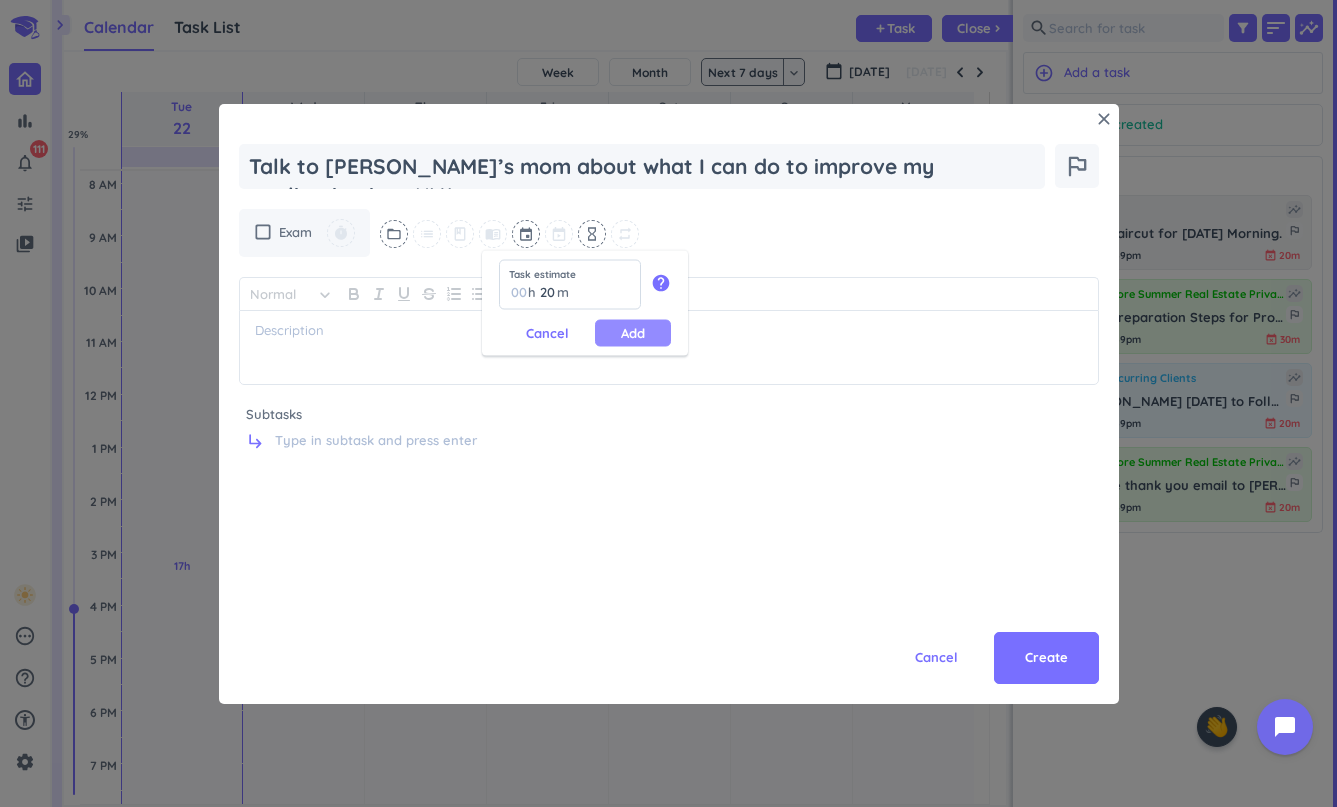 click on "Add" at bounding box center (633, 333) 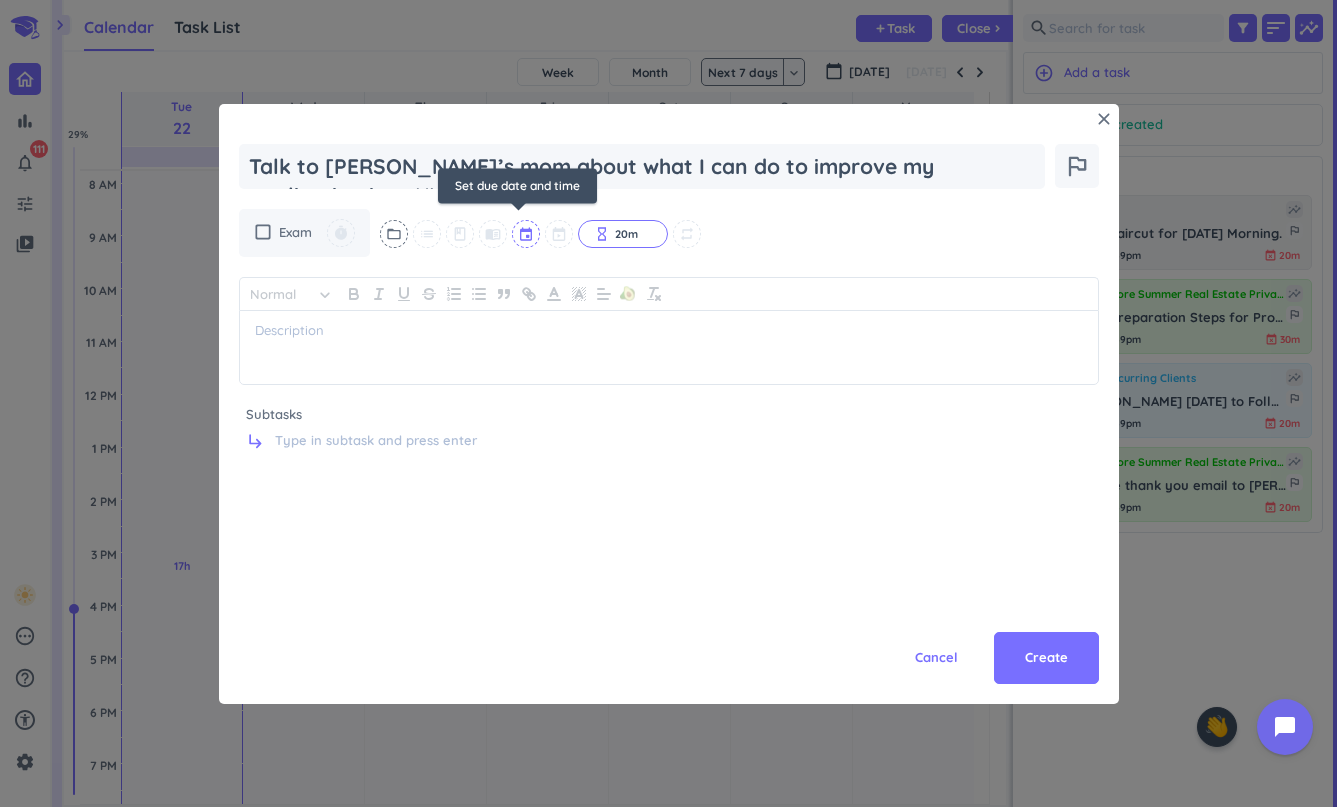 click at bounding box center (527, 234) 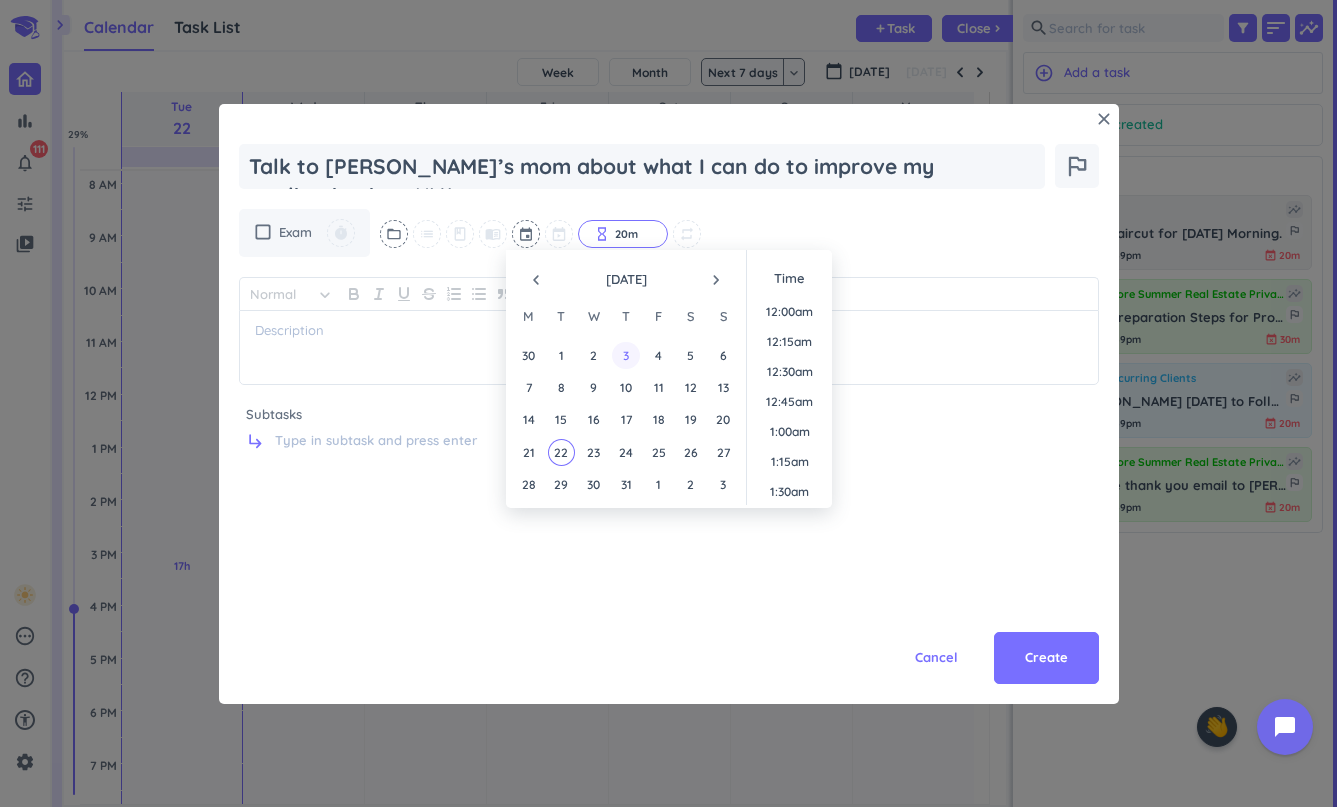 scroll, scrollTop: 2701, scrollLeft: 0, axis: vertical 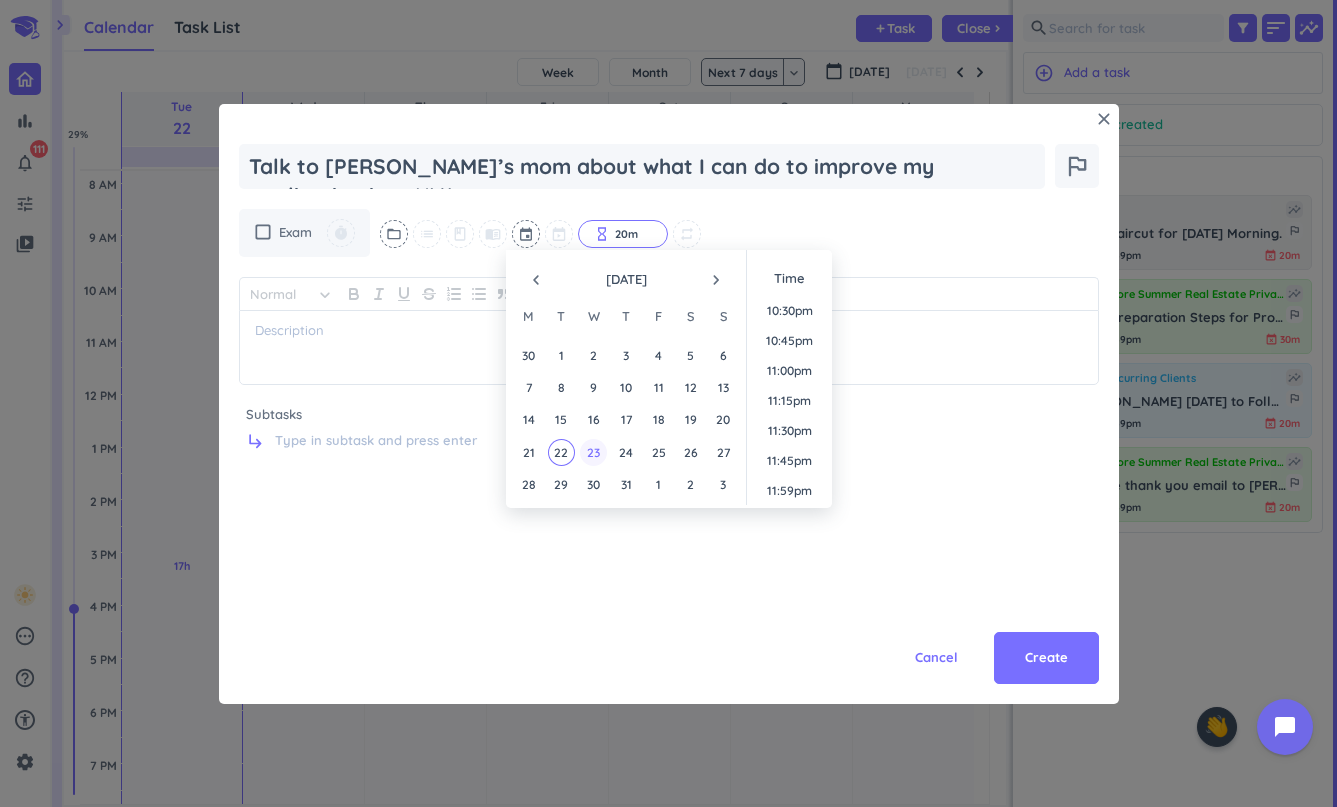 click on "23" at bounding box center (593, 452) 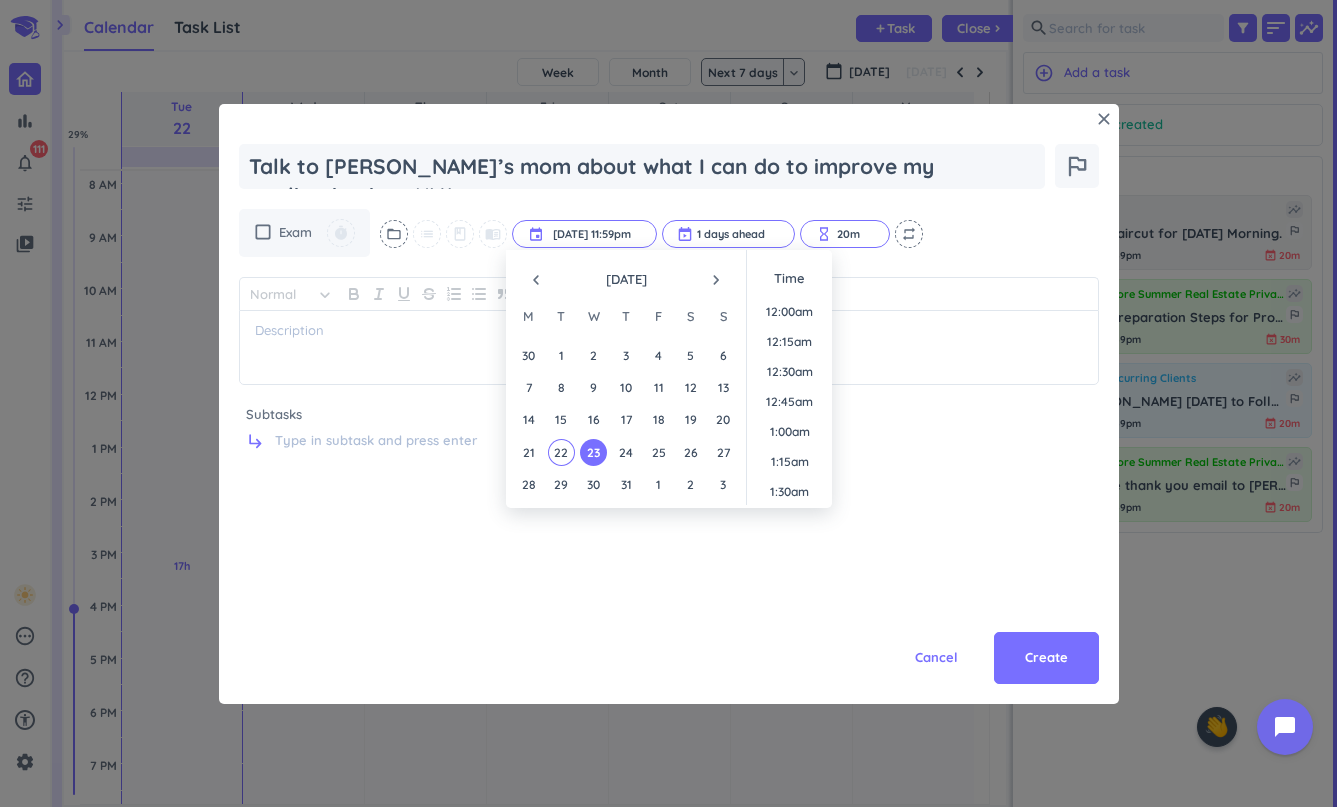 scroll, scrollTop: 2701, scrollLeft: 0, axis: vertical 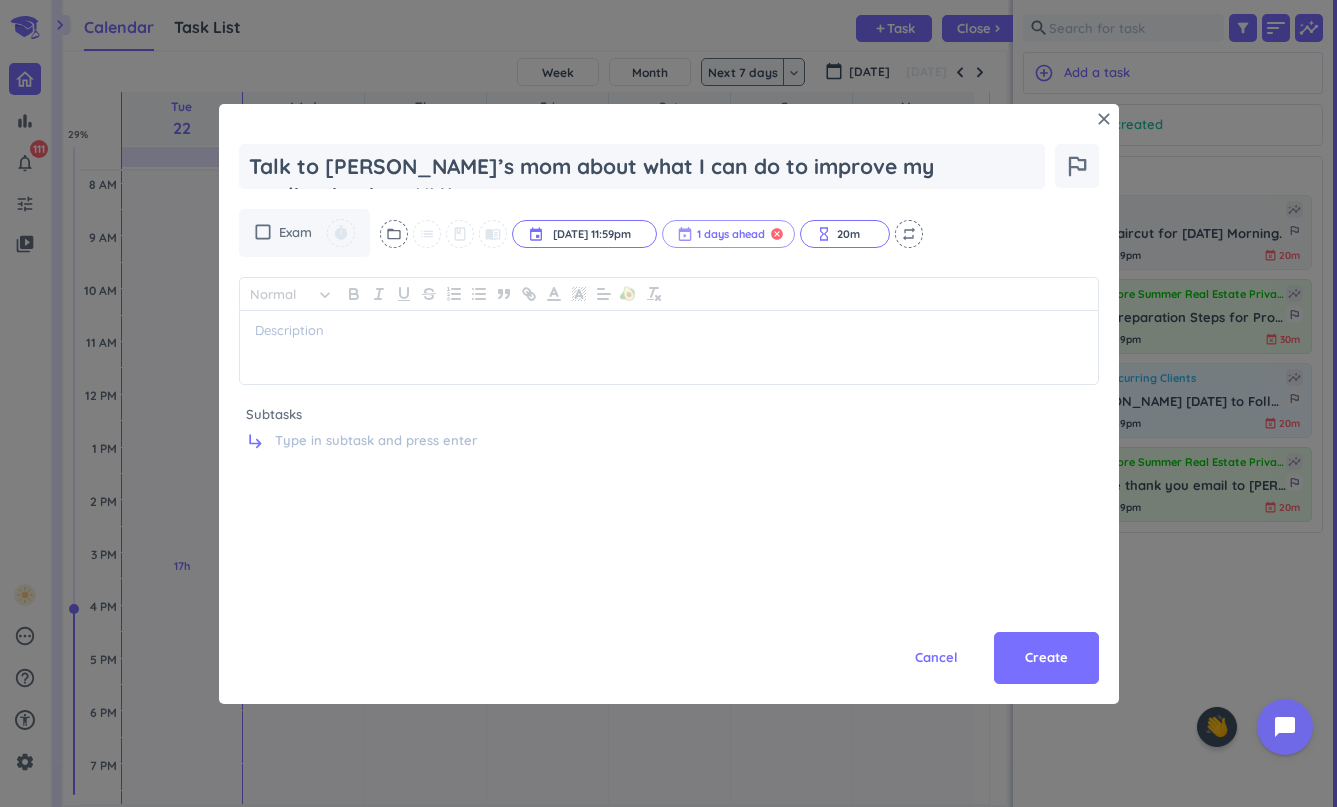 click on "cancel" at bounding box center [777, 234] 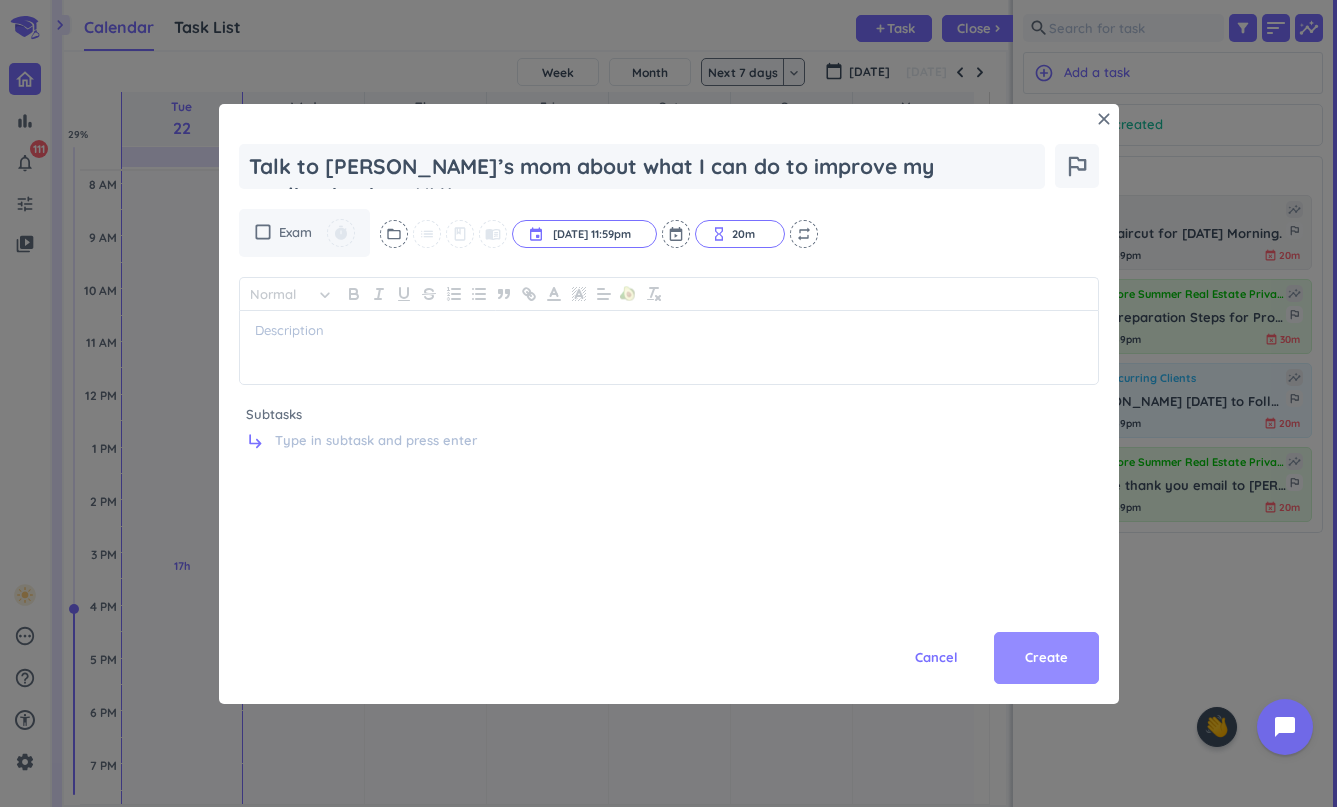 click on "Create" at bounding box center (1046, 658) 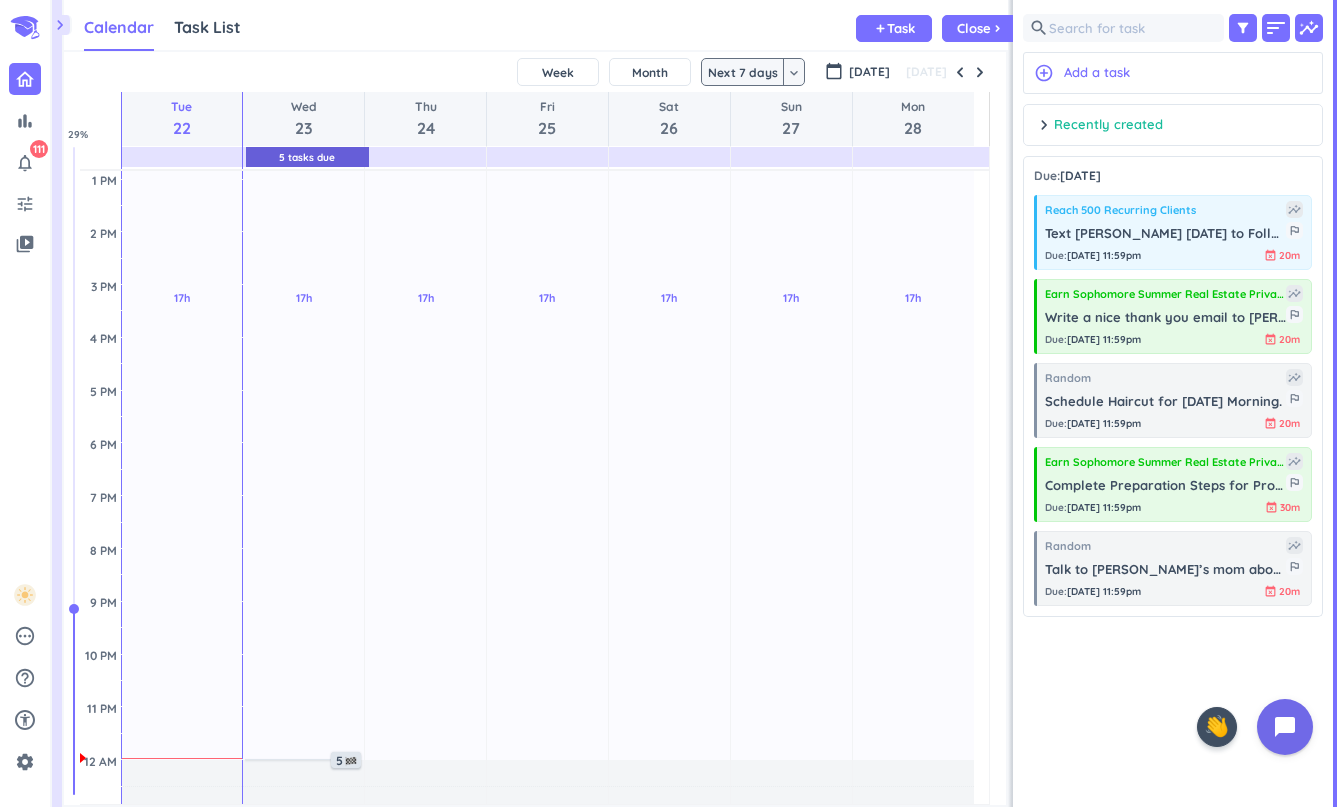 scroll, scrollTop: 475, scrollLeft: 0, axis: vertical 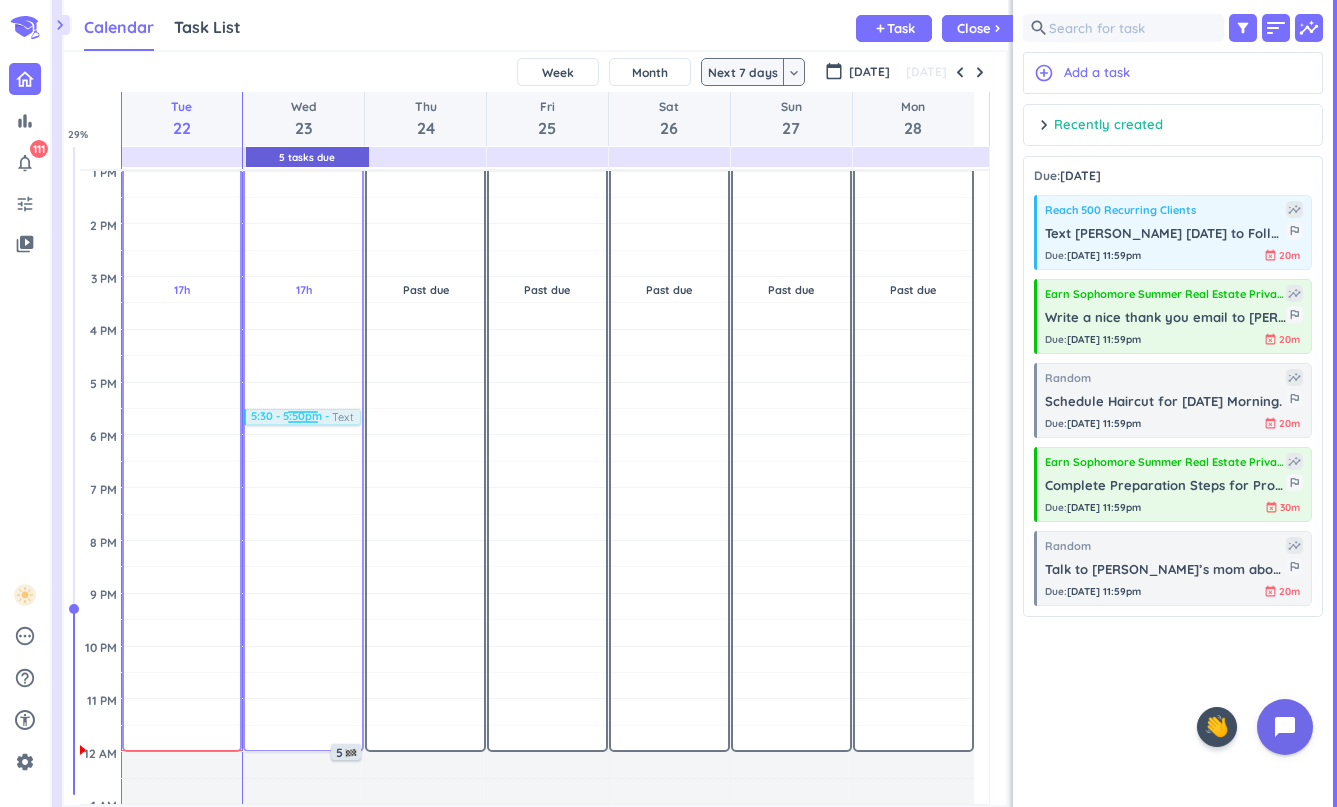 drag, startPoint x: 1229, startPoint y: 239, endPoint x: 358, endPoint y: 409, distance: 887.43506 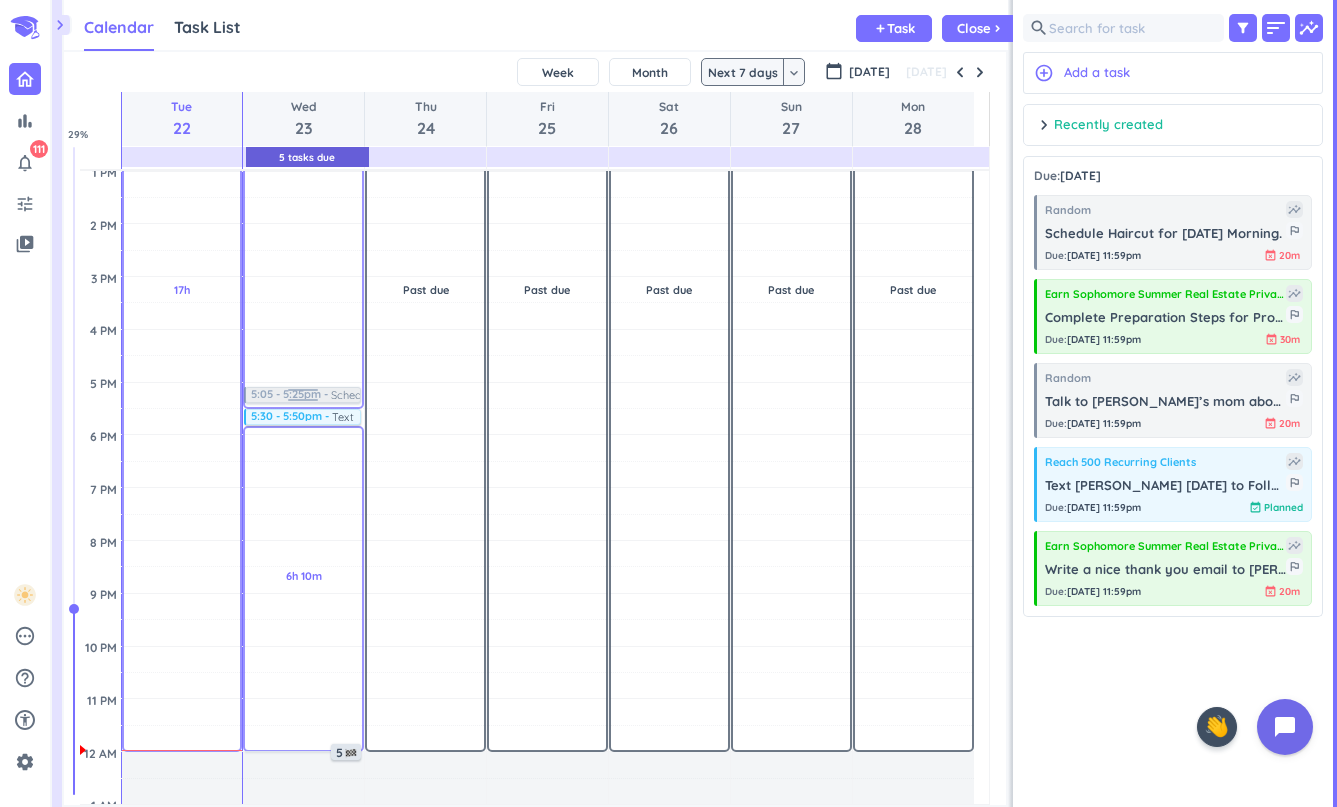 click on "chevron_right Drag a custom event format_color_fill chevron_right folder_open Courses   +  Add new chevron_right folder_open Activities   +  Add new drag_indicator Become So Disciplined: Whatever I say, I am going to do. more_horiz drag_indicator Secure a Return Offer from [PERSON_NAME] Collective more_horiz drag_indicator Earn Sophomore Summer Real Estate Private Equity Internship. more_horiz drag_indicator Buy My First Rental Property more_horiz drag_indicator Grow my Trading Portfolio from $30,000 --> $45,000 more_horiz drag_indicator Reach 500 Recurring Clients more_horiz drag_indicator Get to 185 LBS in Weight more_horiz link Connected Calendars add_circle Calendar Task List Calendar keyboard_arrow_down add Task Close chevron_right 5   Tasks   Due SHOVEL [DATE]T00:00:00-04:00 Week Month Next 7 days keyboard_arrow_down Next 7 days keyboard_arrow_down calendar_today [DATE] [DATE] Tue 22 Wed 23 Thu 24 Fri 25 Sat 26 Sun 27 Mon 28 4 AM 5 AM 6 AM 7 AM 8 AM 9 AM 10 AM 11 AM 12 PM 1 PM 2 PM 3 PM 4 PM 5 PM 6 PM 7 PM" at bounding box center [694, 403] 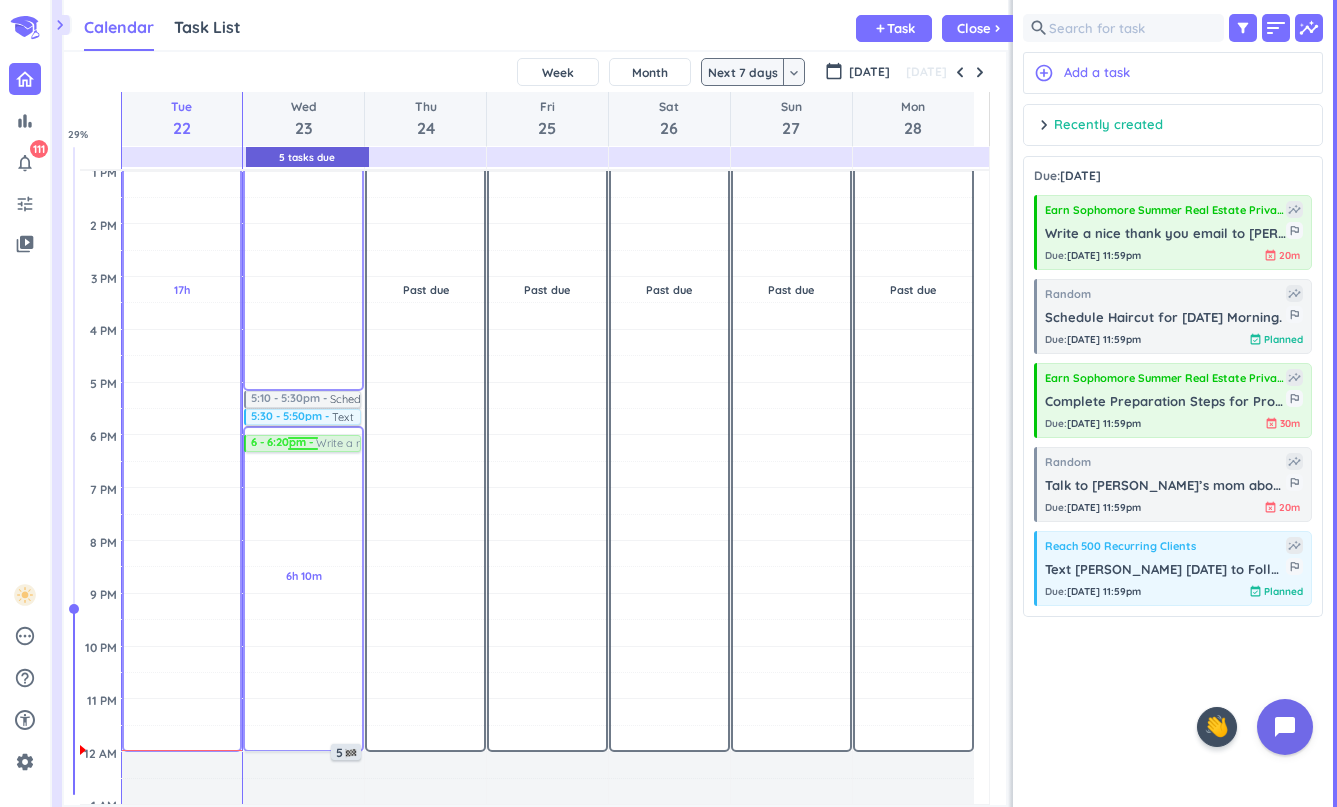 drag, startPoint x: 1210, startPoint y: 245, endPoint x: 284, endPoint y: 437, distance: 945.6955 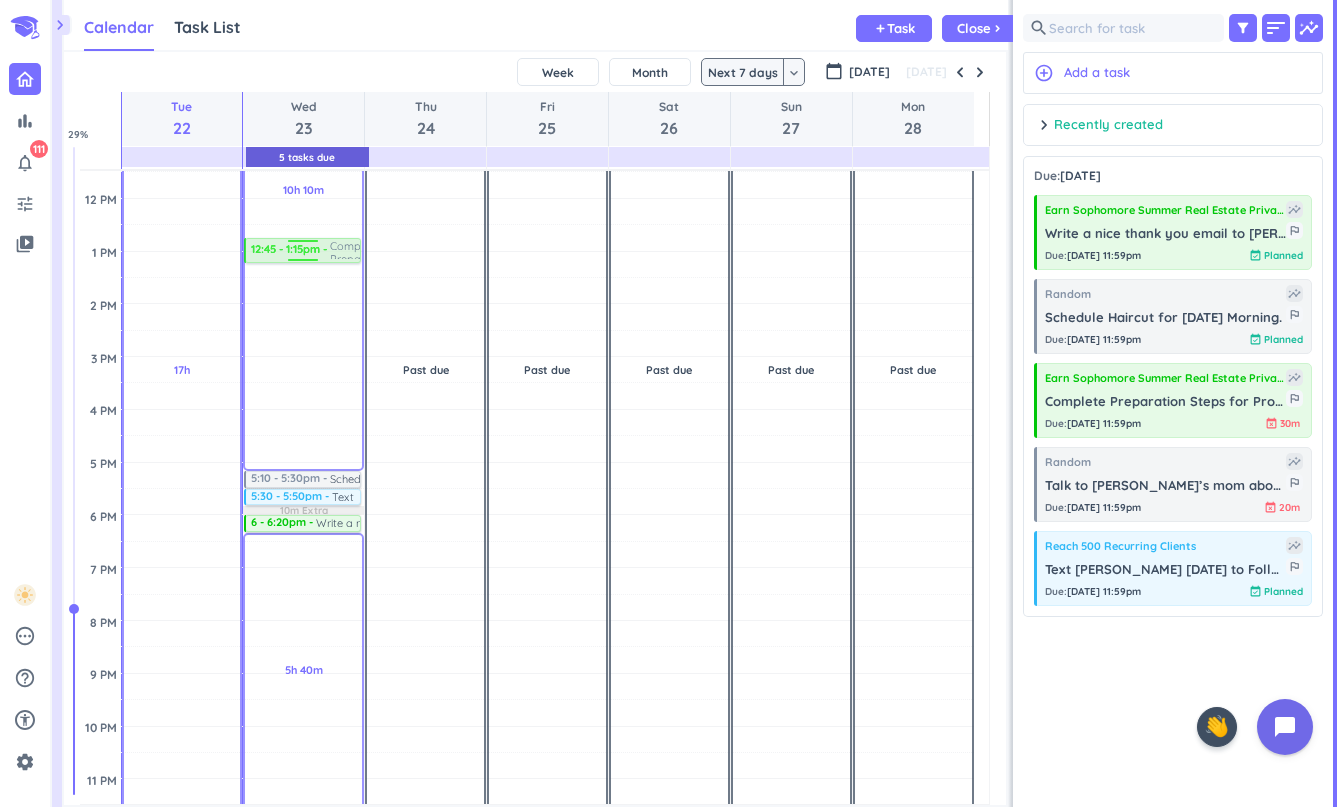 scroll, scrollTop: 393, scrollLeft: 0, axis: vertical 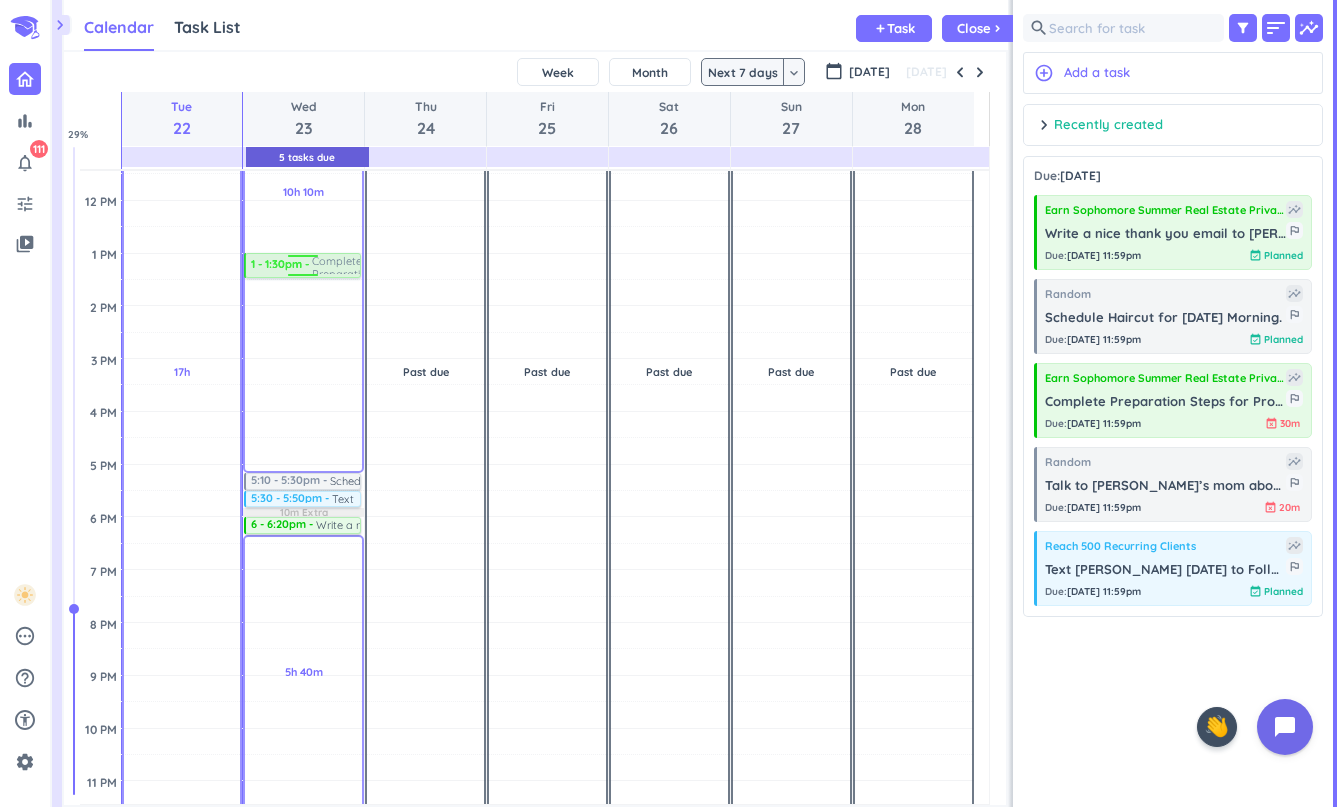 drag, startPoint x: 1180, startPoint y: 402, endPoint x: 307, endPoint y: 257, distance: 884.9599 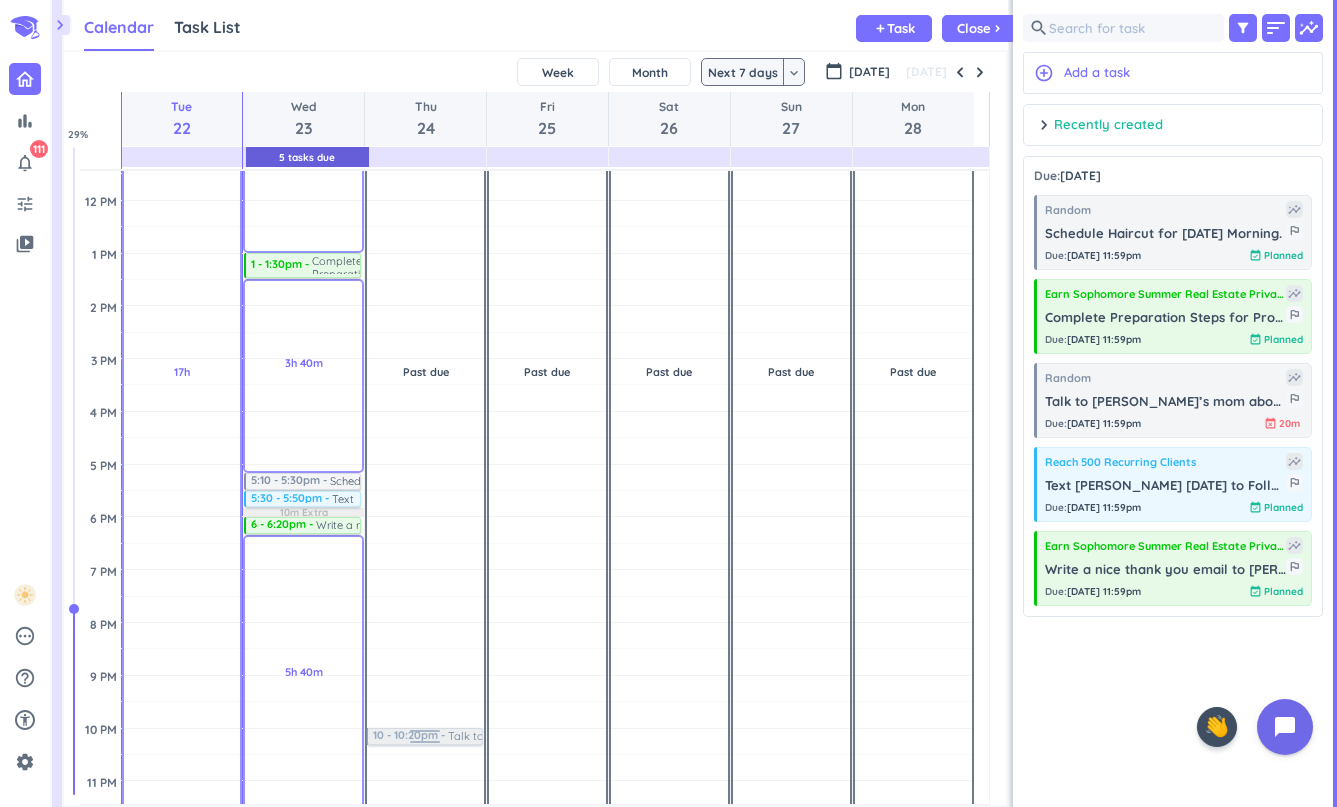 scroll, scrollTop: 428, scrollLeft: 0, axis: vertical 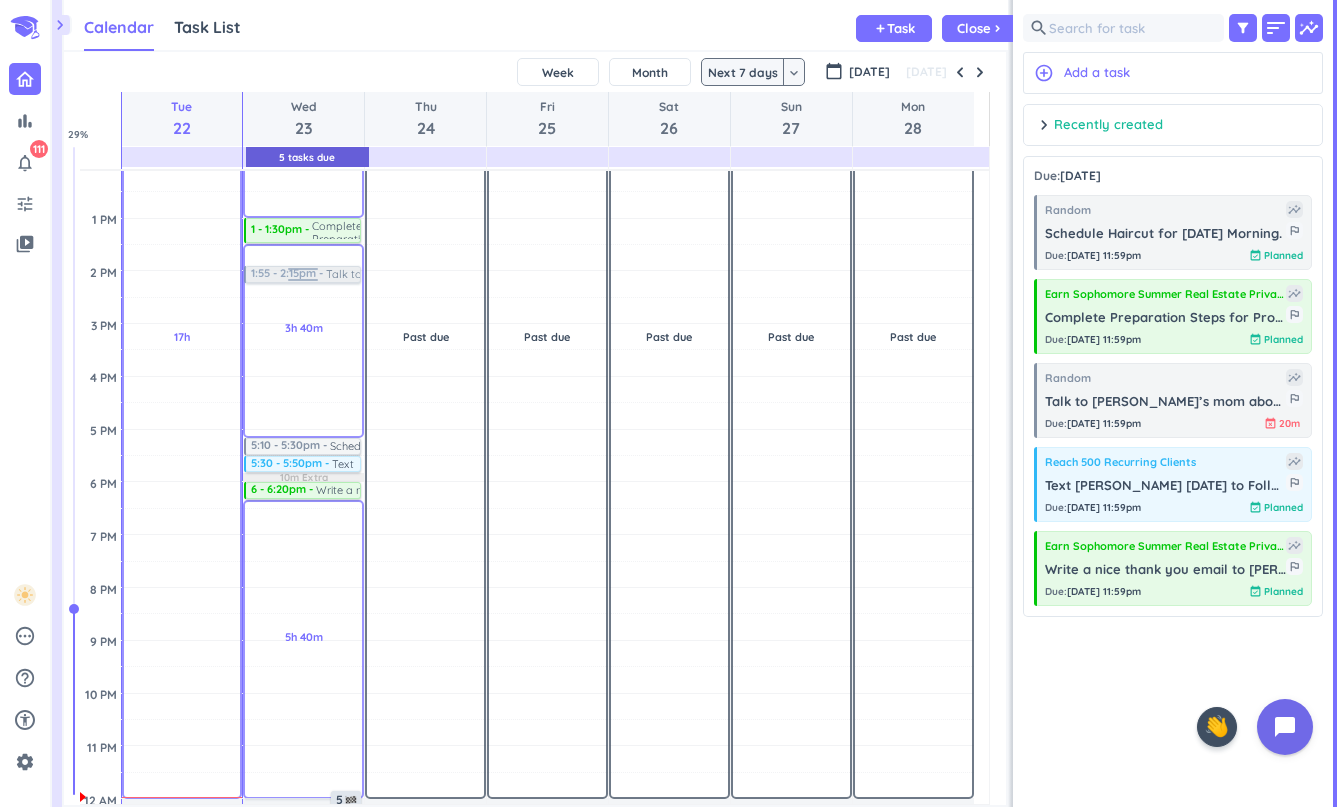 drag, startPoint x: 1178, startPoint y: 407, endPoint x: 343, endPoint y: 267, distance: 846.6552 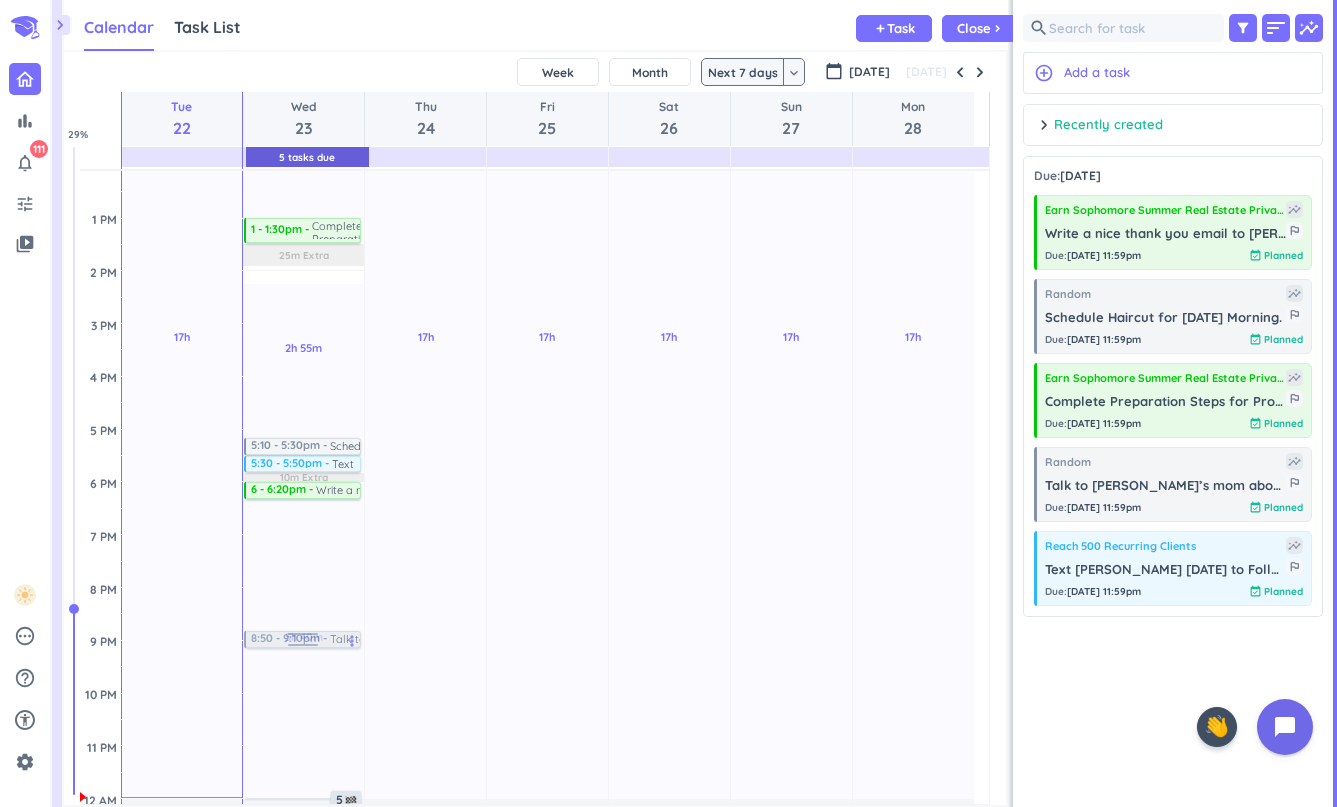 drag, startPoint x: 331, startPoint y: 278, endPoint x: 332, endPoint y: 642, distance: 364.00137 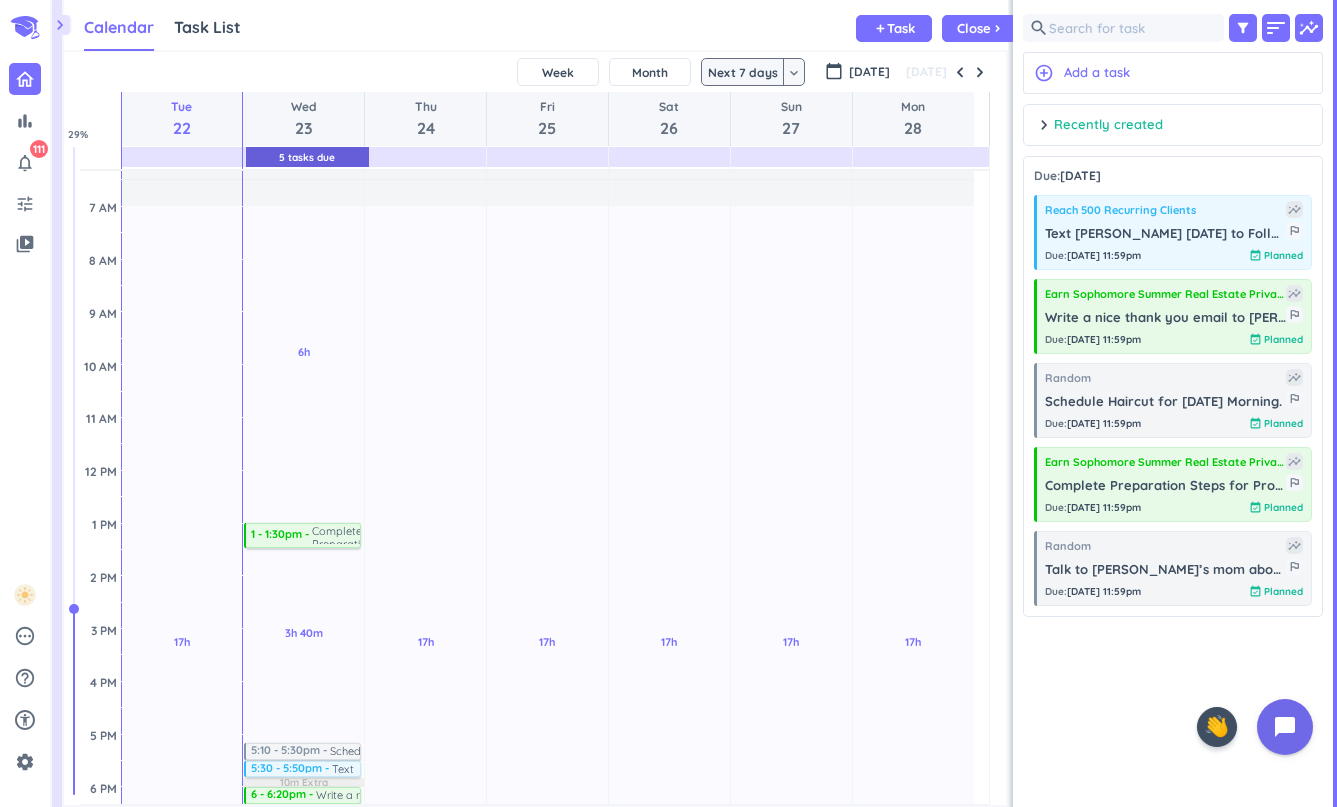scroll, scrollTop: 68, scrollLeft: 0, axis: vertical 